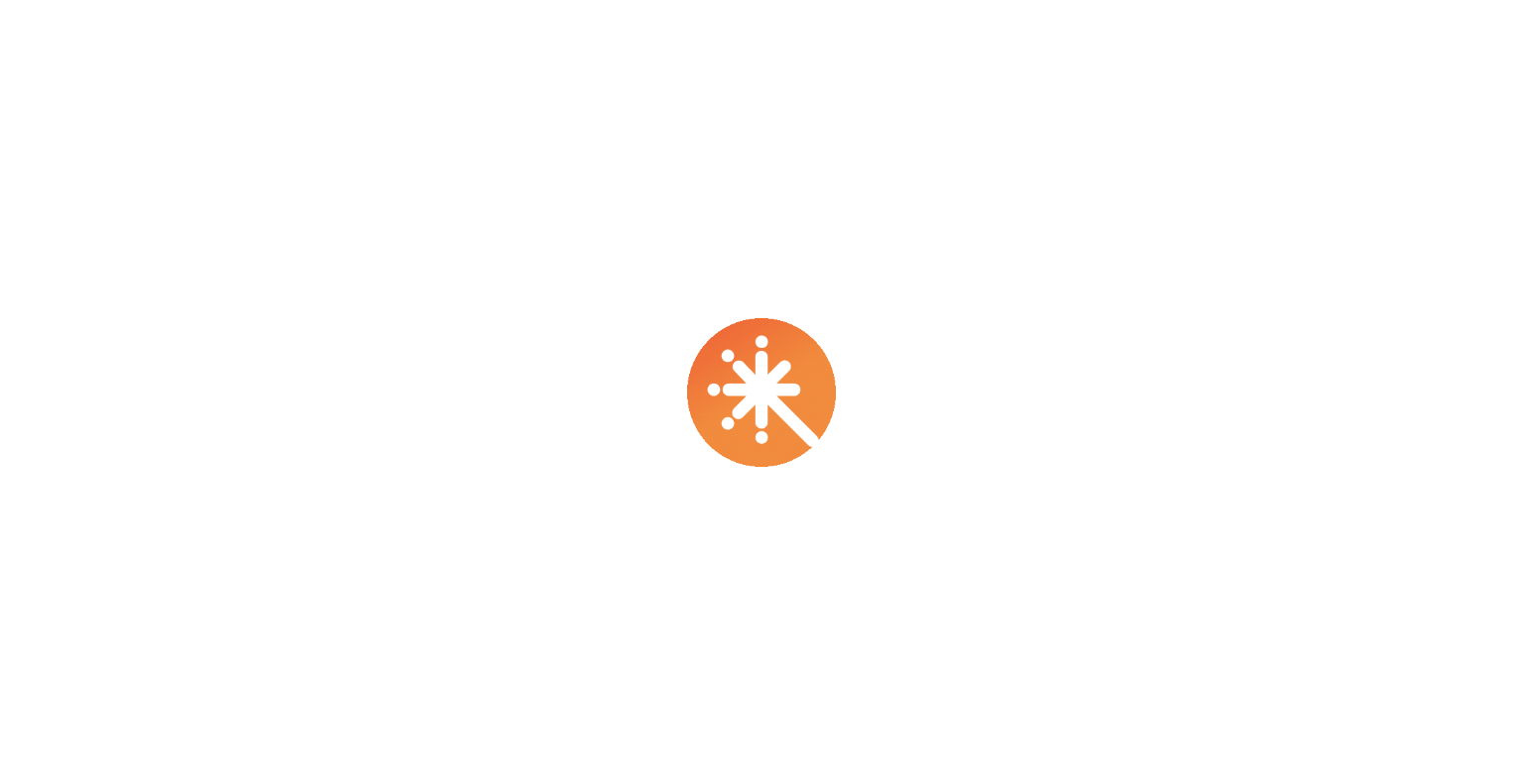 scroll, scrollTop: 0, scrollLeft: 0, axis: both 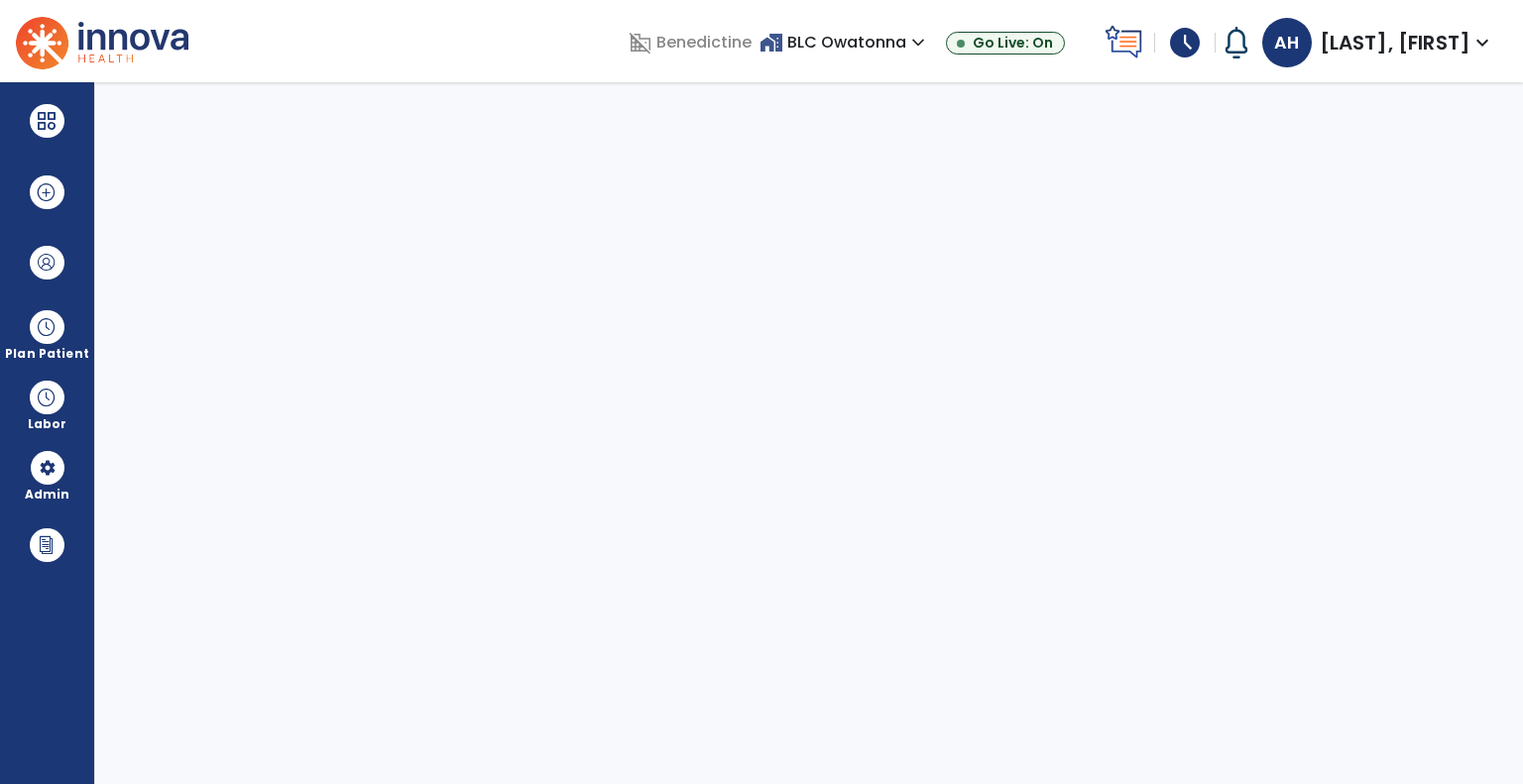 select on "***" 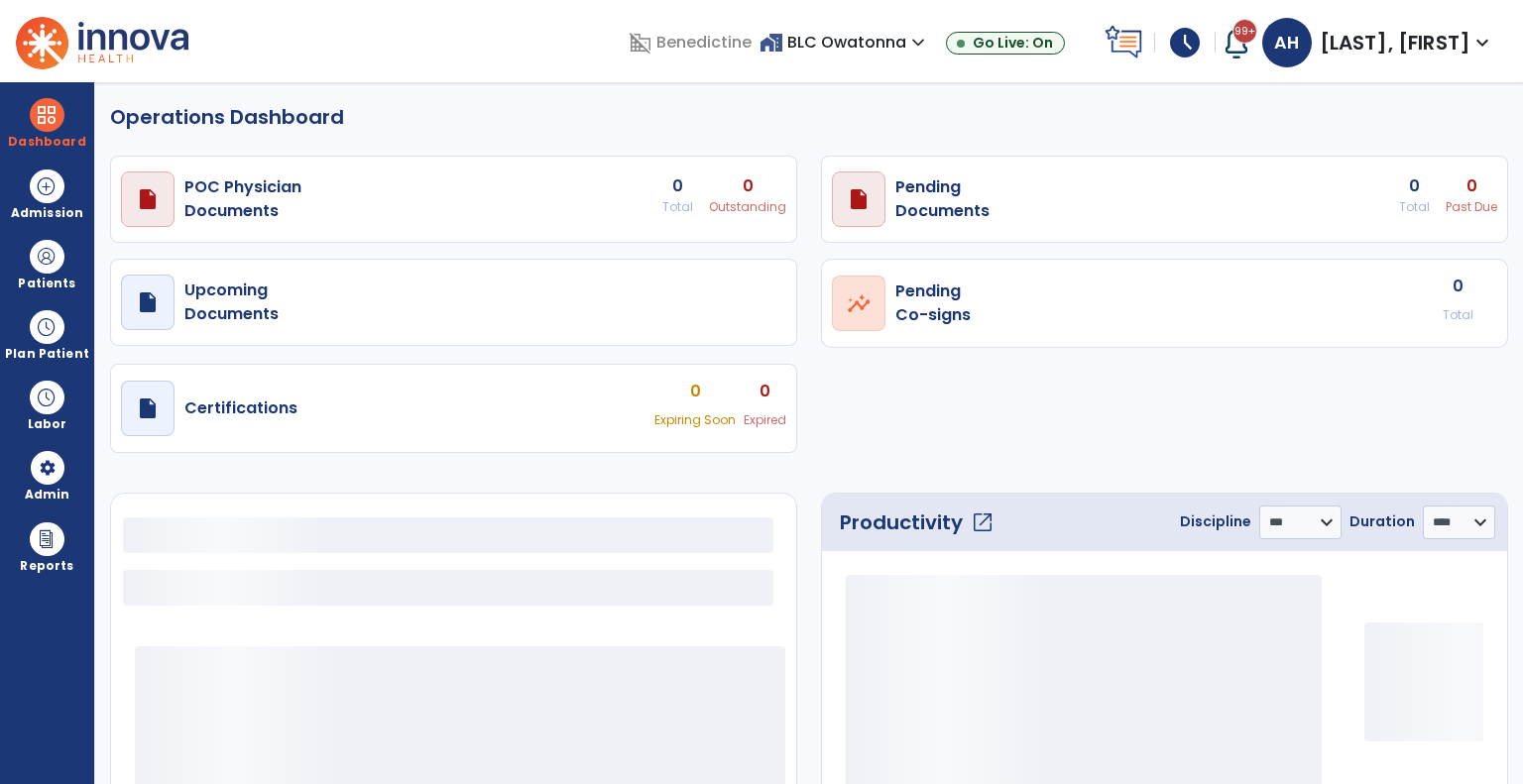 select on "***" 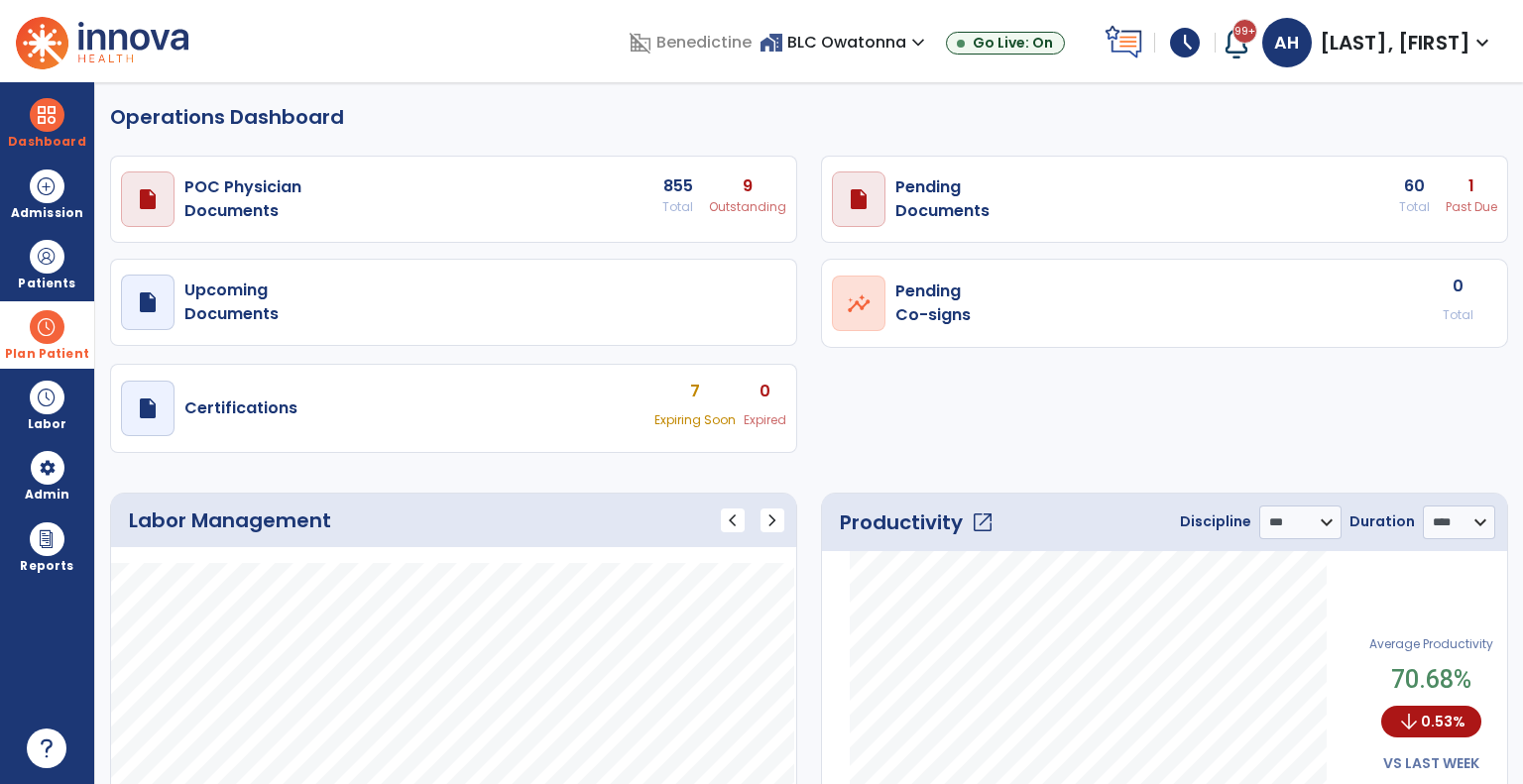 click at bounding box center (47, 327) 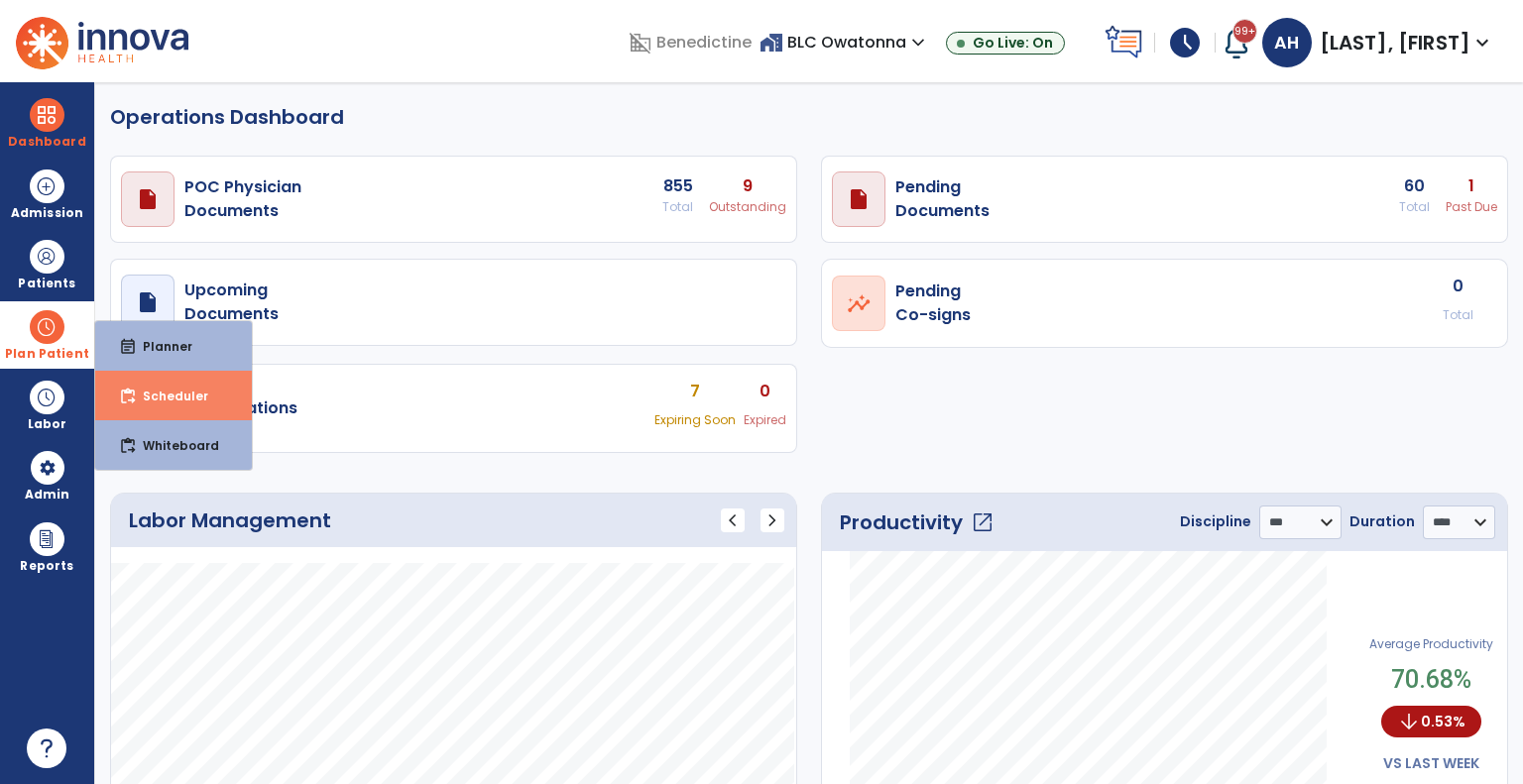 click on "Scheduler" at bounding box center [168, 395] 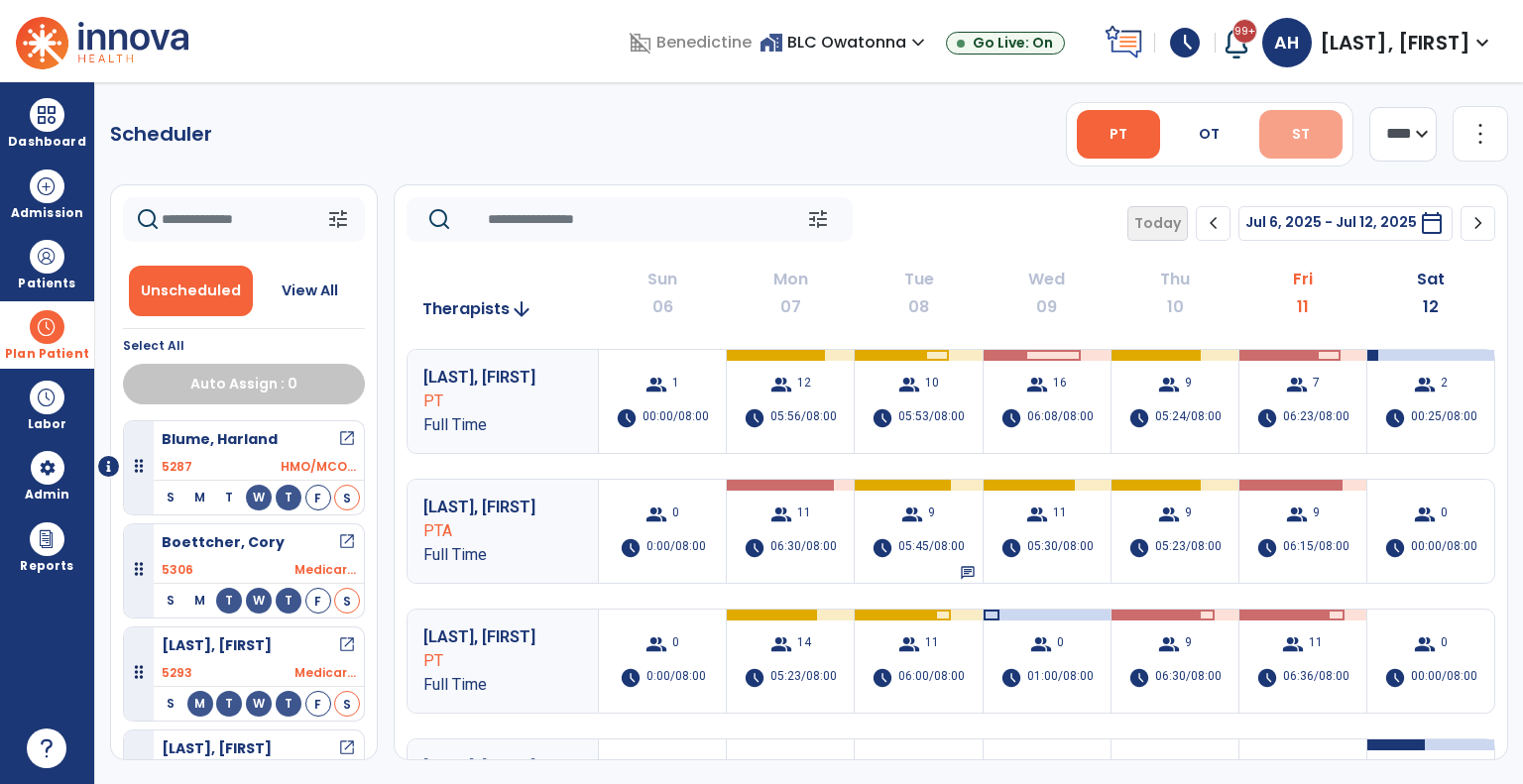 click on "ST" at bounding box center [1301, 134] 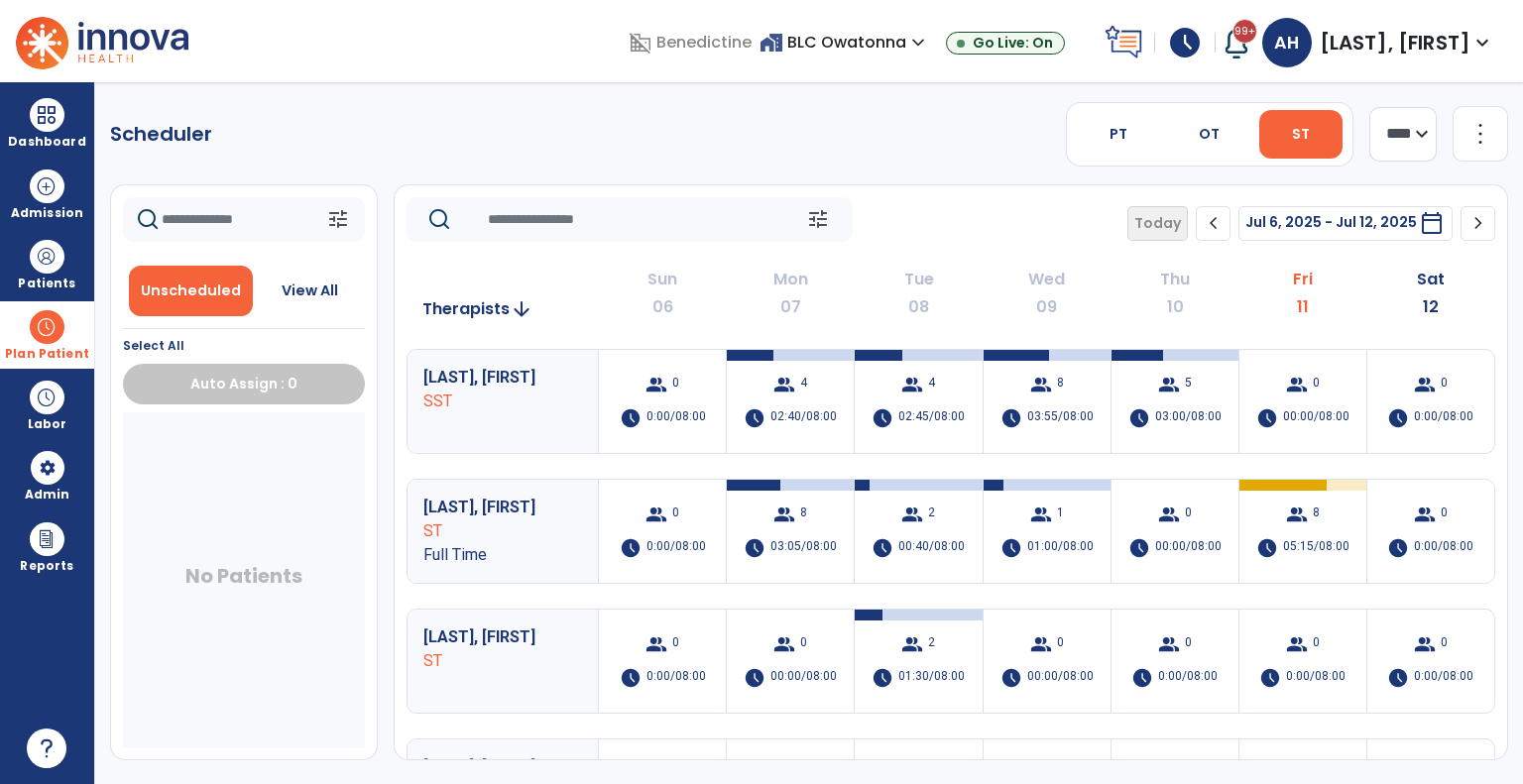 click on "**** ***" 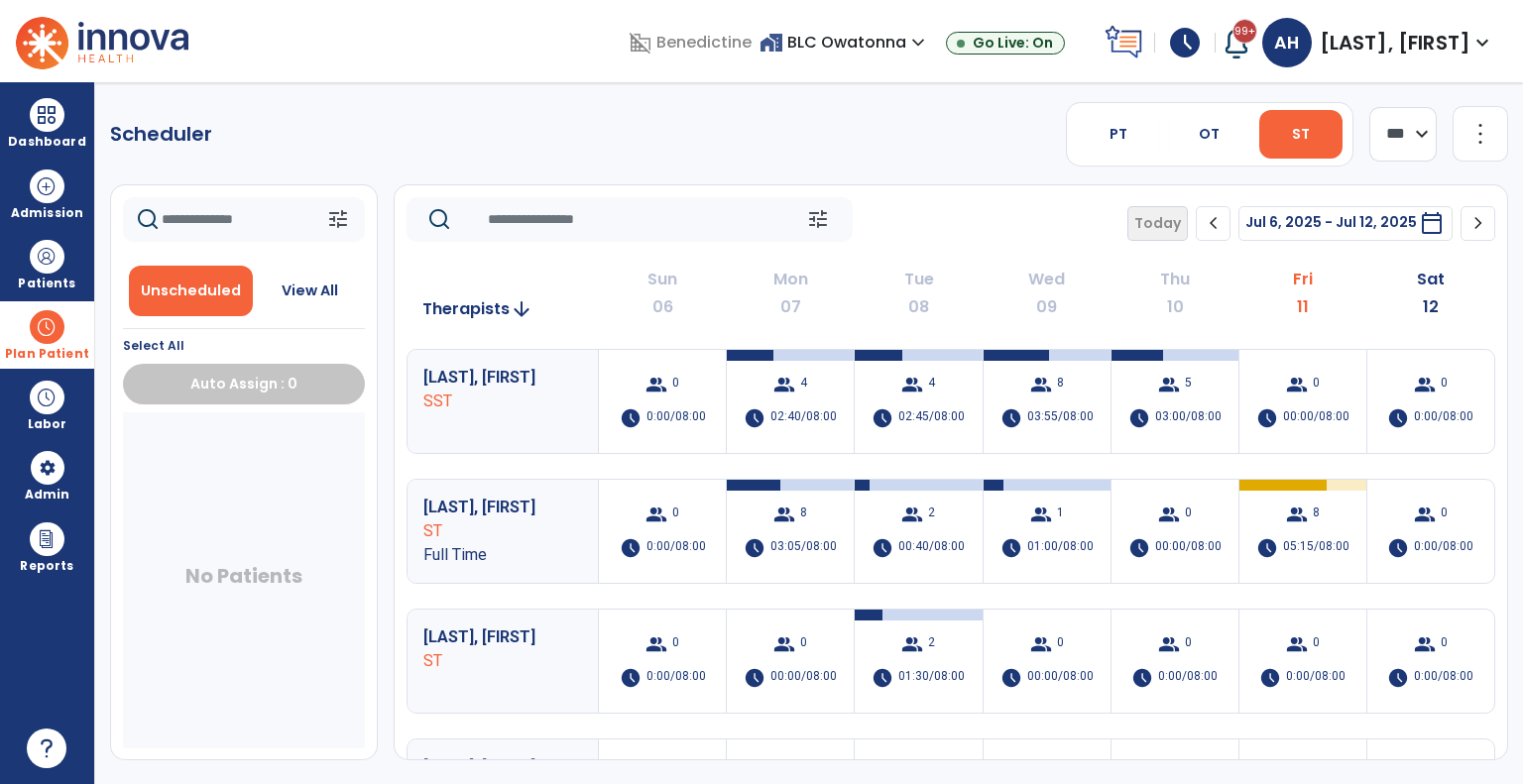 click on "**** ***" 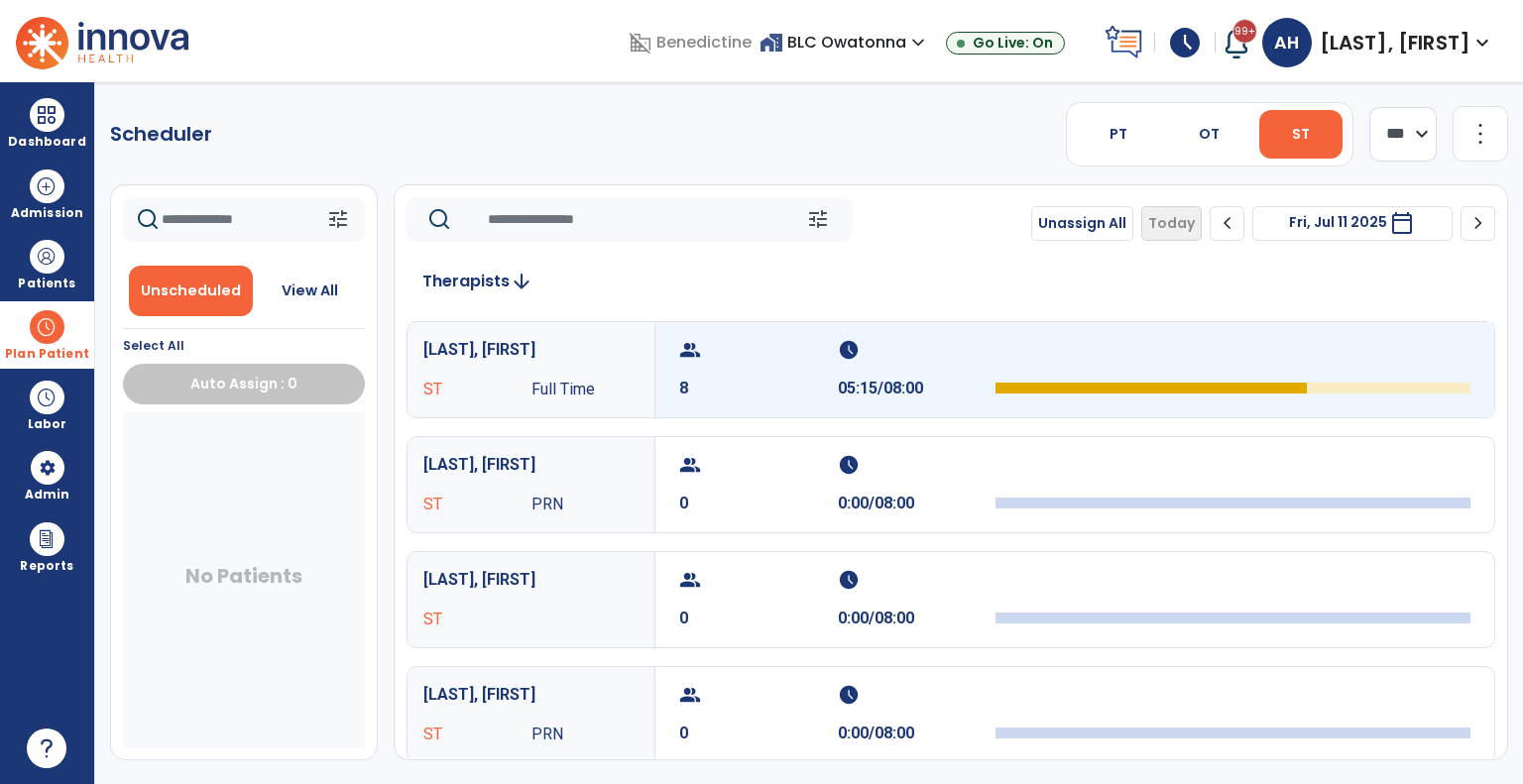 click on "group  8" at bounding box center (759, 370) 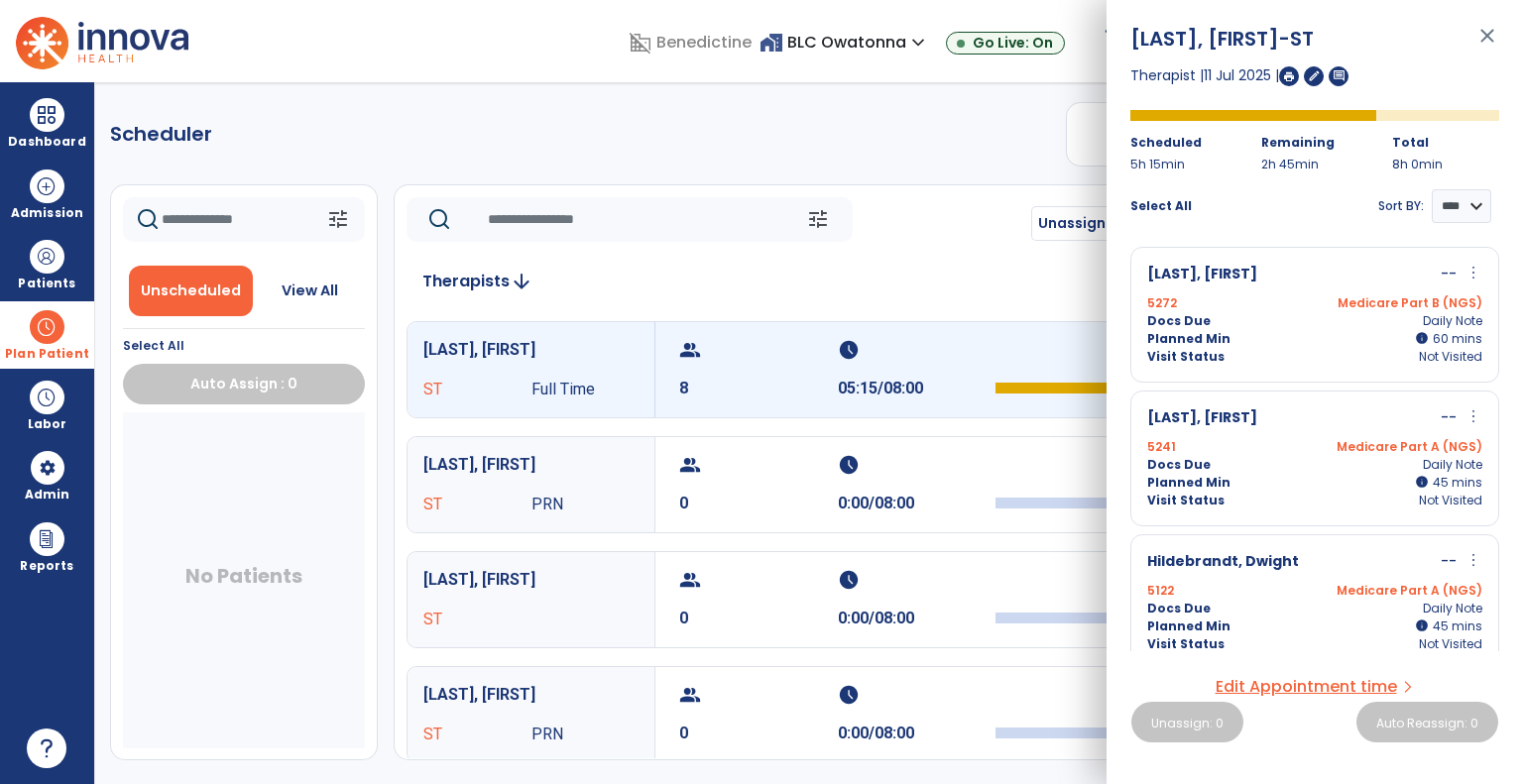 click at bounding box center (1289, 76) 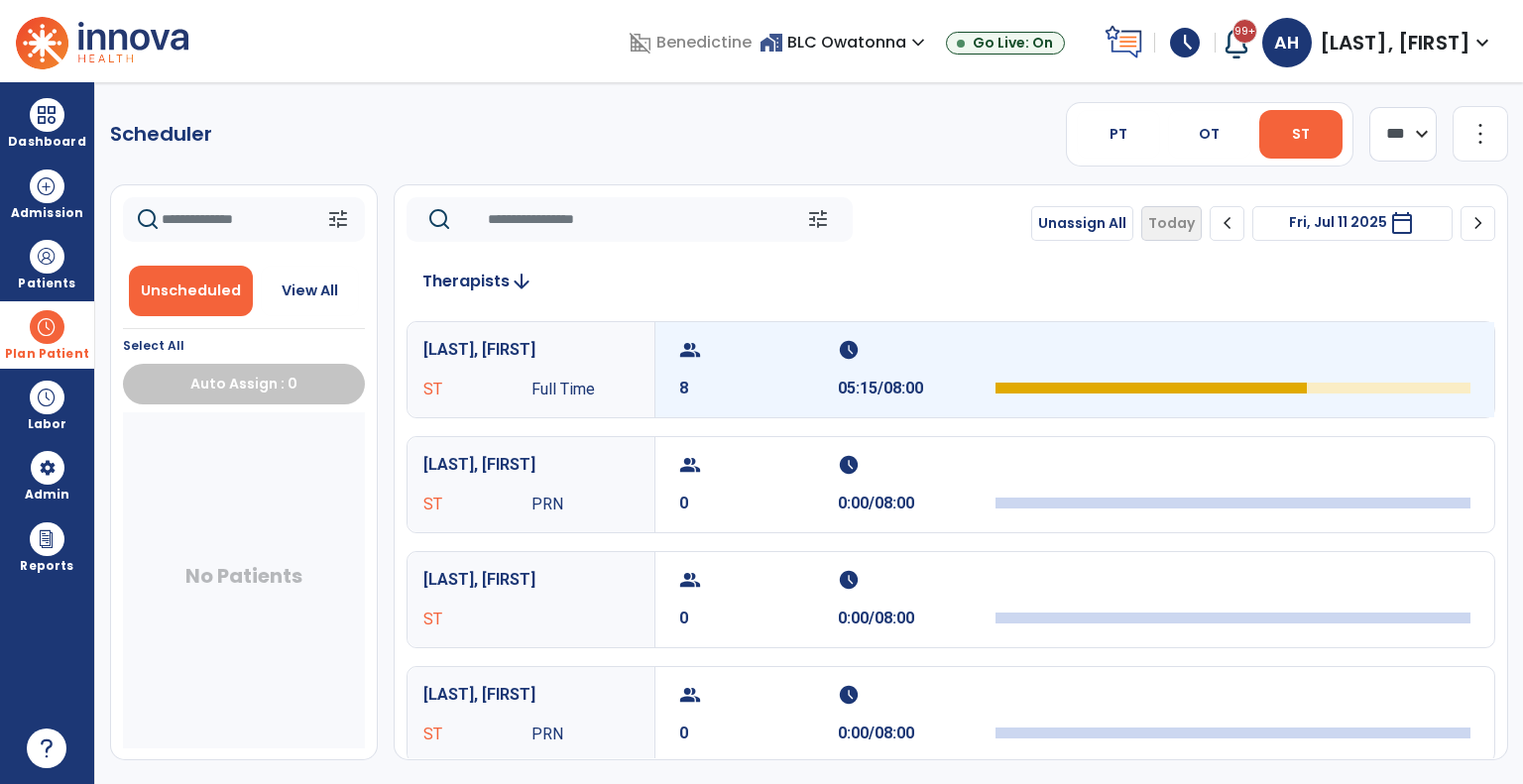 click on "group" at bounding box center (756, 350) 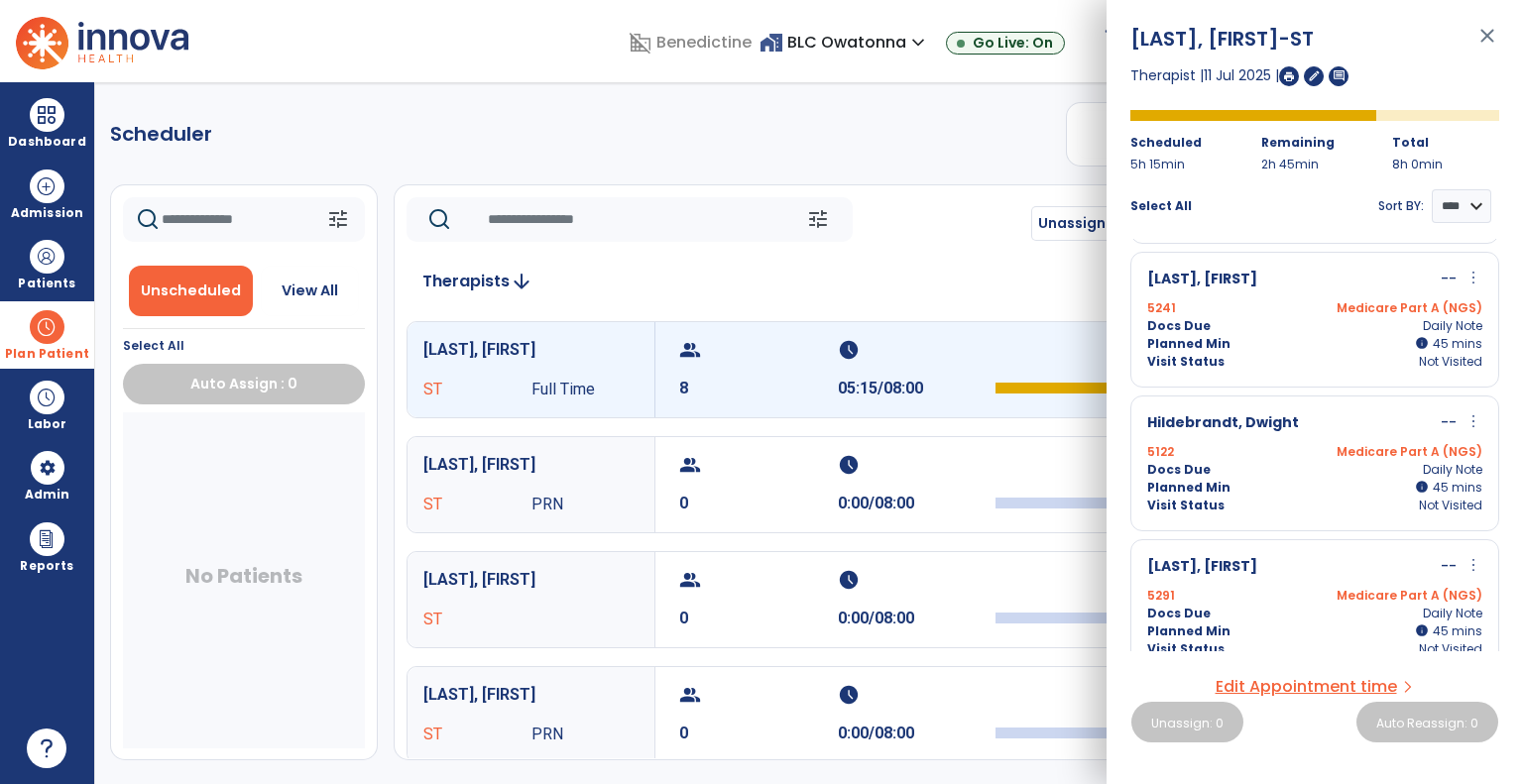 scroll, scrollTop: 149, scrollLeft: 0, axis: vertical 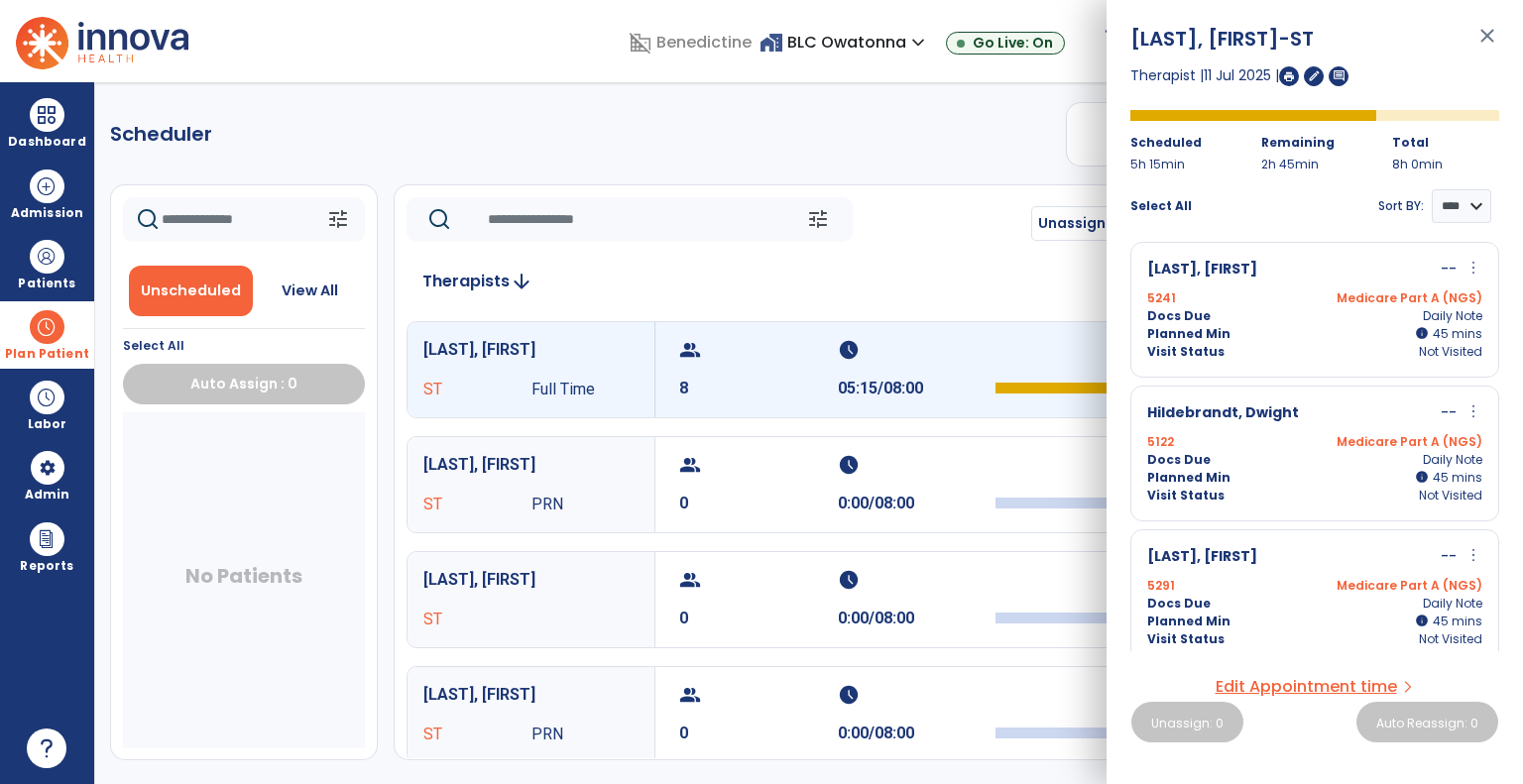 click on "5241 Medicare Part A (NGS)" at bounding box center [1315, 298] 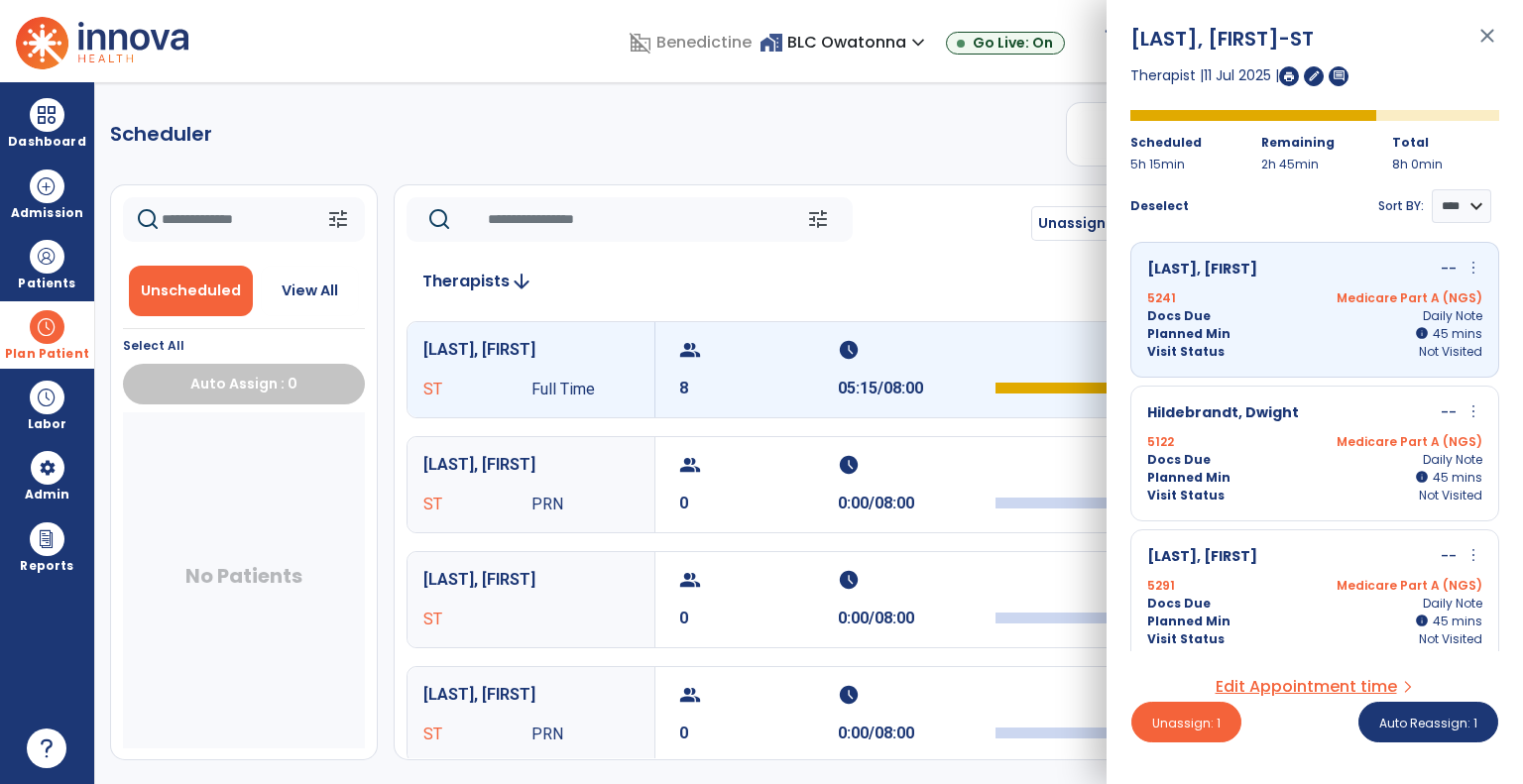 click on "5122 Medicare Part A (NGS)" at bounding box center (1315, 442) 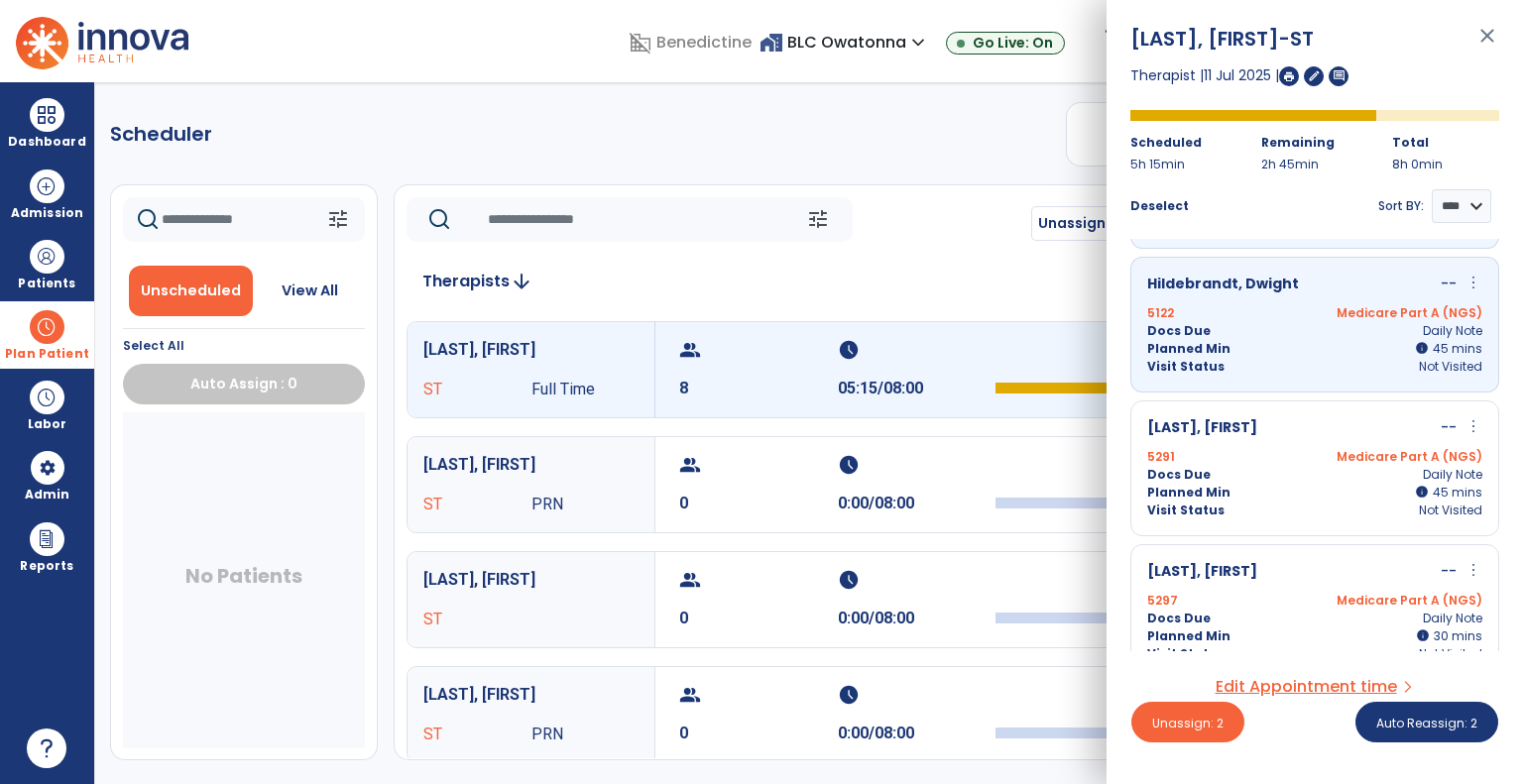 click on "Kalien, Noreen   --  more_vert  edit   Edit Session   alt_route   Split Minutes  5291 Medicare Part A (NGS)  Docs Due Daily Note   Planned Min  info   45 I 45 mins  Visit Status  Not Visited" at bounding box center (1315, 468) 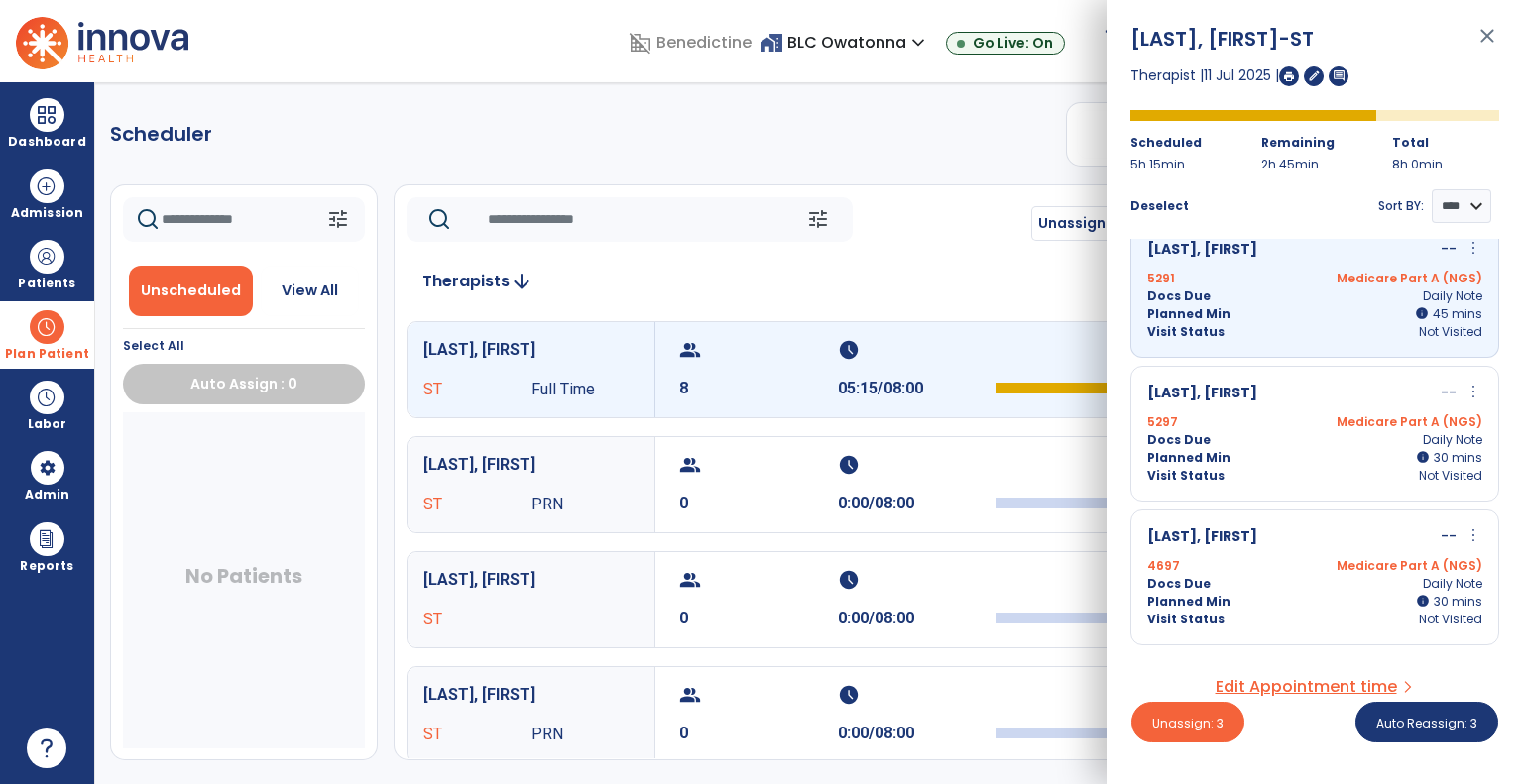 click on "Docs Due Daily Note" at bounding box center [1315, 440] 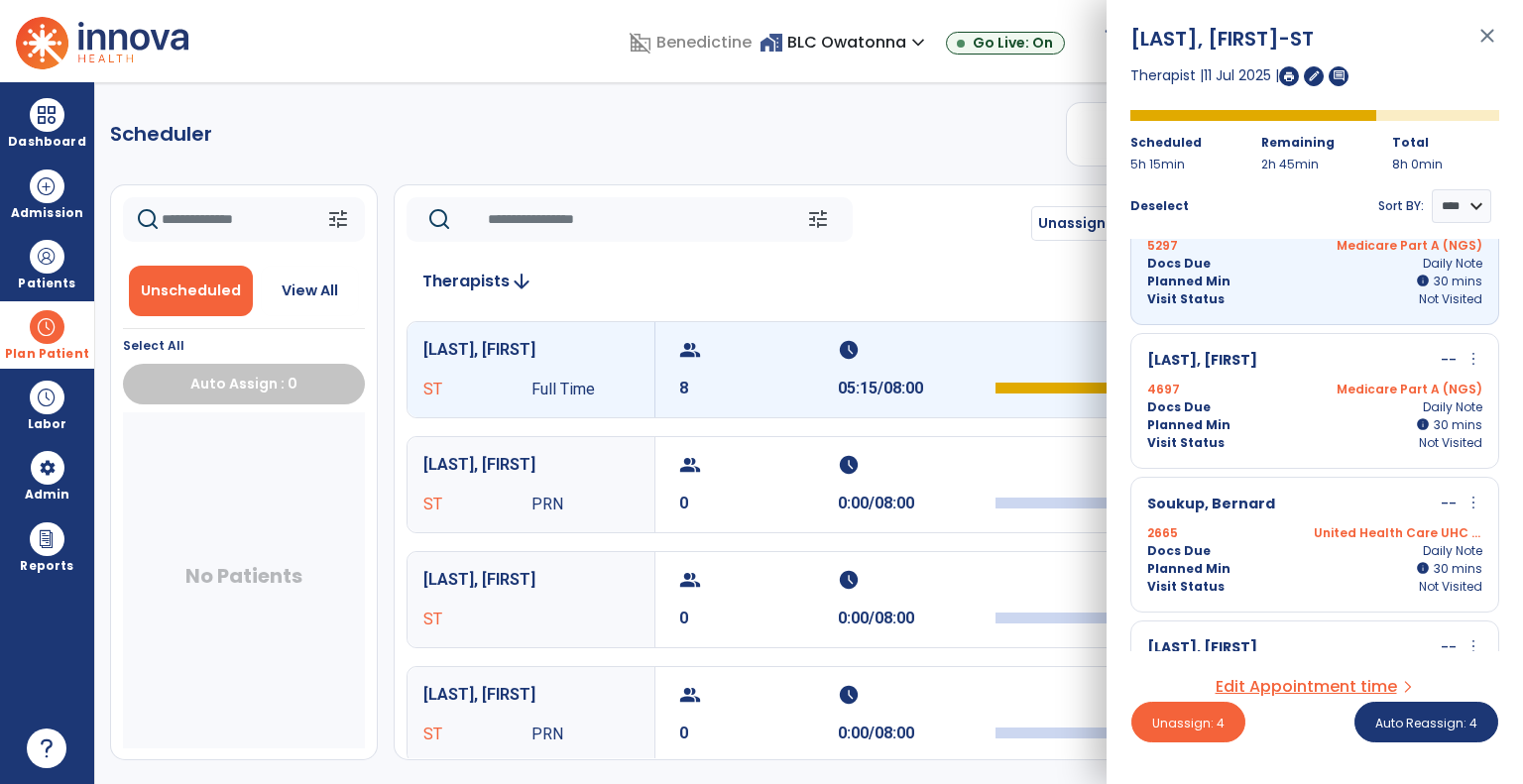 scroll, scrollTop: 634, scrollLeft: 0, axis: vertical 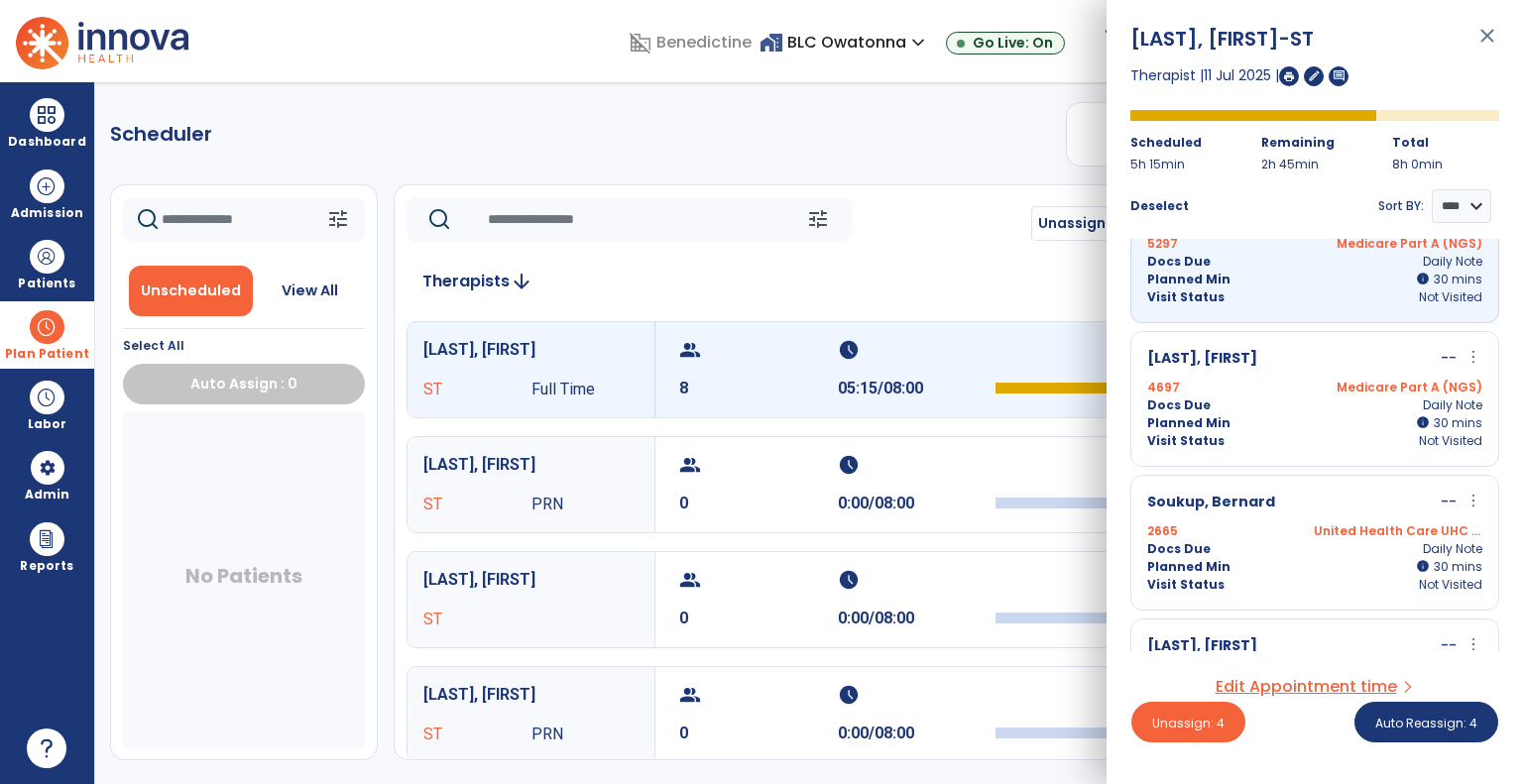 click on "Visit Status  Not Visited" at bounding box center [1315, 441] 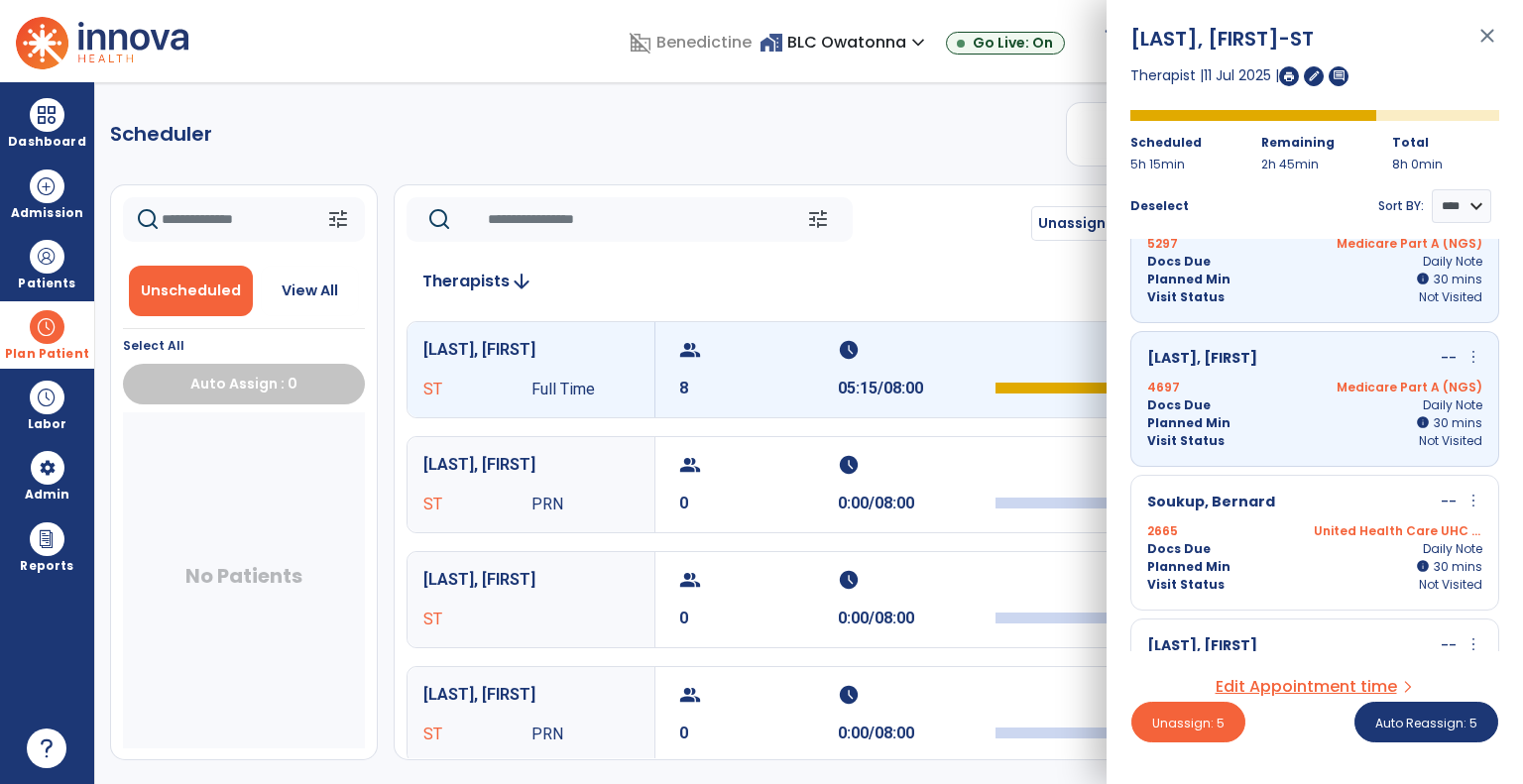 click on "2665 United Health Care UHC (Levels)" at bounding box center (1315, 531) 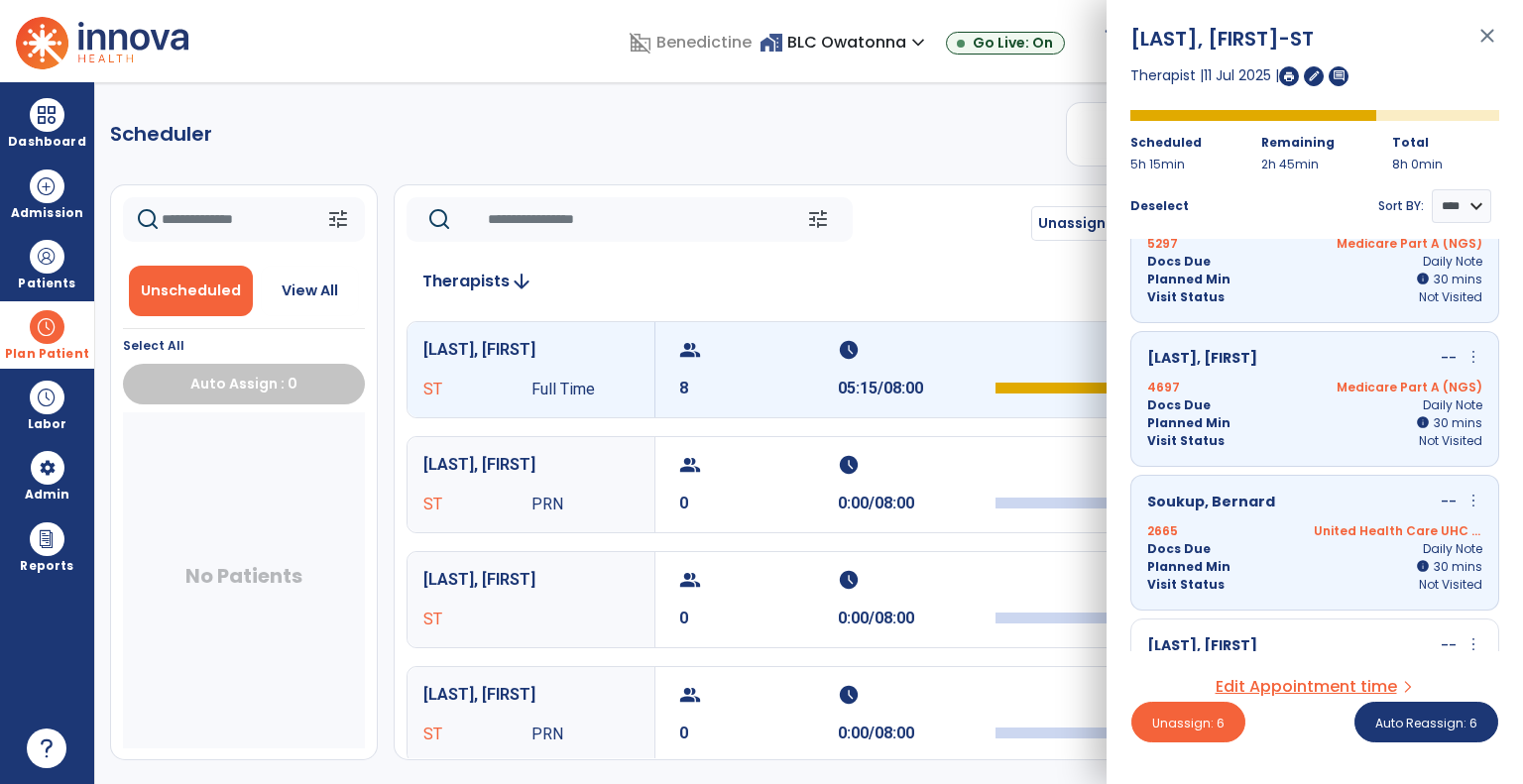 scroll, scrollTop: 732, scrollLeft: 0, axis: vertical 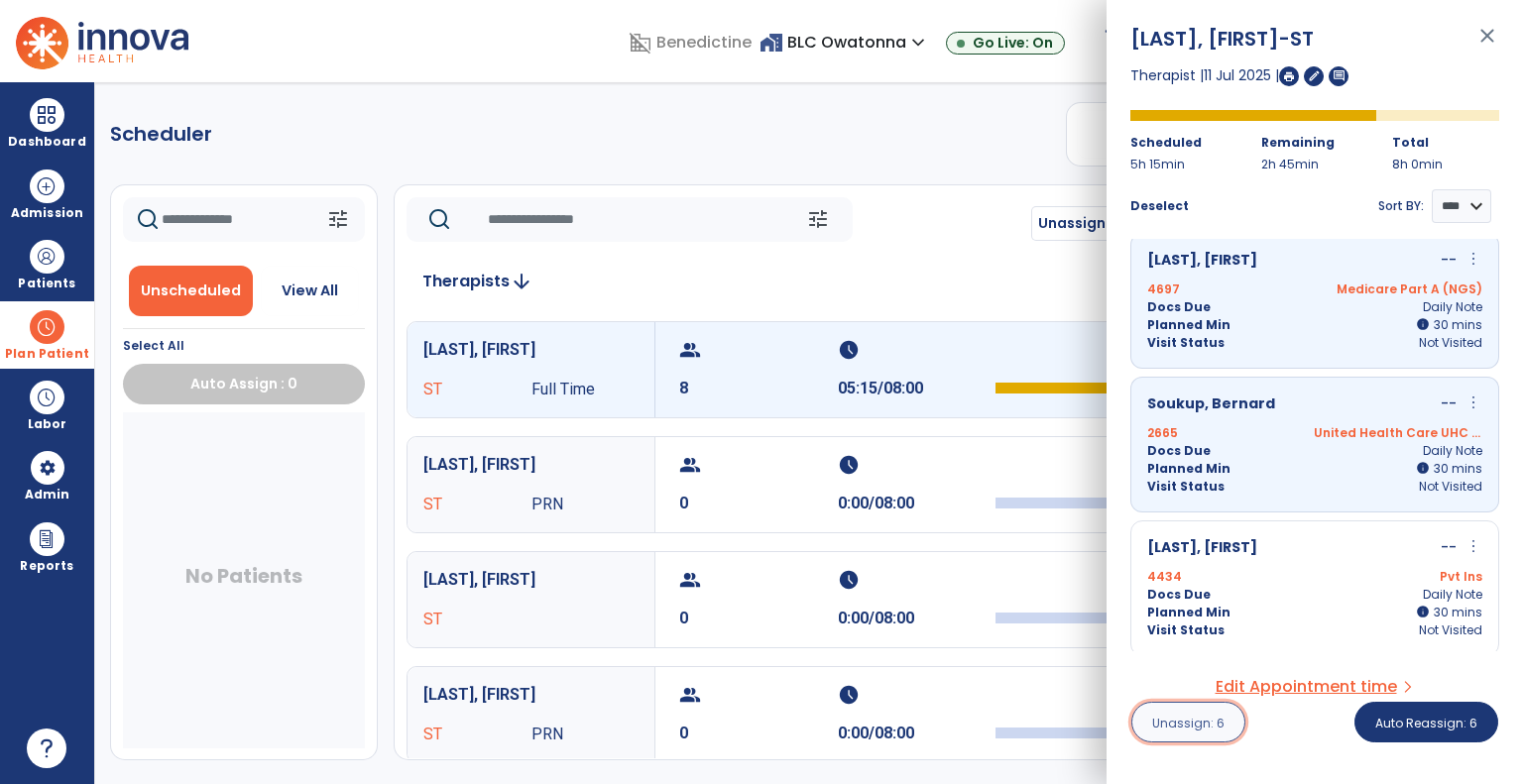 click on "Unassign: 6" at bounding box center [1188, 723] 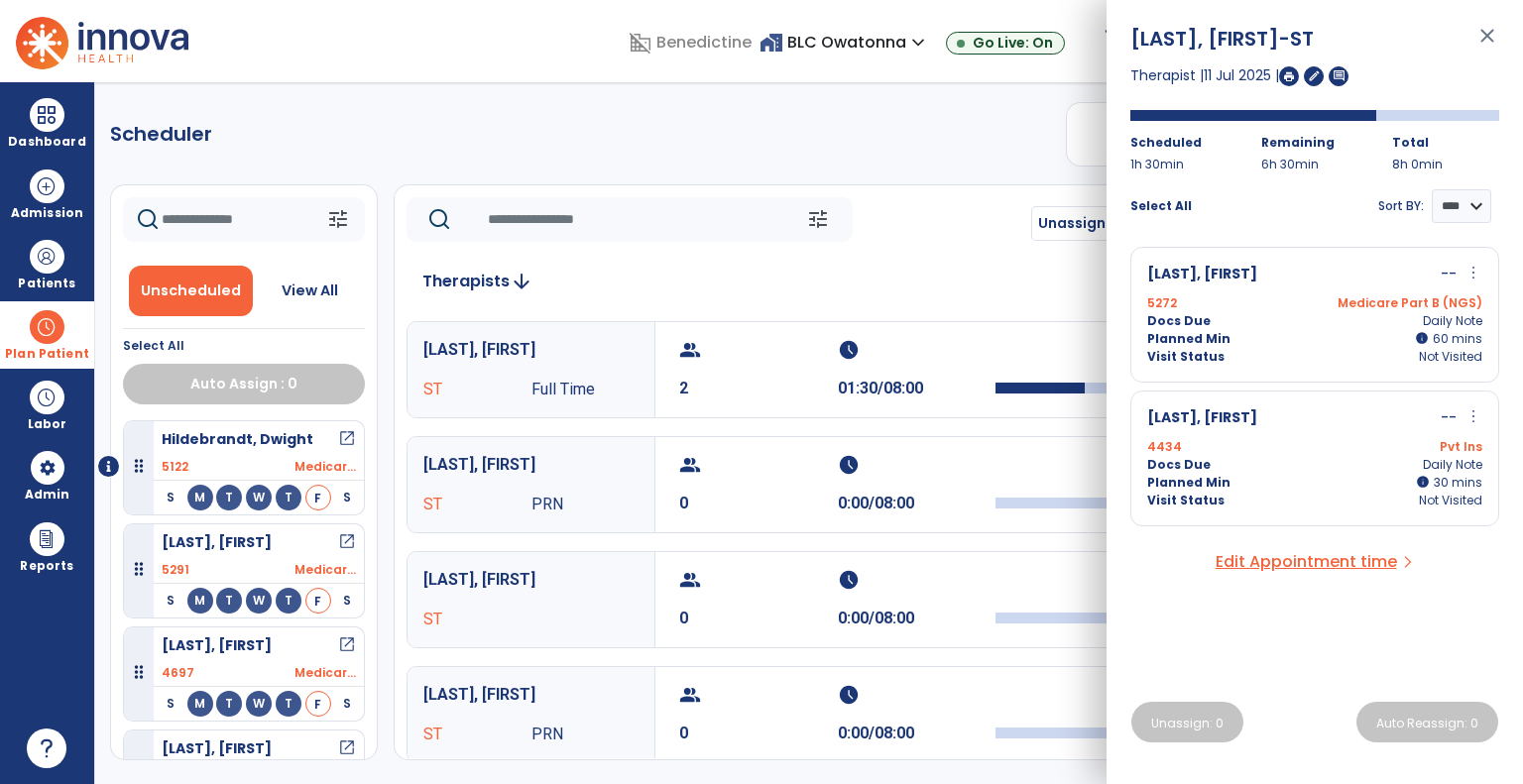click 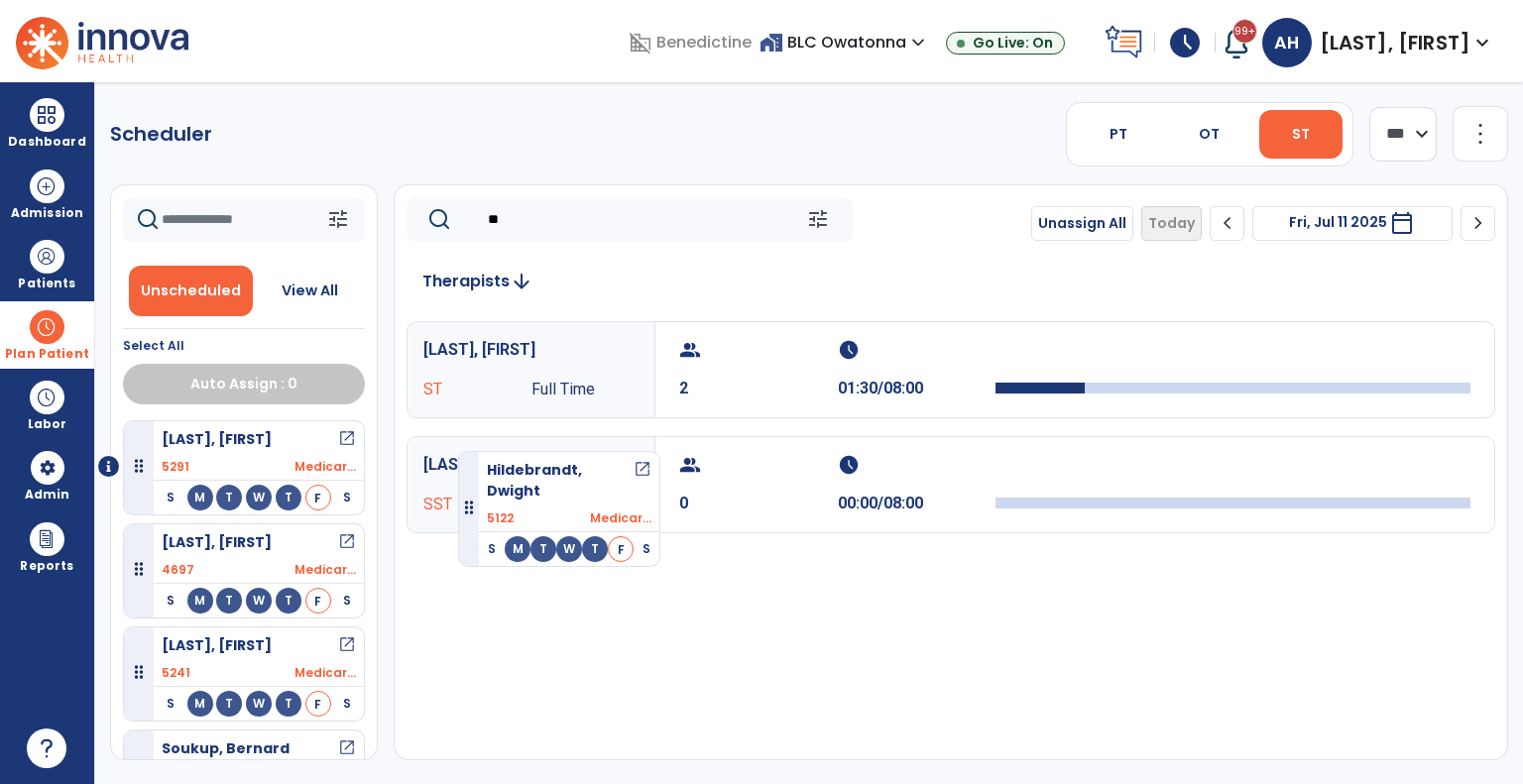 drag, startPoint x: 255, startPoint y: 437, endPoint x: 458, endPoint y: 443, distance: 203.08865 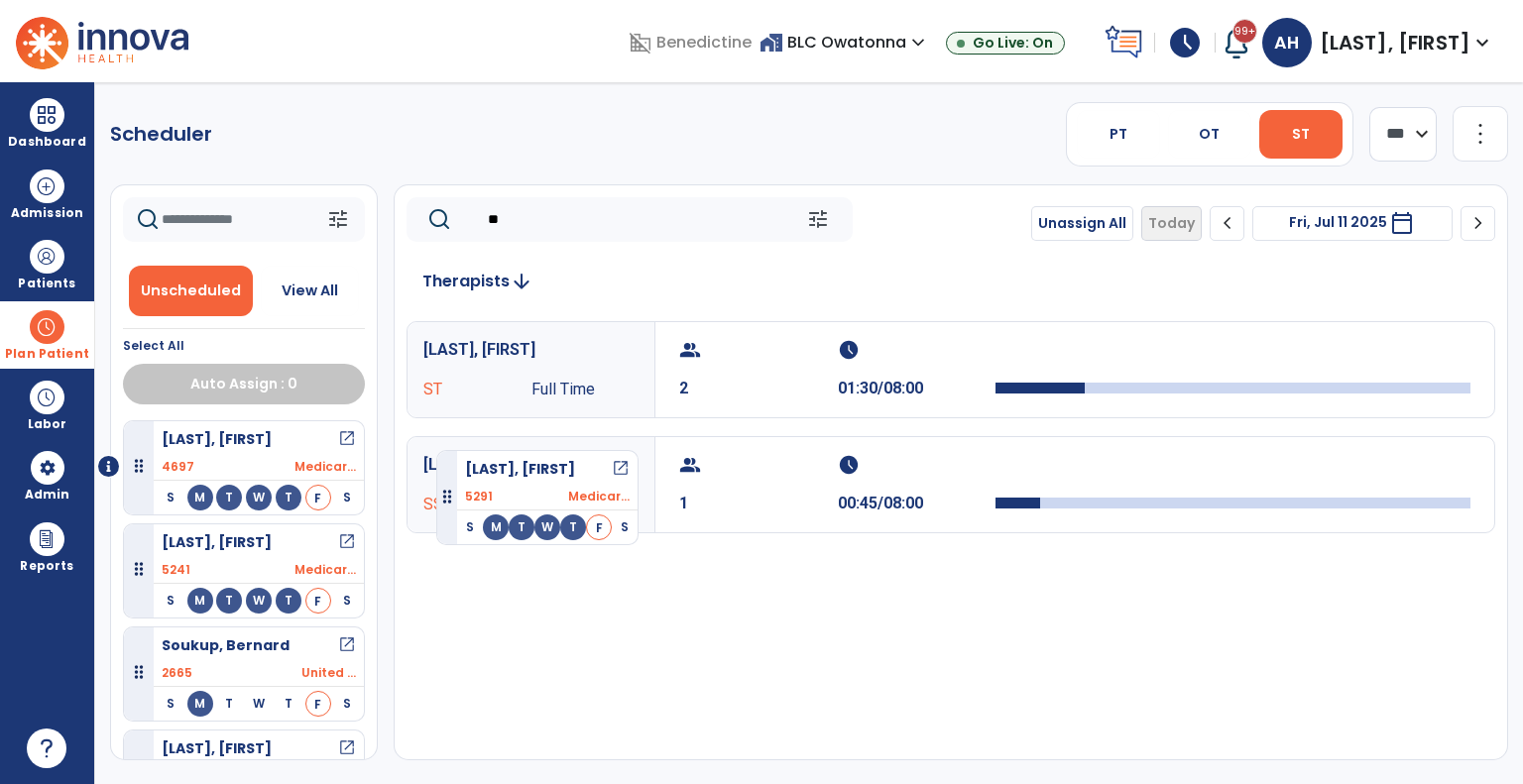 drag, startPoint x: 226, startPoint y: 444, endPoint x: 436, endPoint y: 439, distance: 210.05952 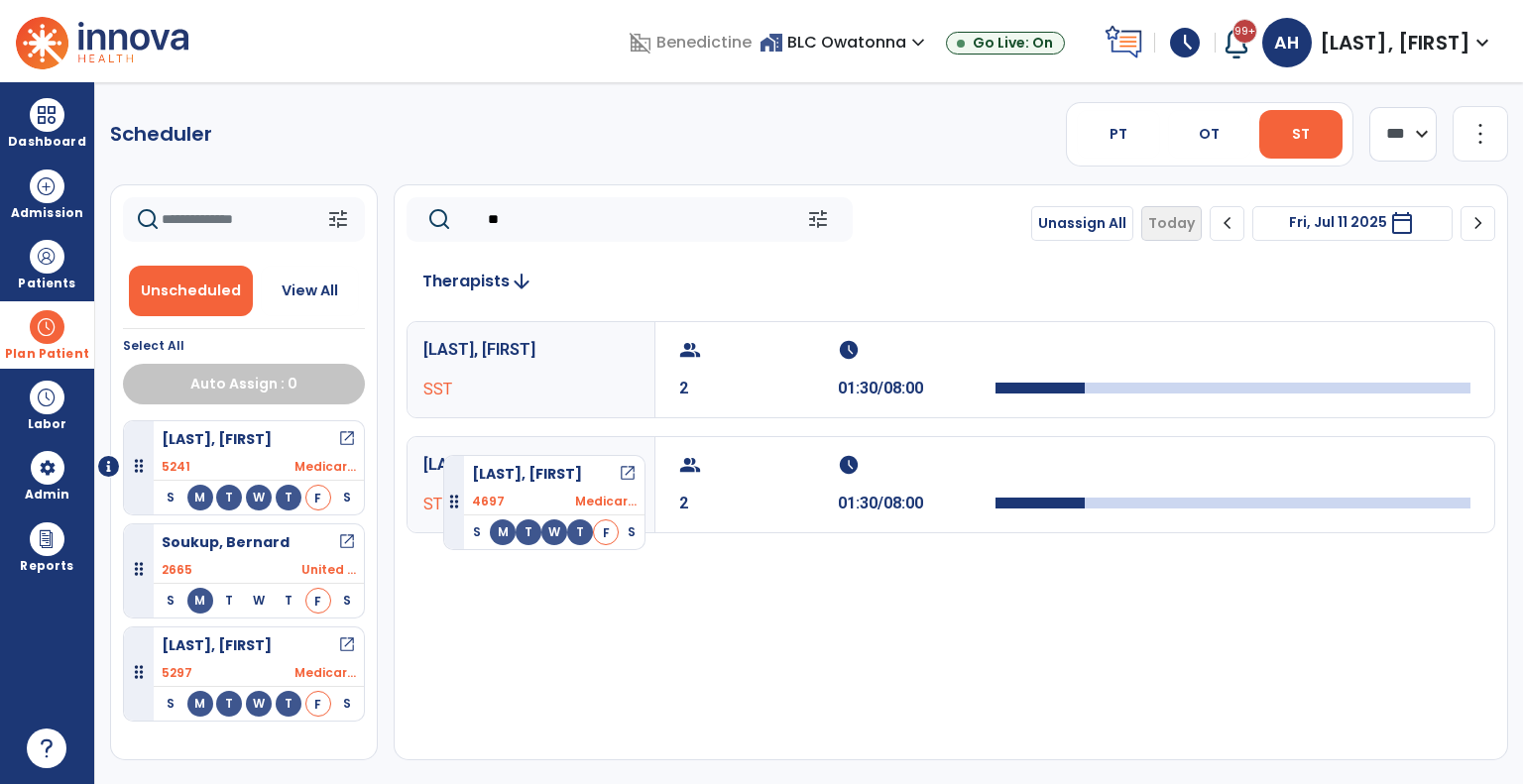drag, startPoint x: 258, startPoint y: 438, endPoint x: 444, endPoint y: 444, distance: 186.09675 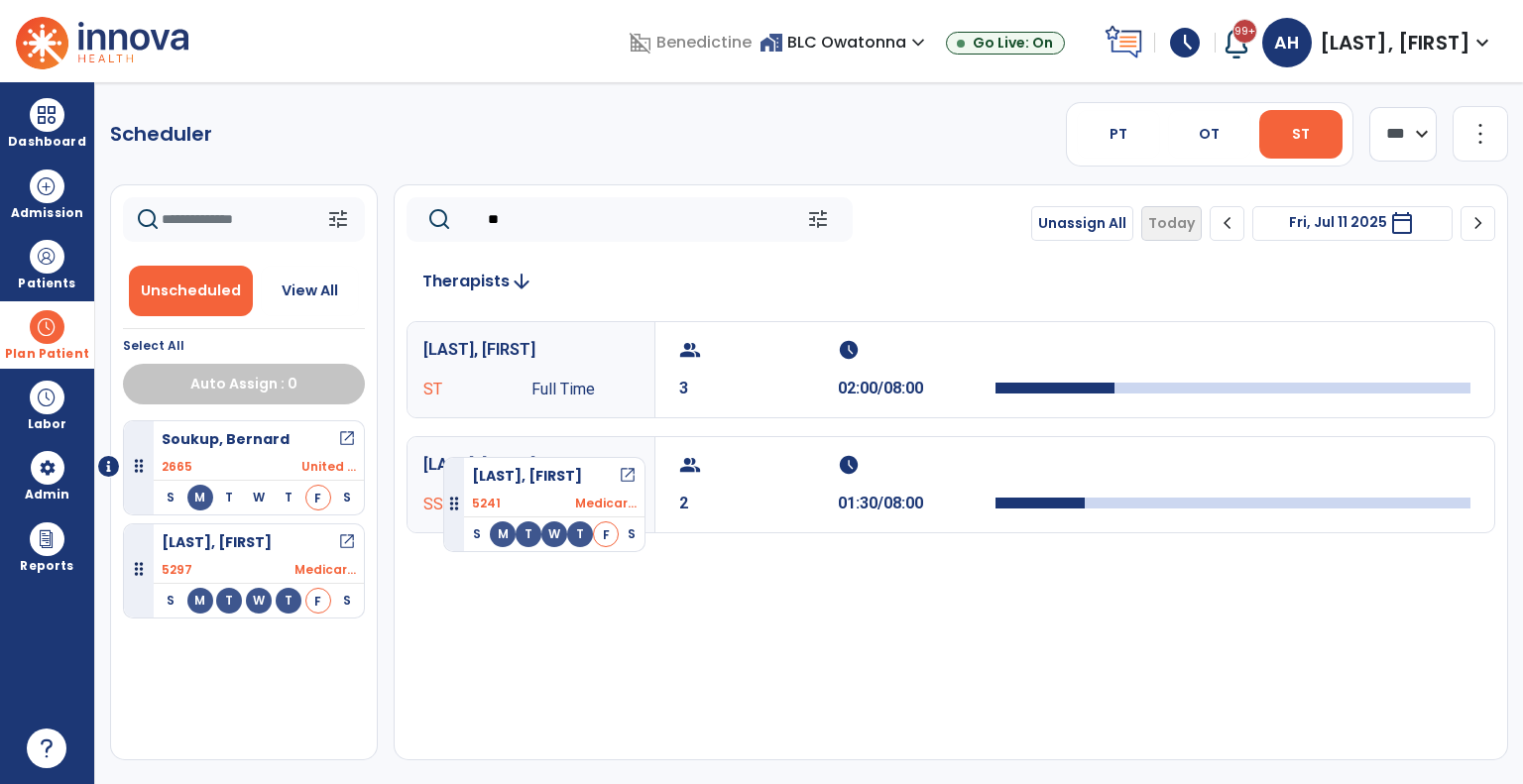 drag, startPoint x: 237, startPoint y: 439, endPoint x: 443, endPoint y: 449, distance: 206.24258 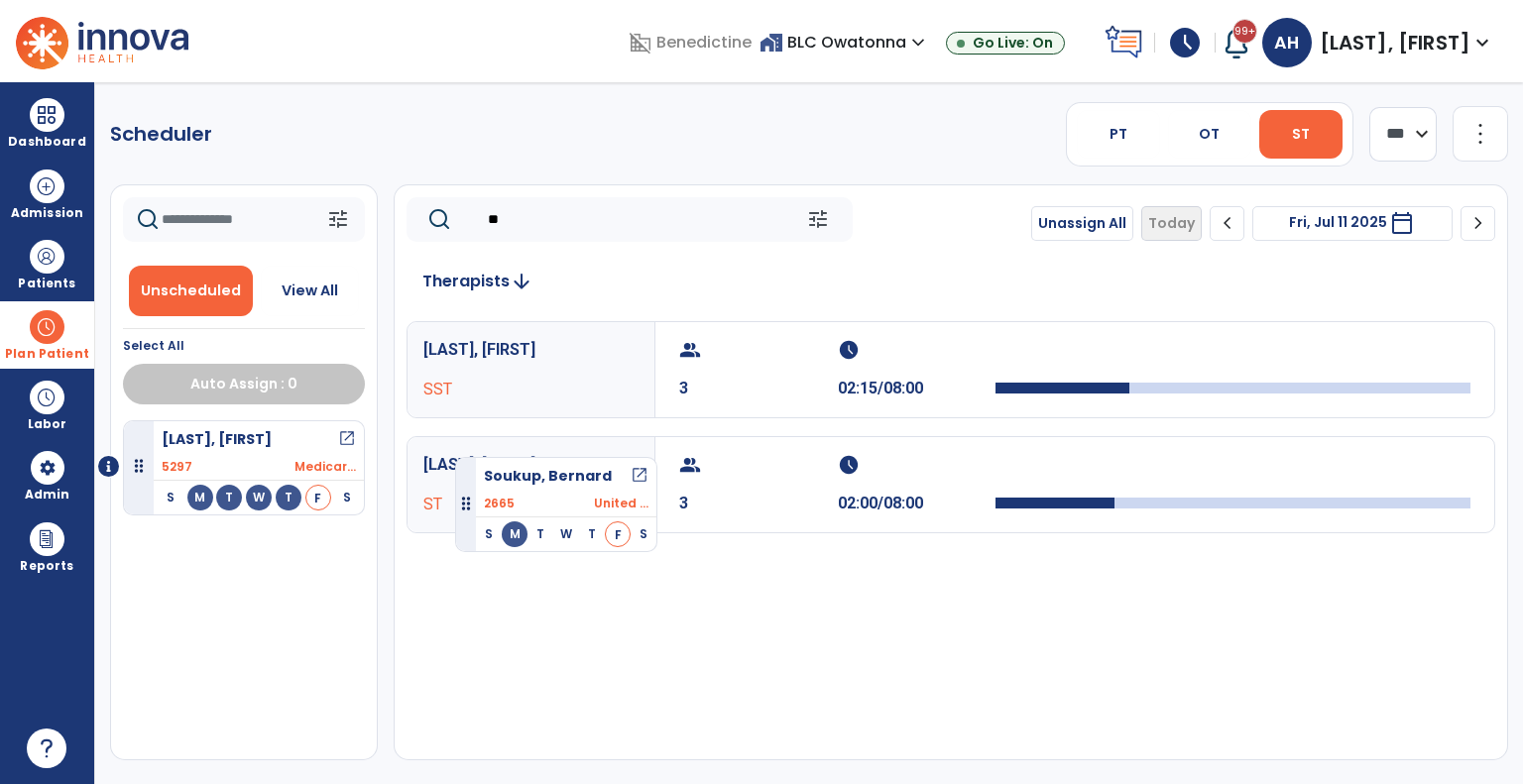 drag, startPoint x: 242, startPoint y: 441, endPoint x: 455, endPoint y: 448, distance: 213.11499 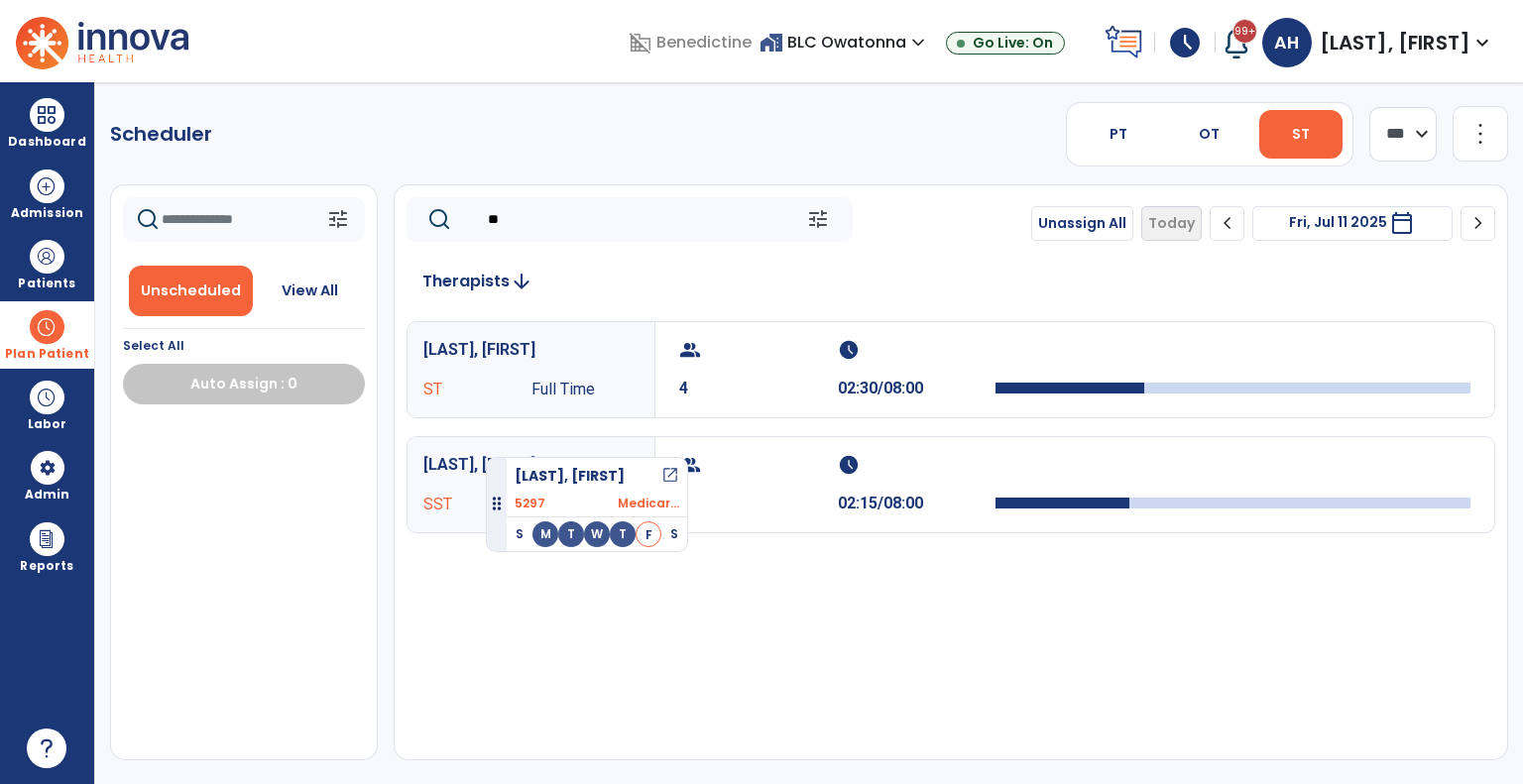 drag, startPoint x: 280, startPoint y: 442, endPoint x: 486, endPoint y: 449, distance: 206.1189 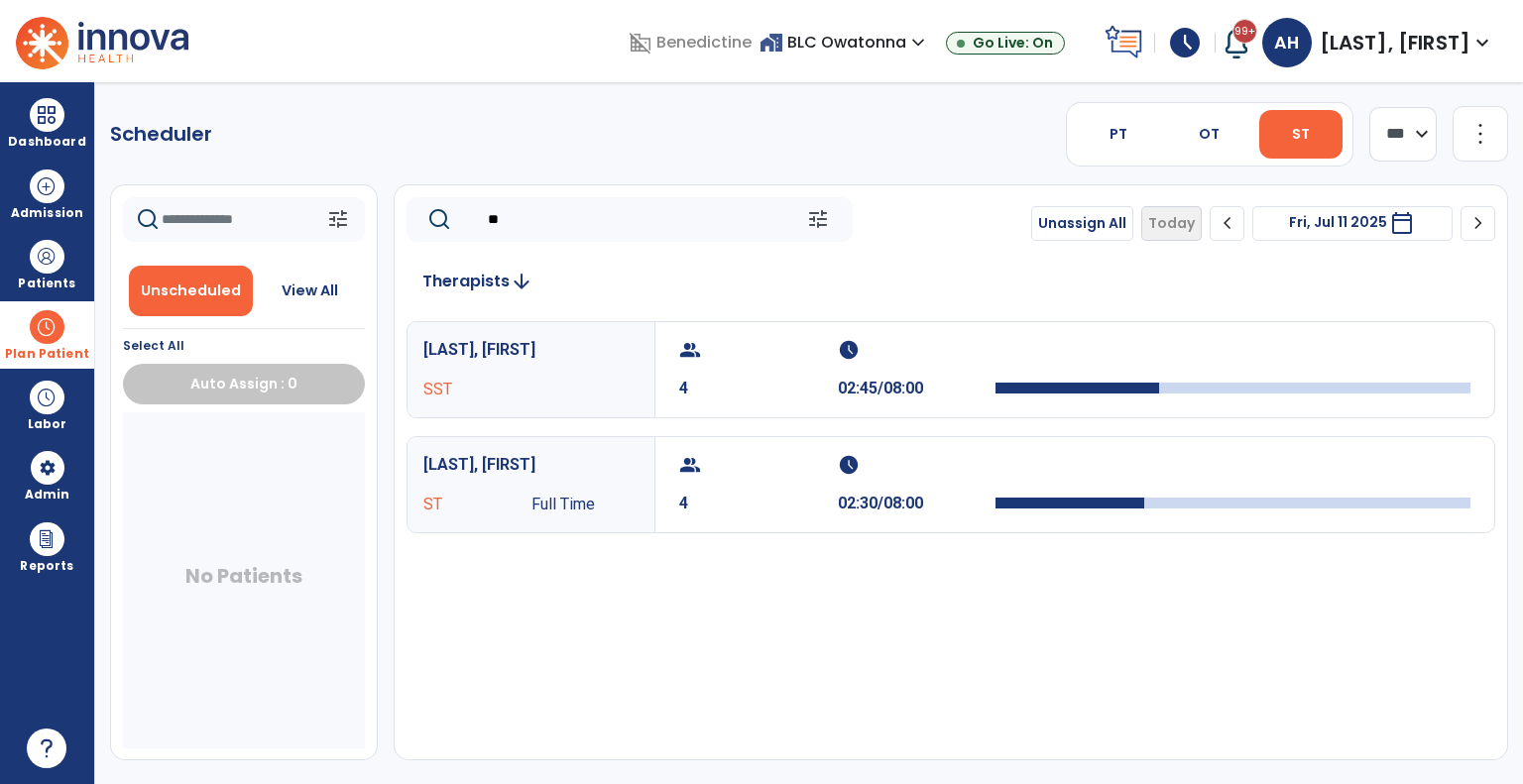 click on "SST" at bounding box center [530, 390] 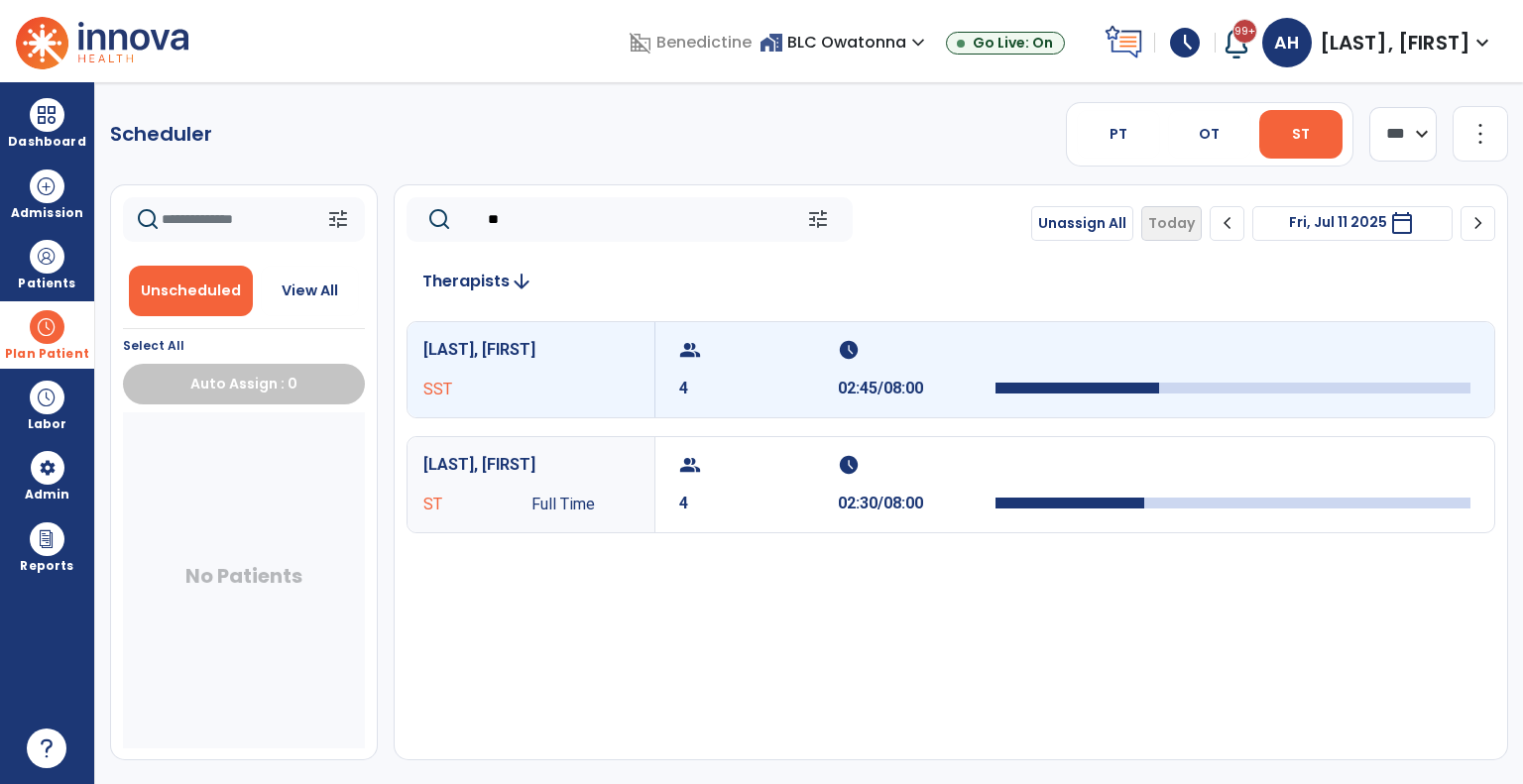 click on "Honstad, Amanda ST Full Time" at bounding box center (530, 485) 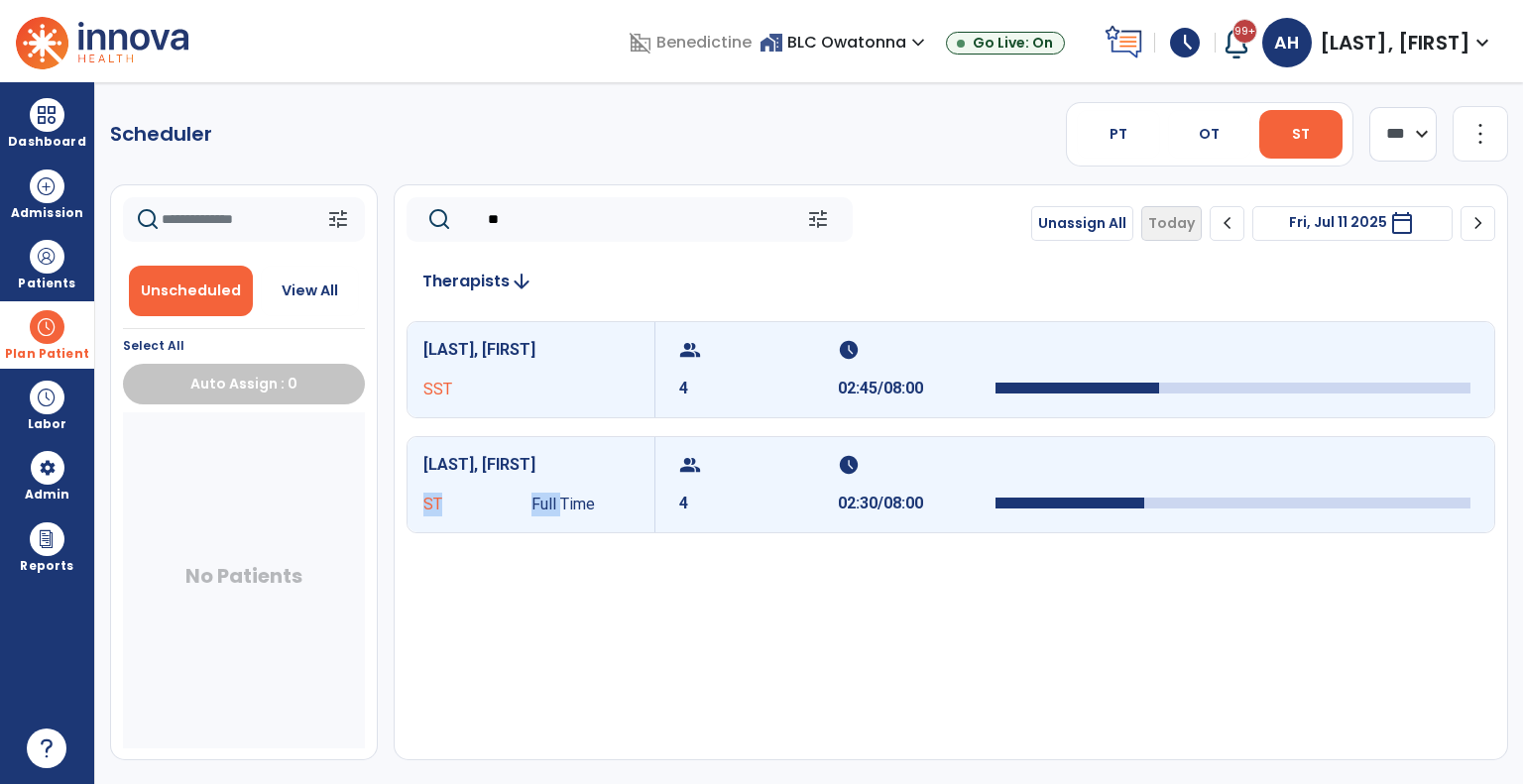 click on "Honstad, Amanda ST Full Time" at bounding box center [530, 485] 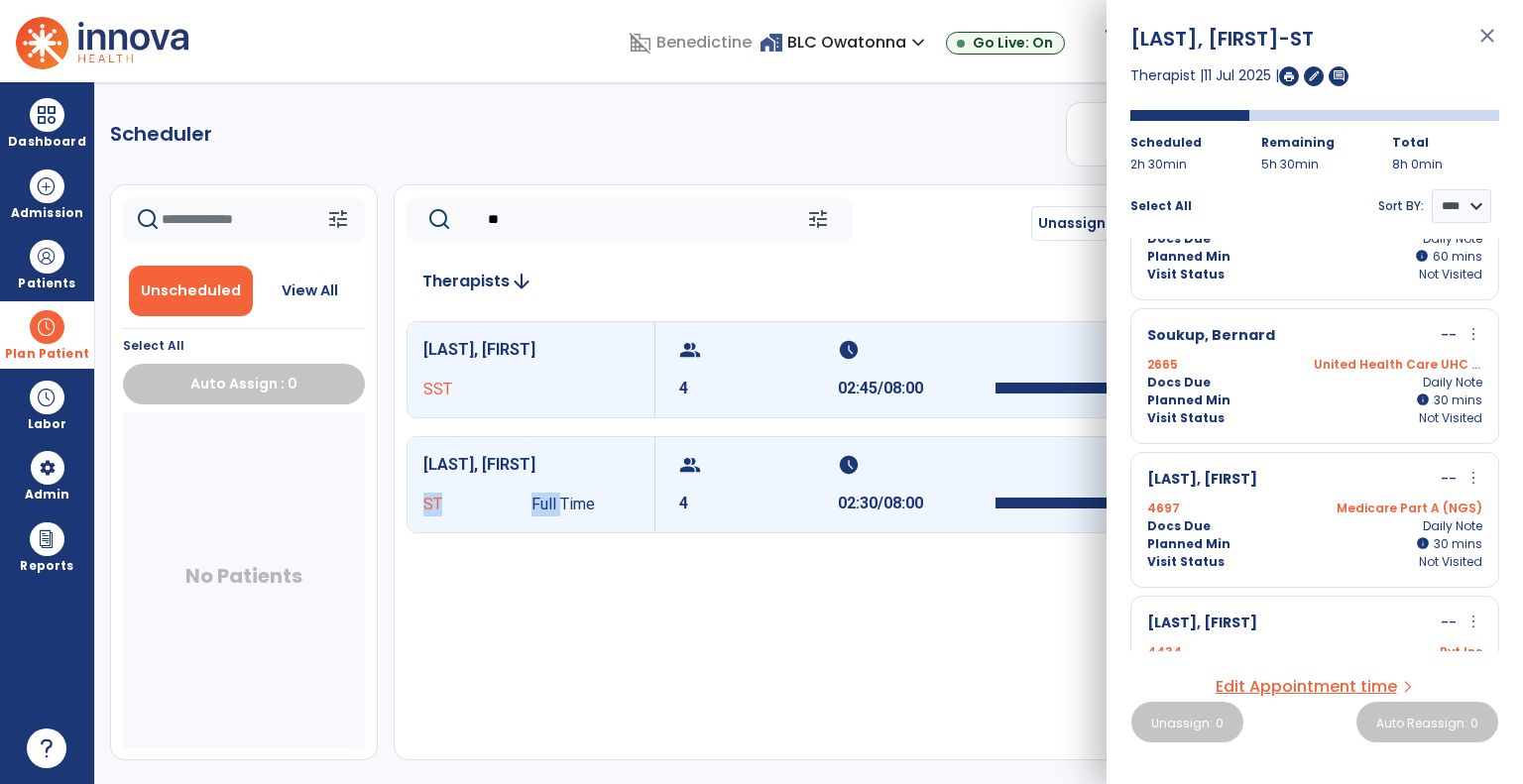 scroll, scrollTop: 83, scrollLeft: 0, axis: vertical 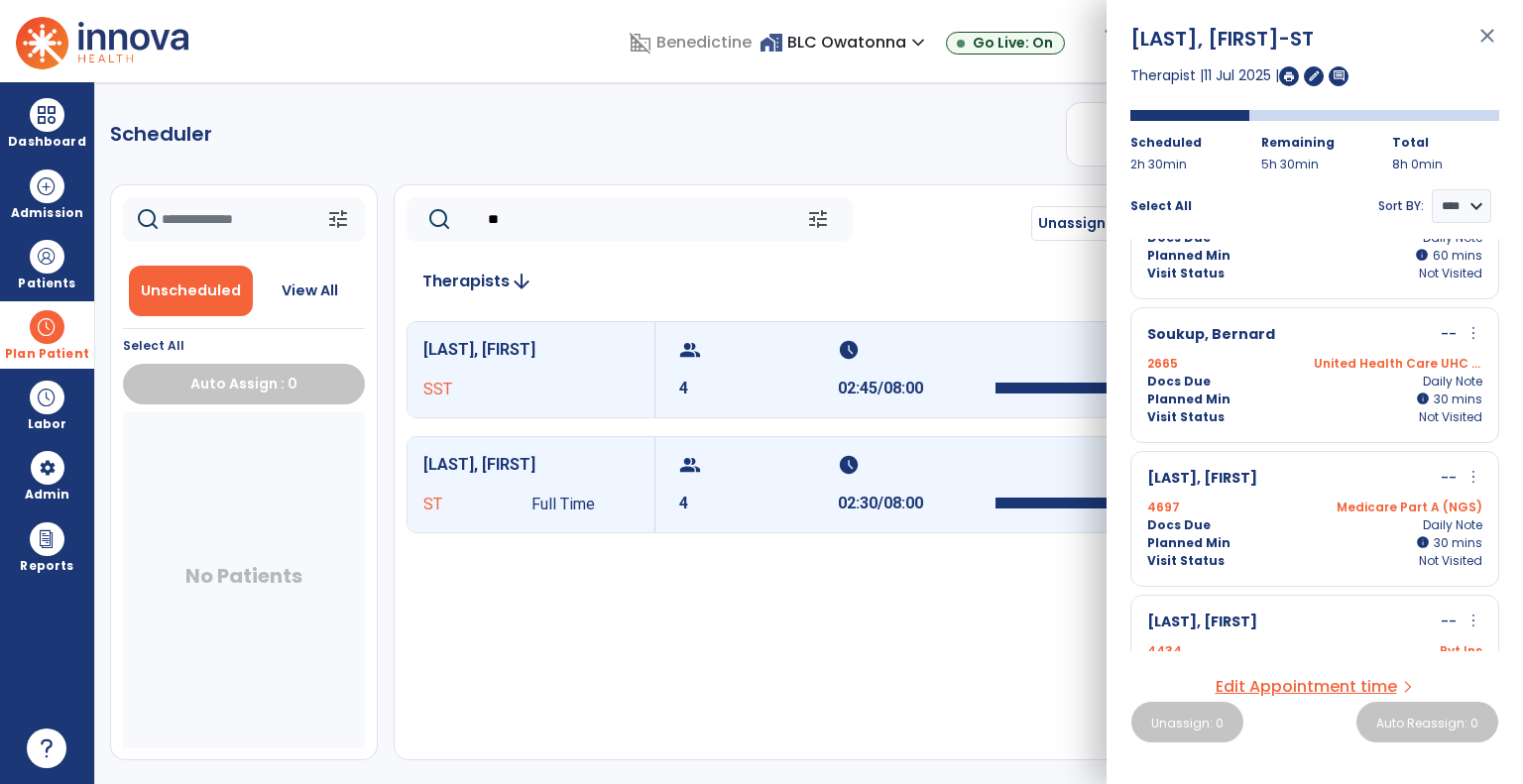 click on "Docs Due Daily Note" at bounding box center (1315, 382) 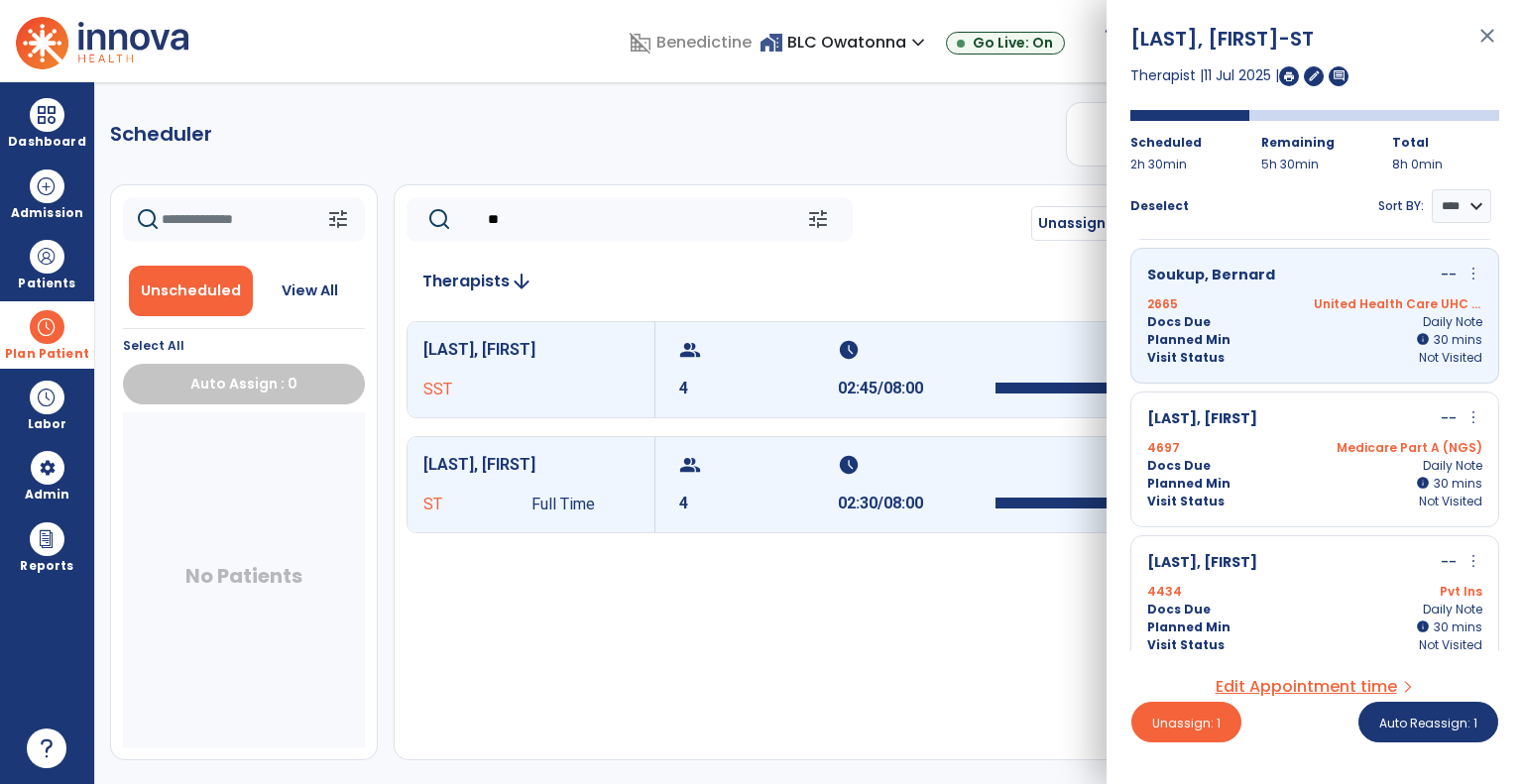 scroll, scrollTop: 150, scrollLeft: 0, axis: vertical 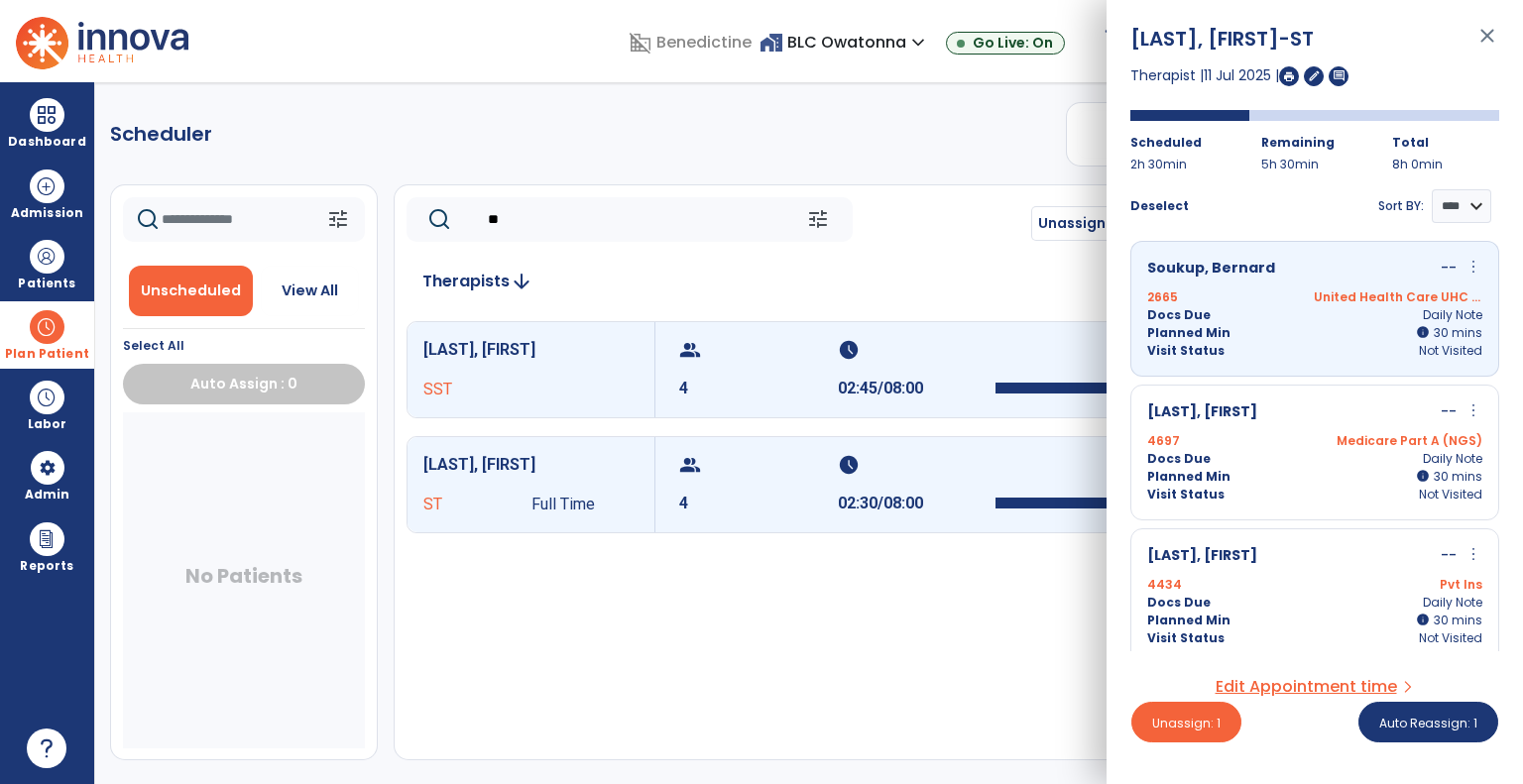 click on "Docs Due Daily Note" at bounding box center [1315, 459] 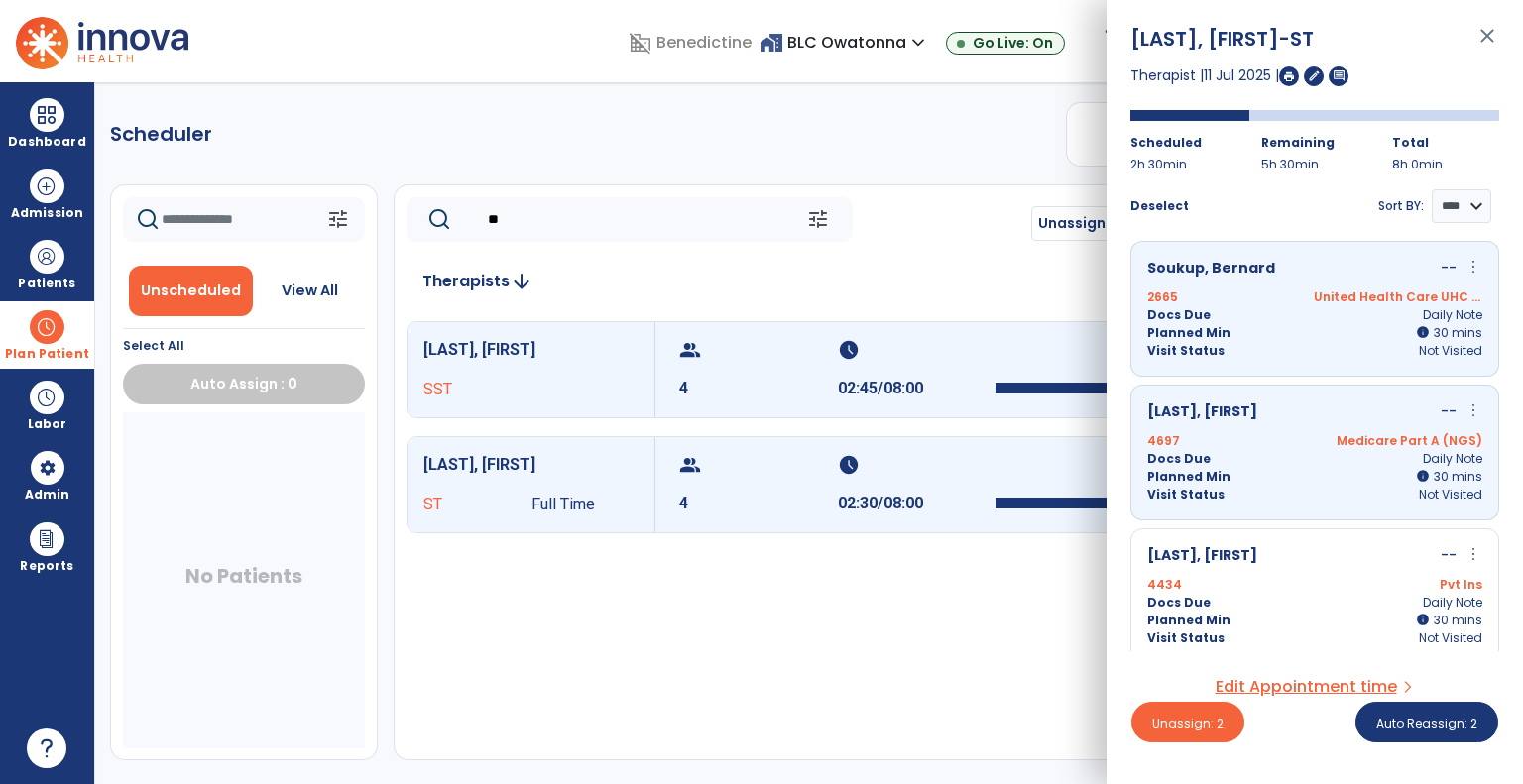 scroll, scrollTop: 160, scrollLeft: 0, axis: vertical 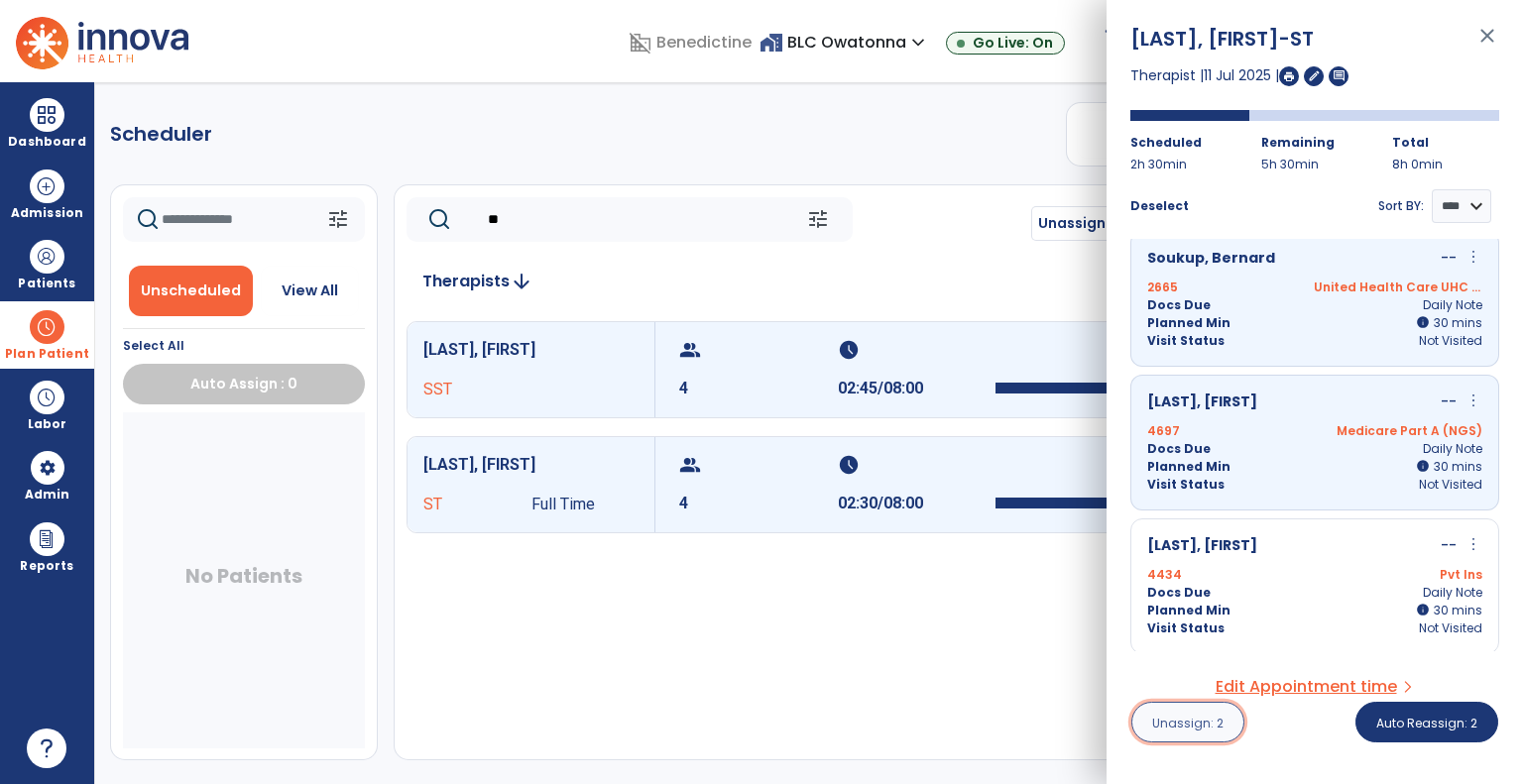 click on "Unassign: 2" at bounding box center (1188, 723) 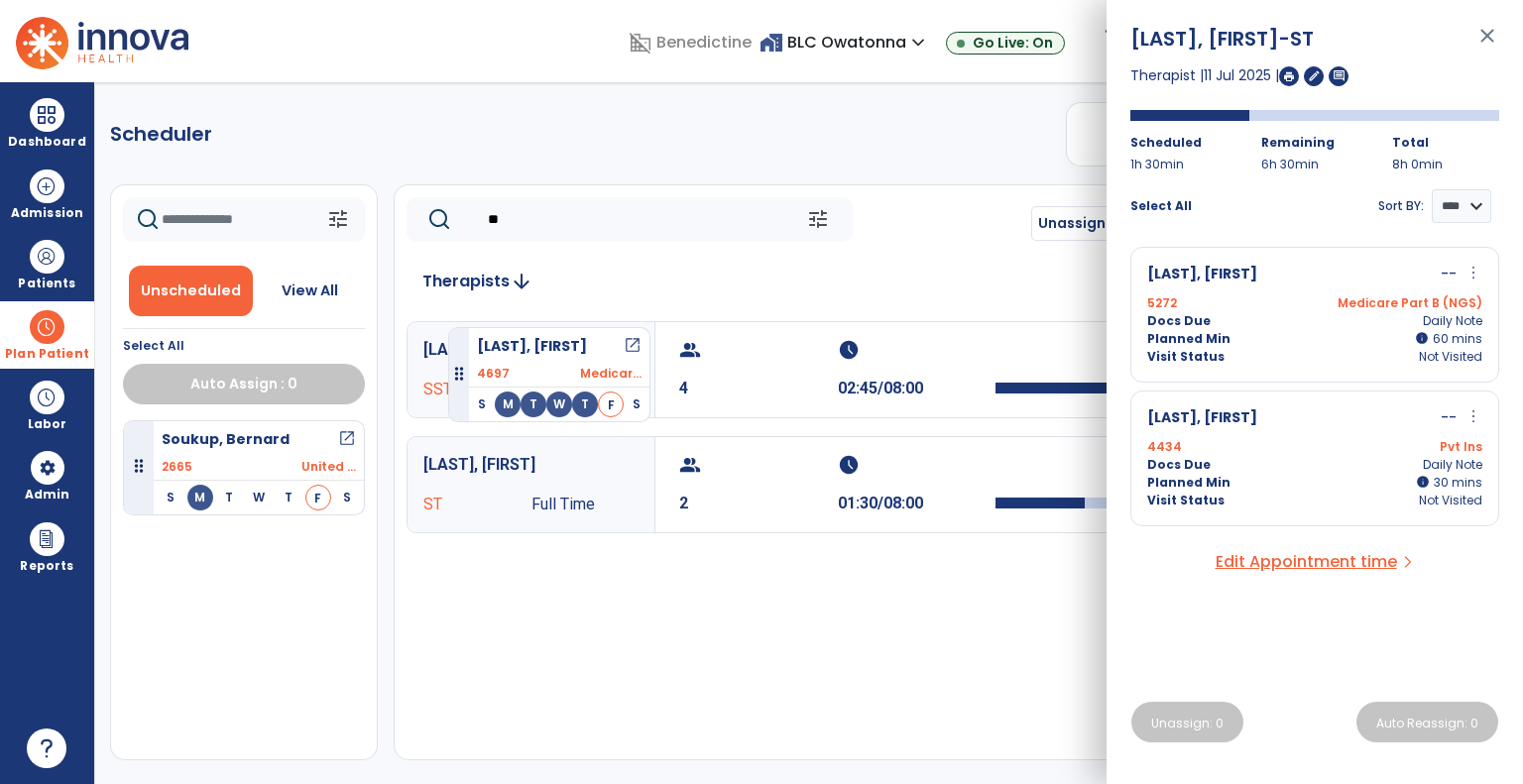 drag, startPoint x: 290, startPoint y: 431, endPoint x: 448, endPoint y: 319, distance: 193.66982 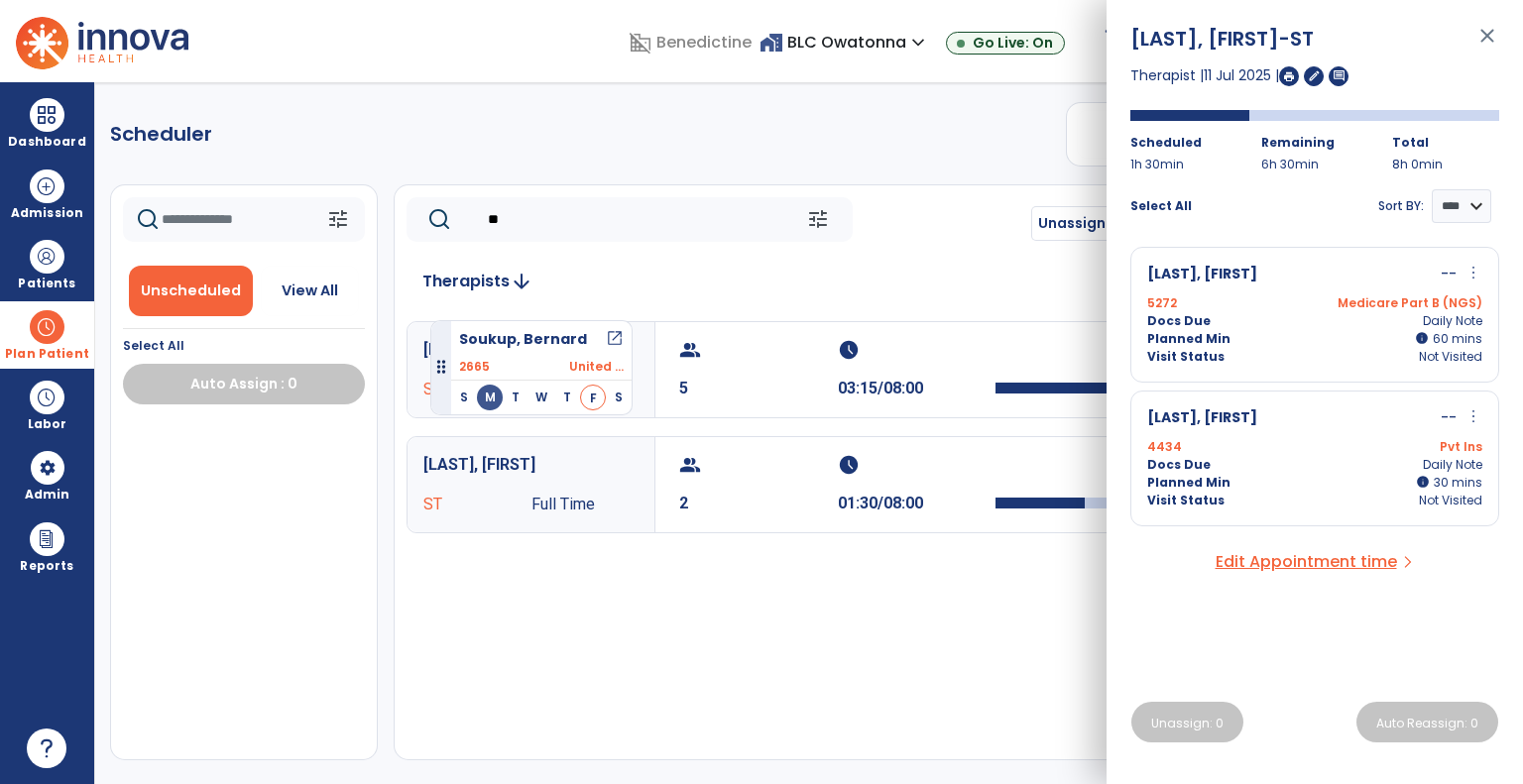 drag, startPoint x: 226, startPoint y: 439, endPoint x: 430, endPoint y: 312, distance: 240.30189 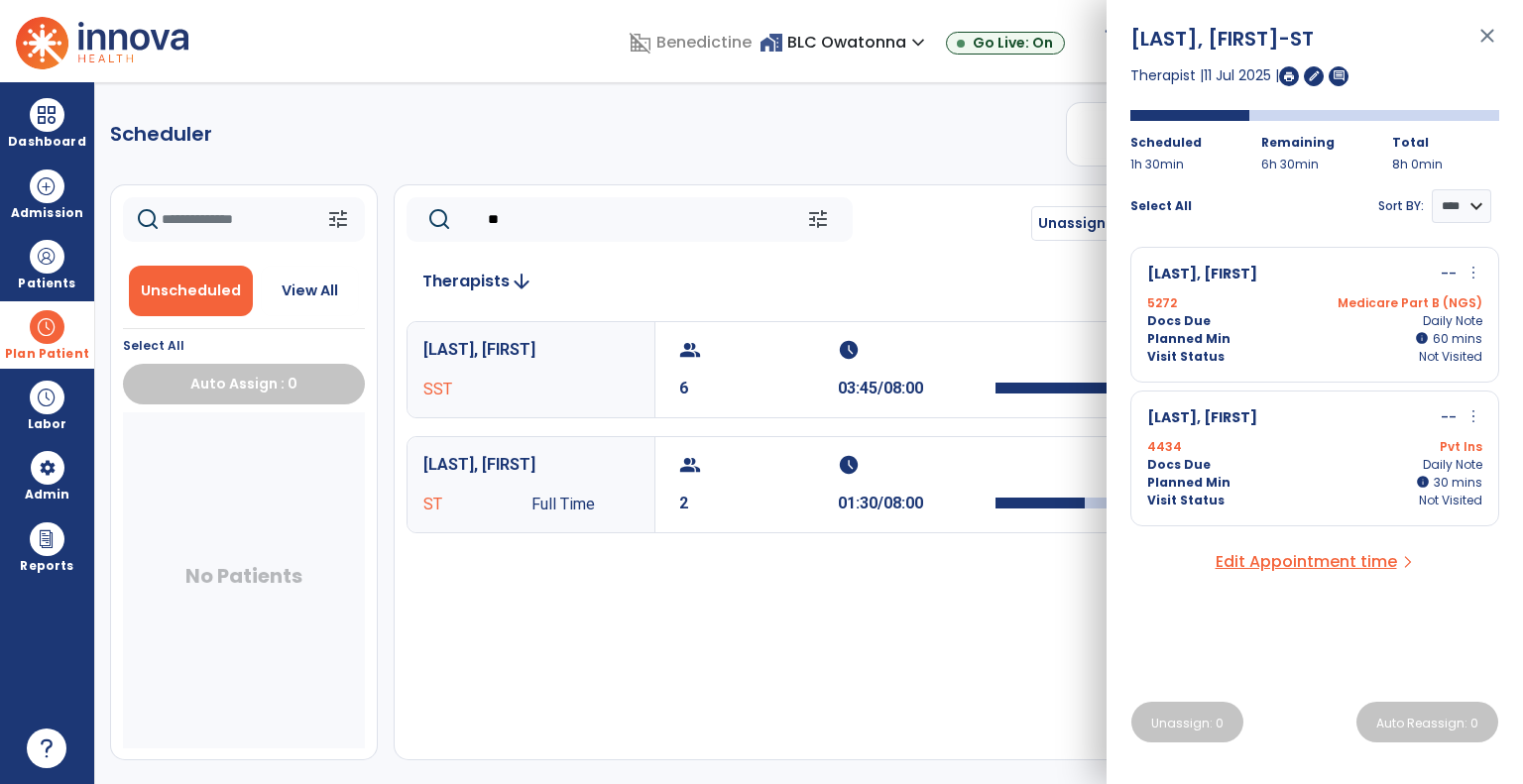 click on "**" 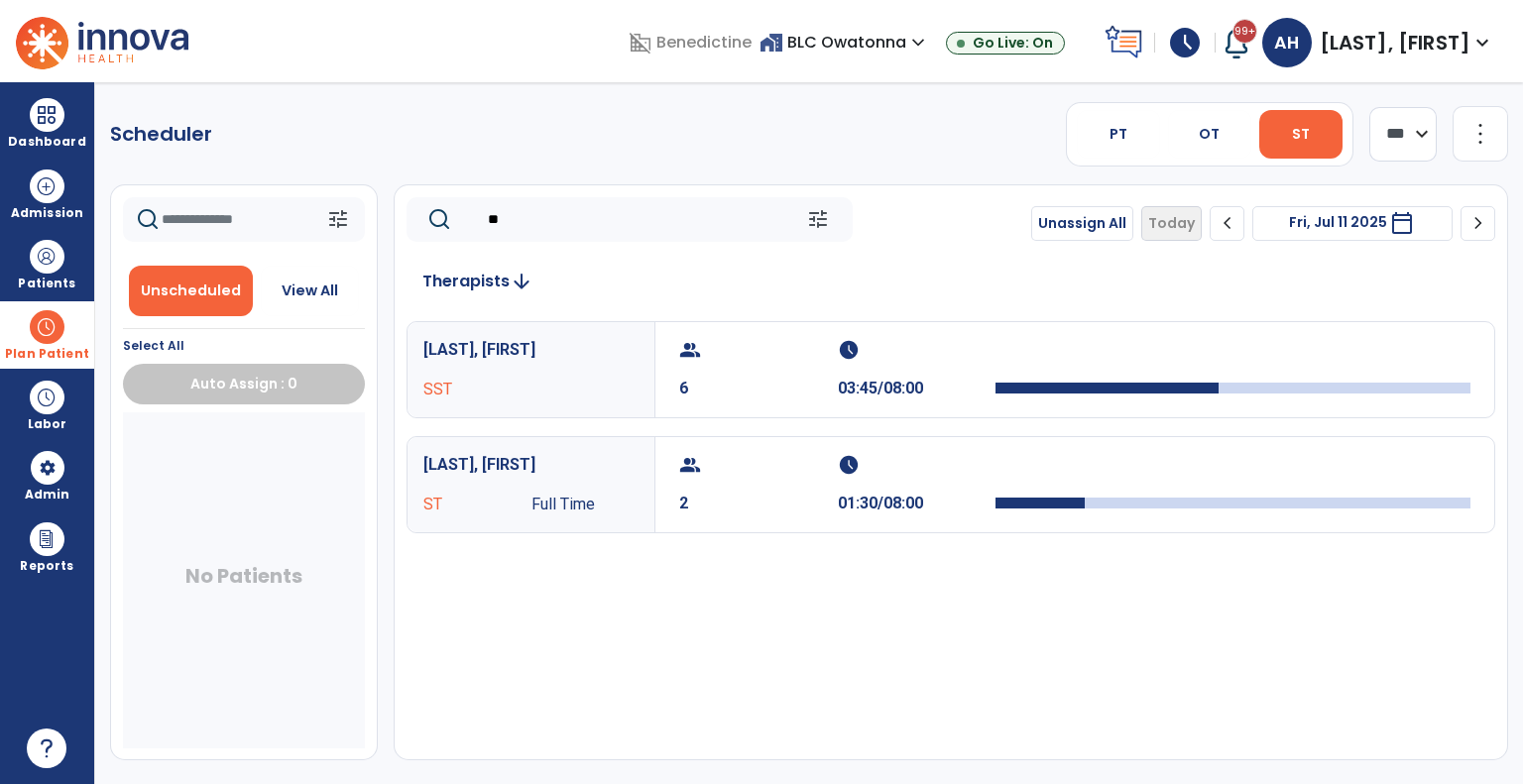 type on "*" 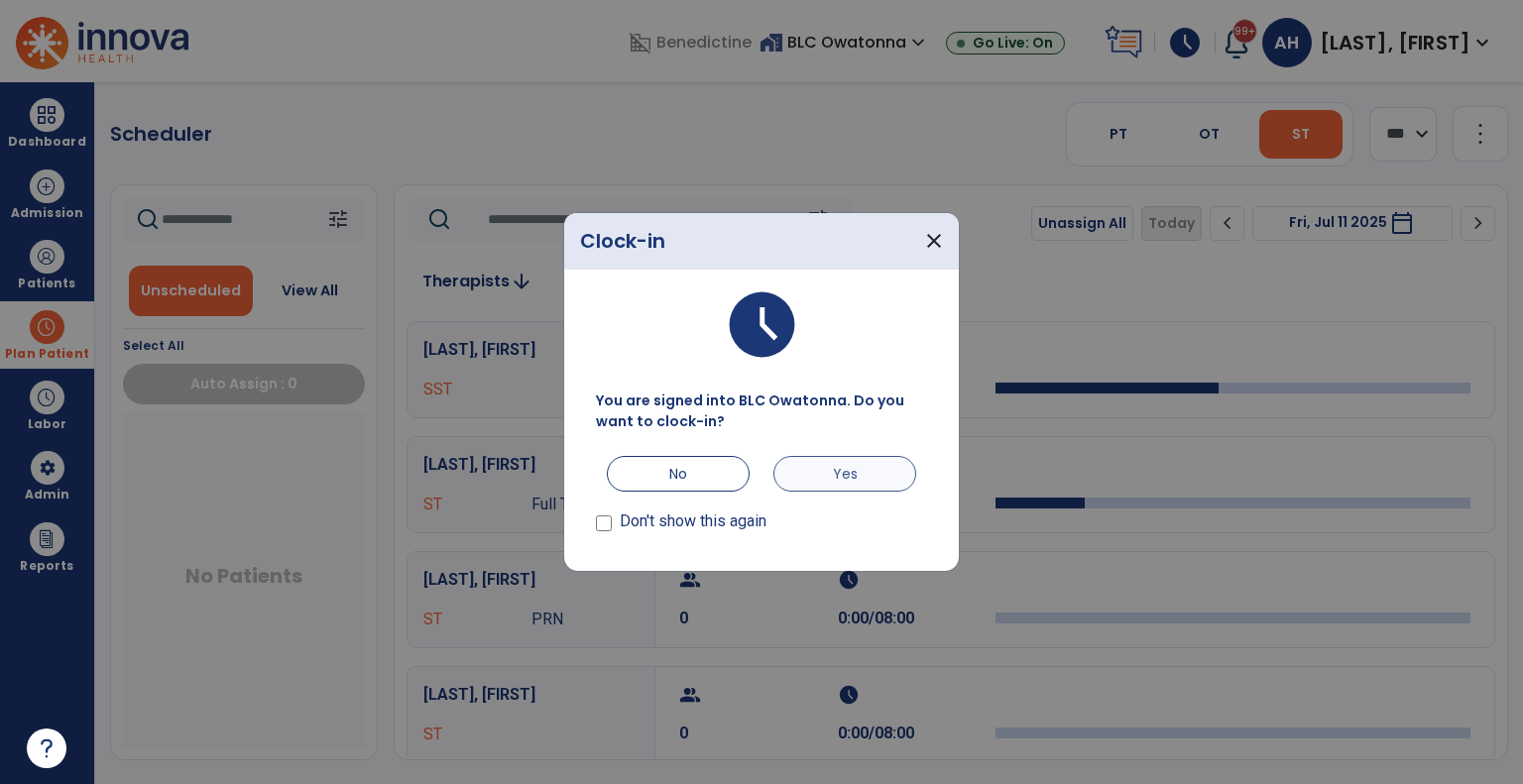 type 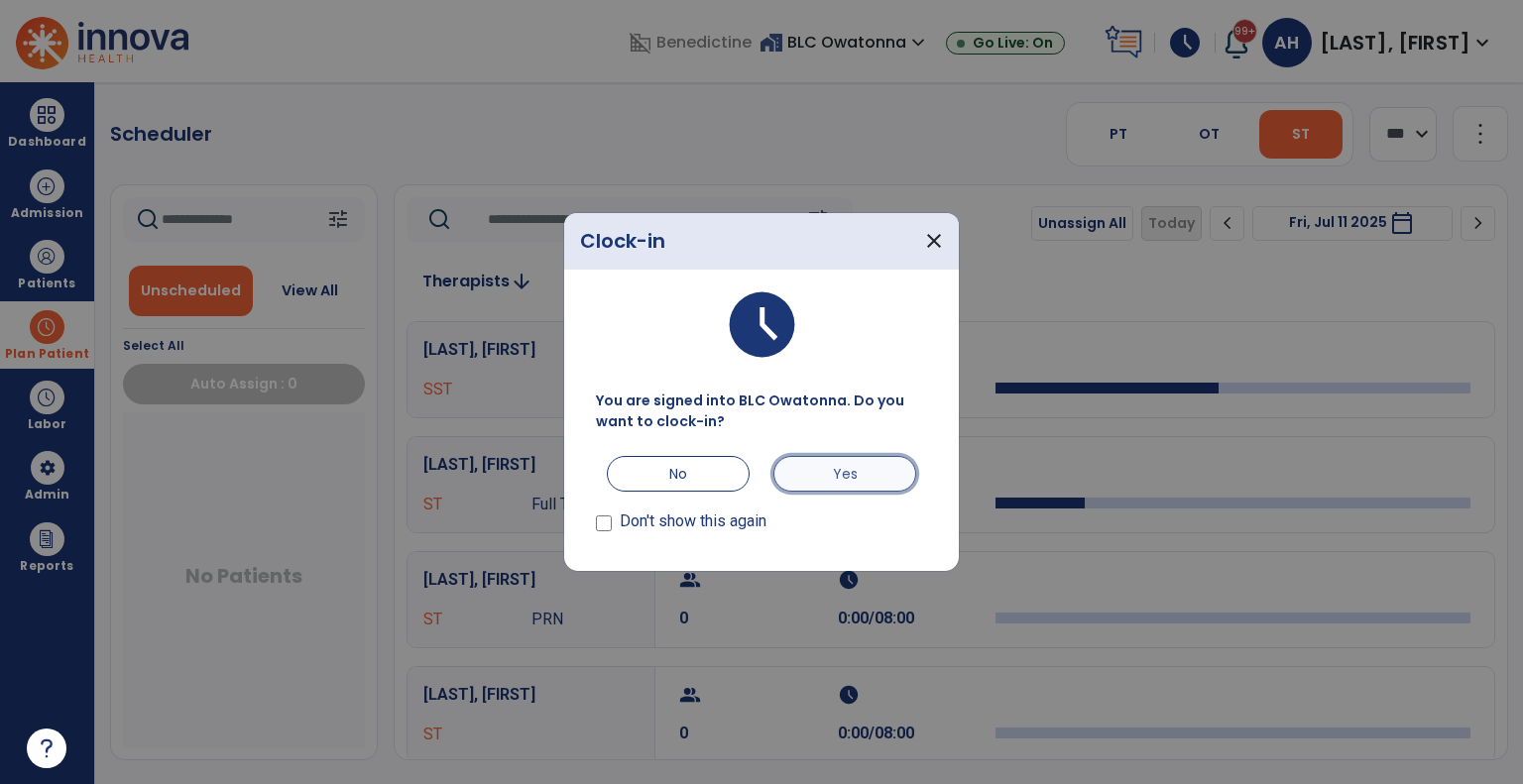 click on "Yes" at bounding box center [845, 474] 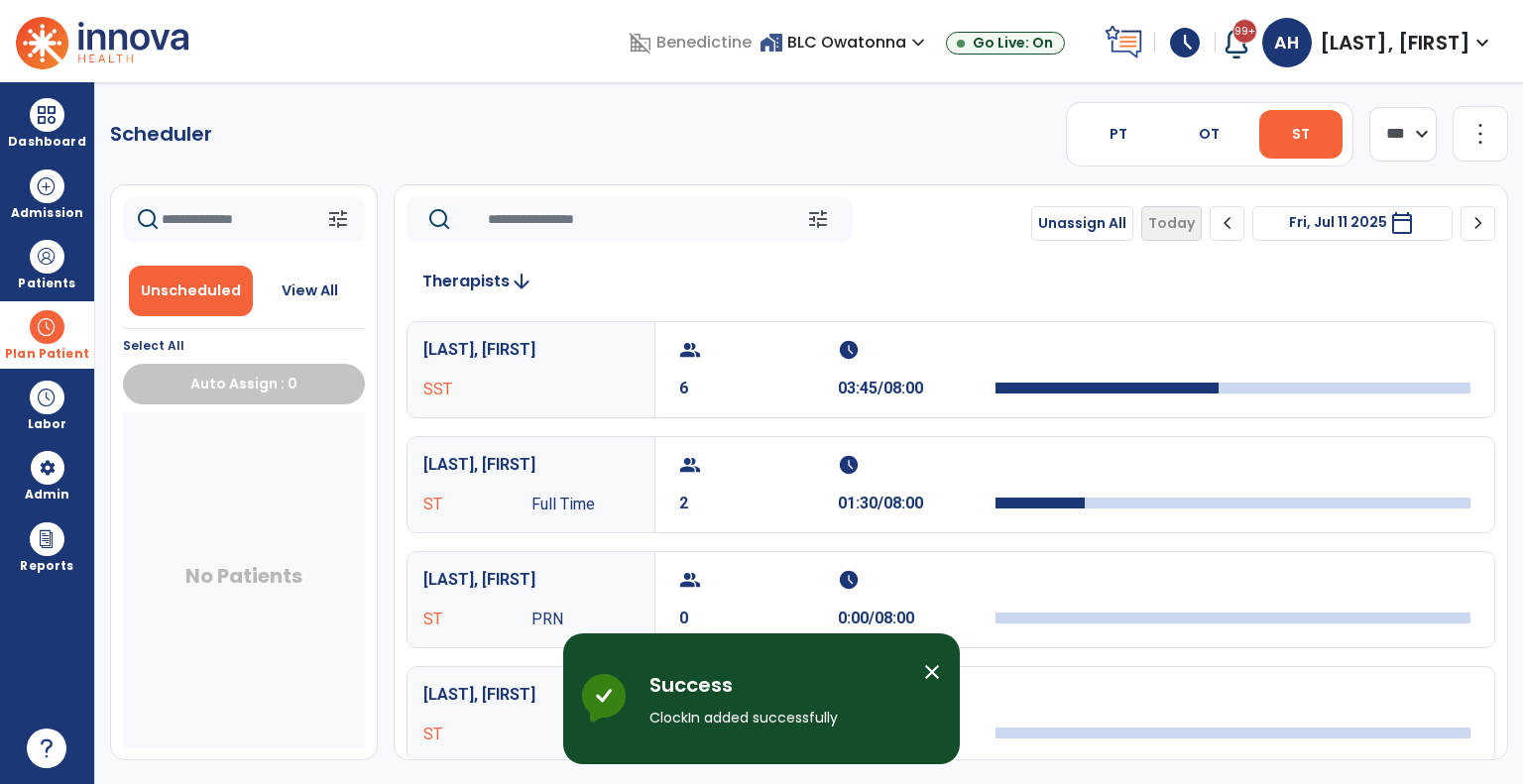 click on "chevron_right" 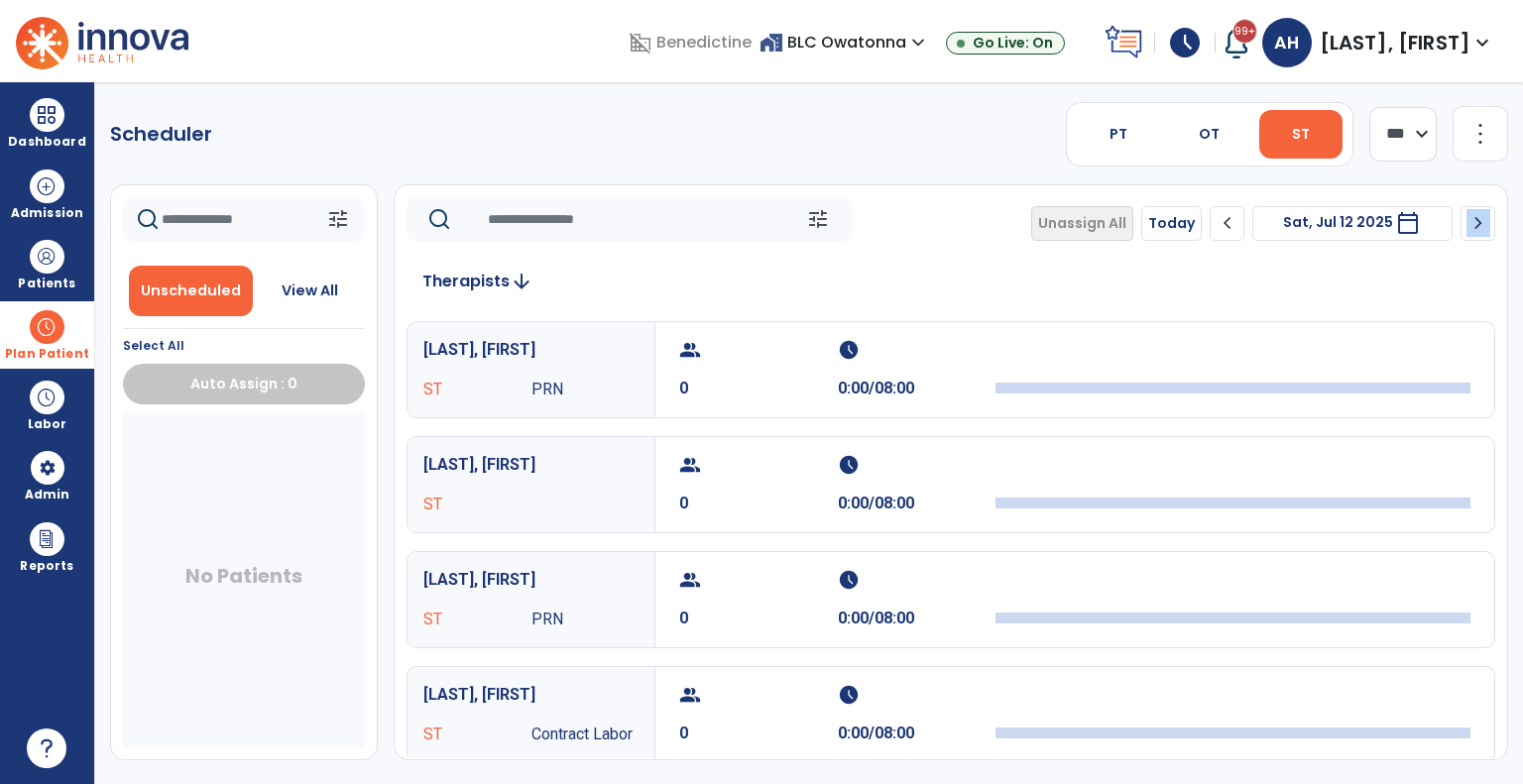 click on "chevron_right" 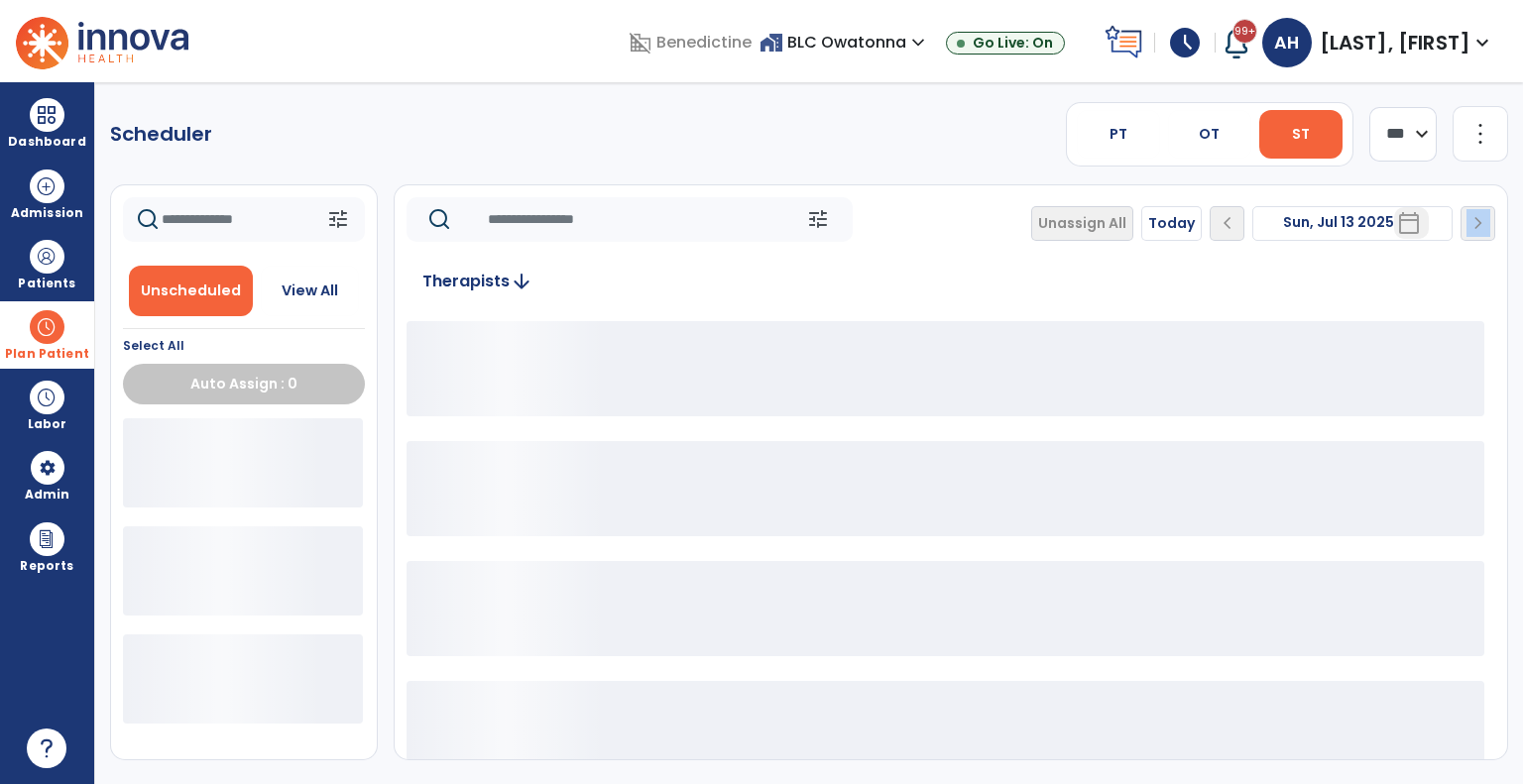 click on "Unassign All   Today  chevron_left Sun, Jul 13 2025  *********  calendar_today  chevron_right" 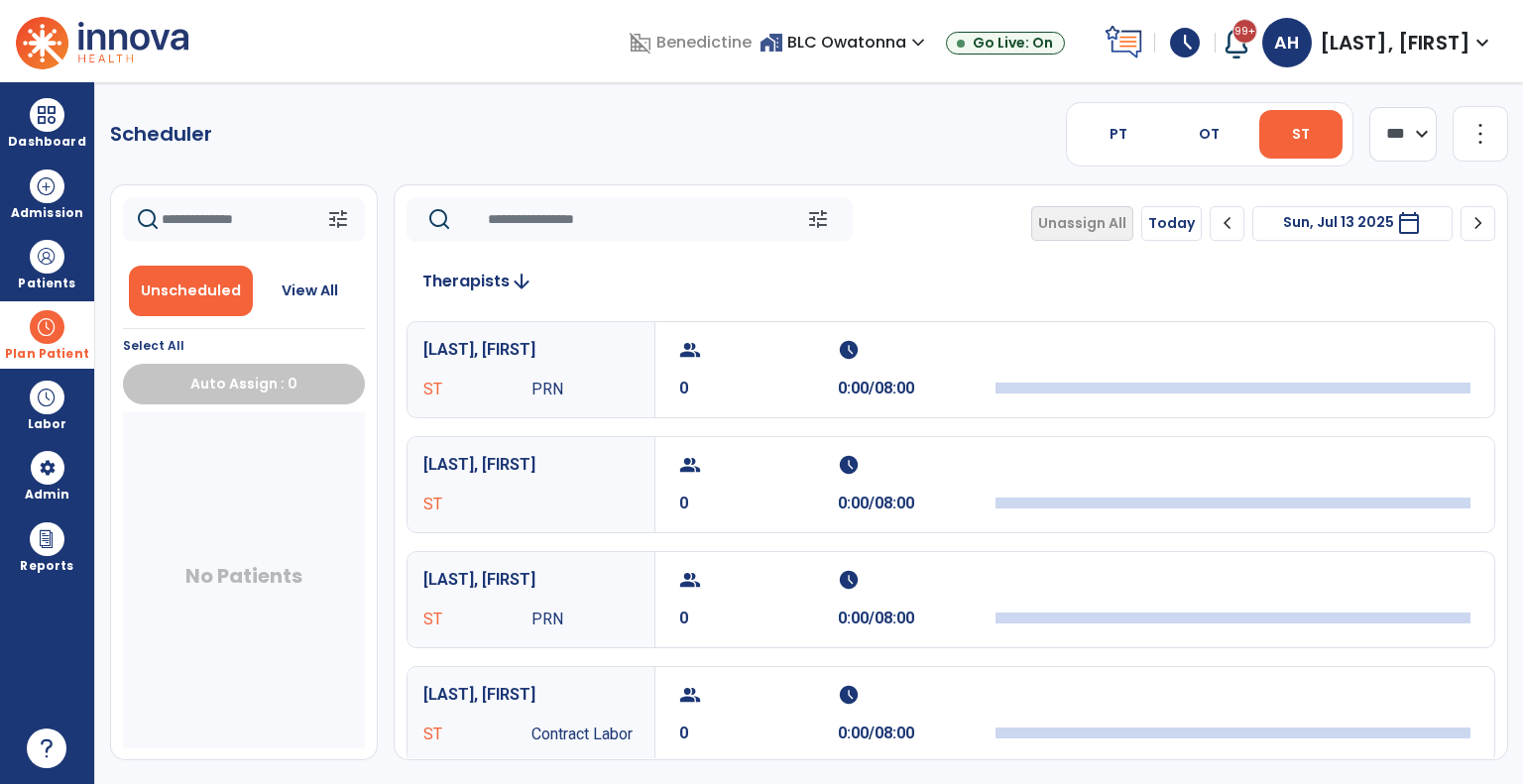click on "chevron_right" 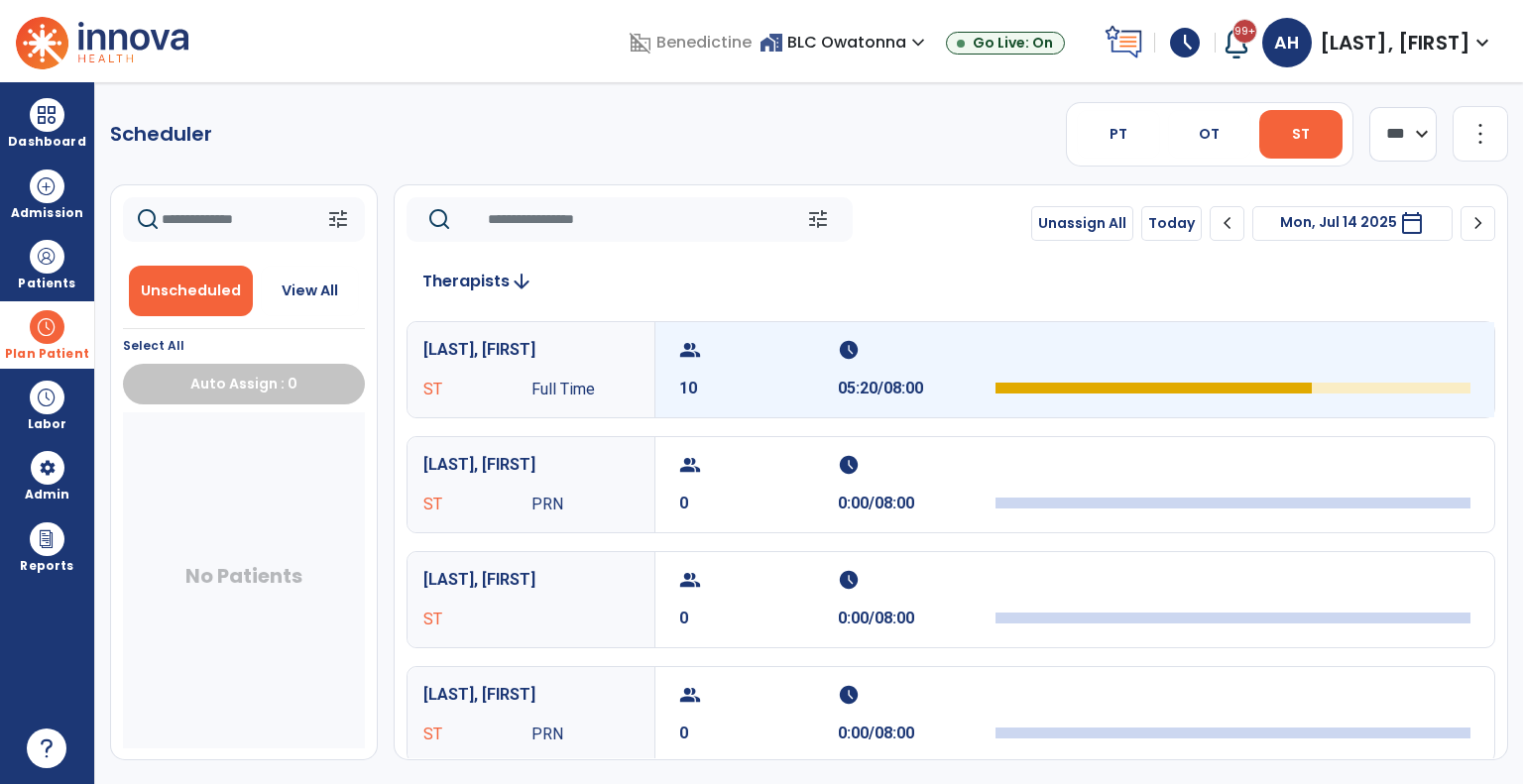 click on "group  10" at bounding box center [759, 370] 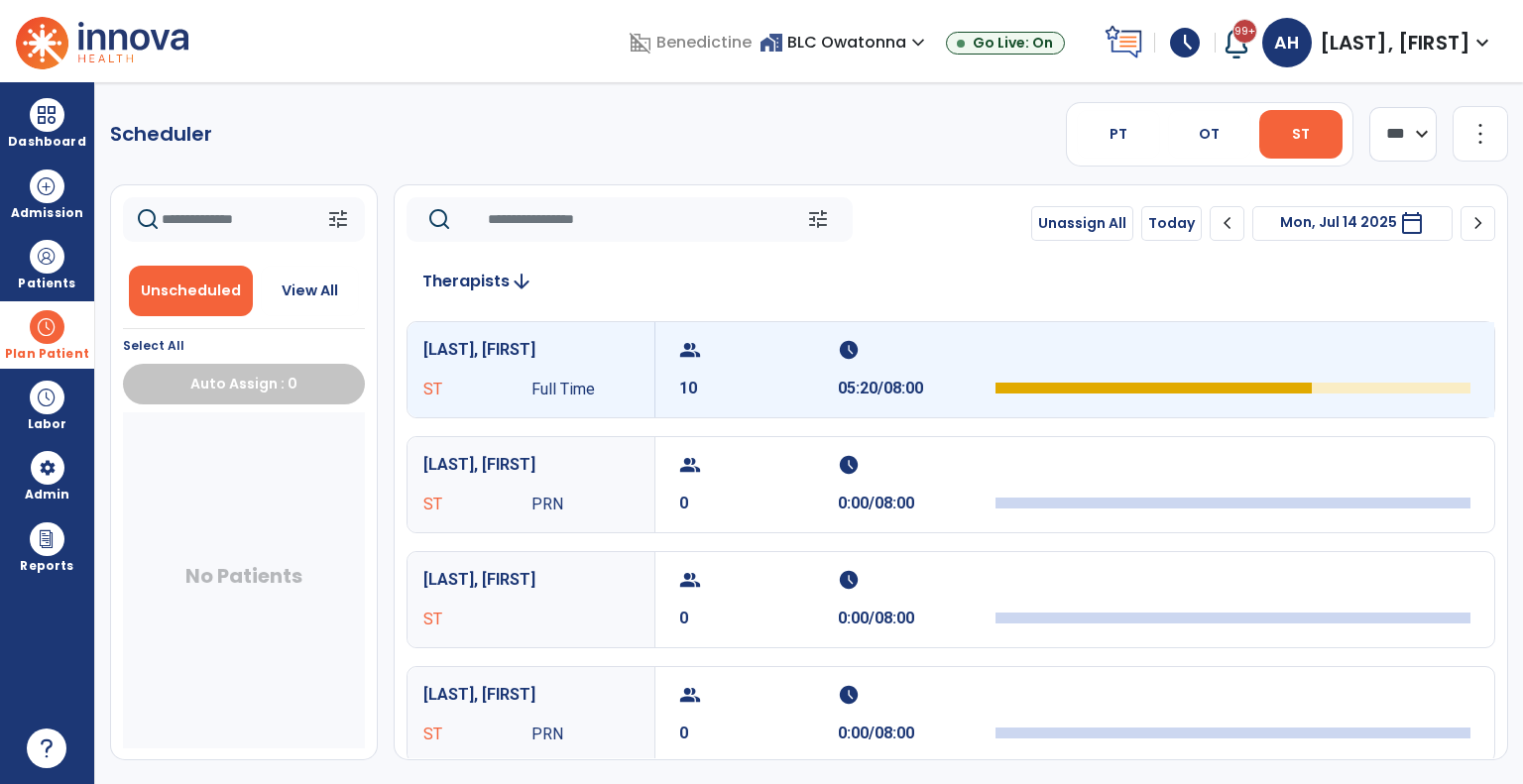 click on "group  10" at bounding box center (759, 370) 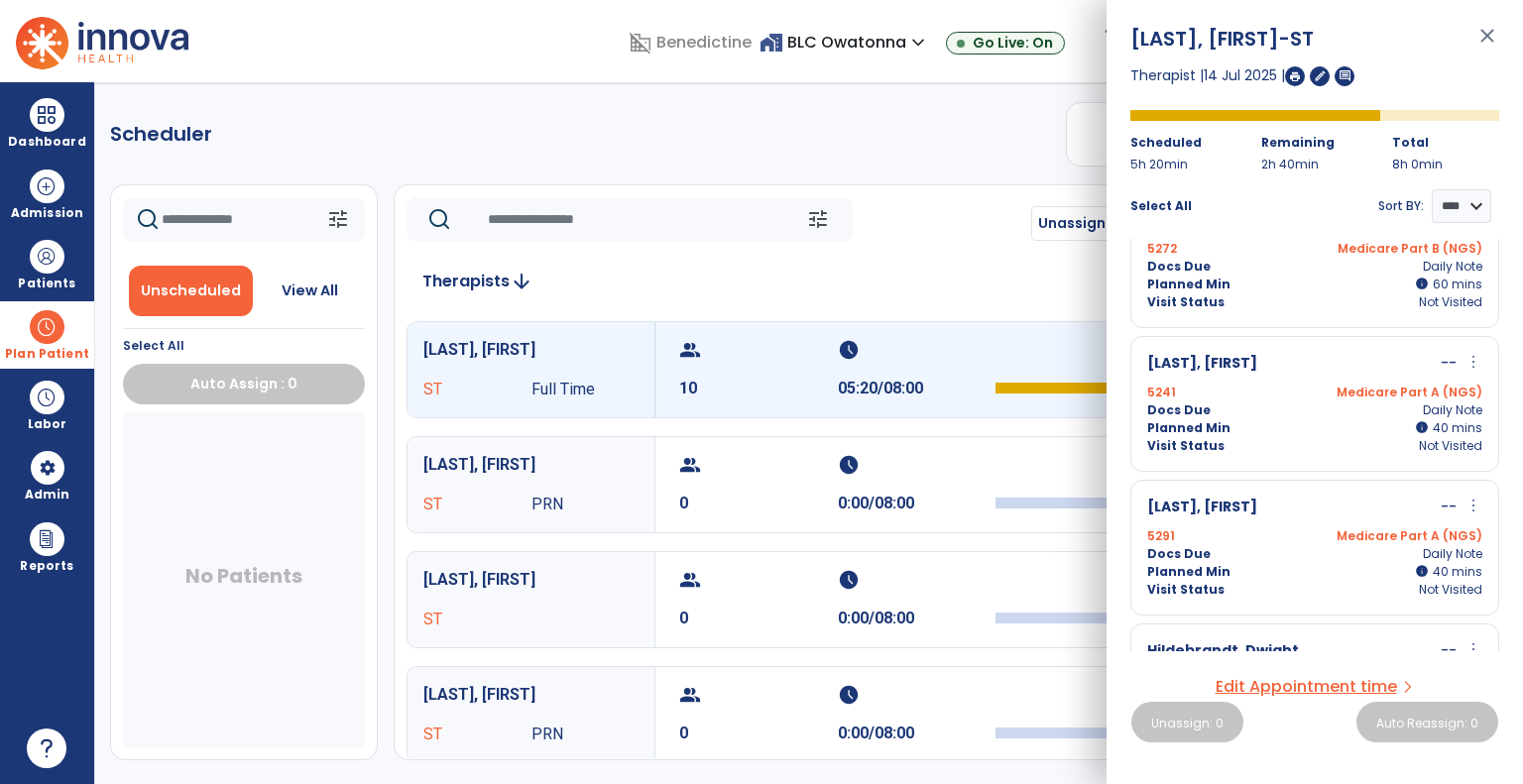 scroll, scrollTop: 0, scrollLeft: 0, axis: both 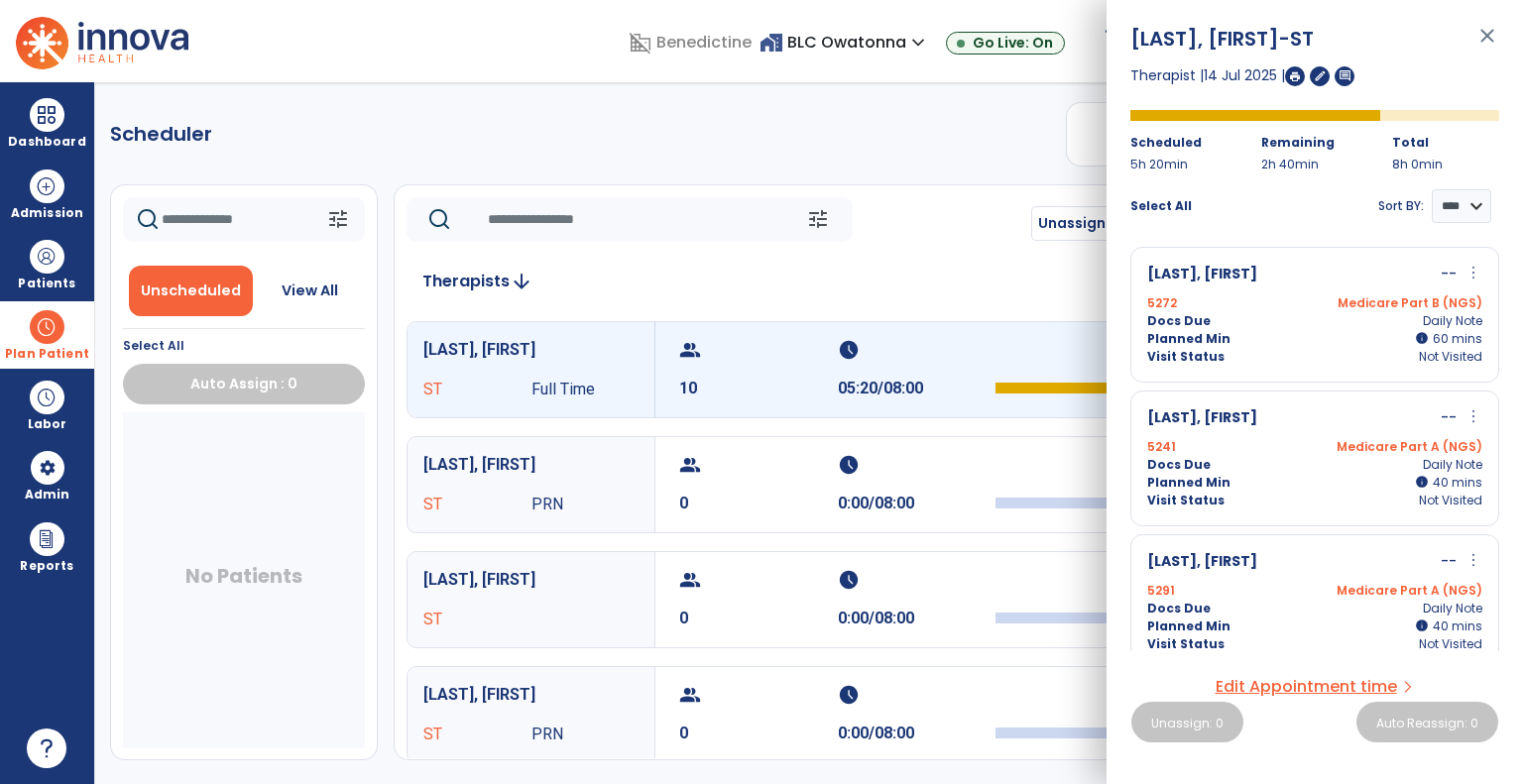 click 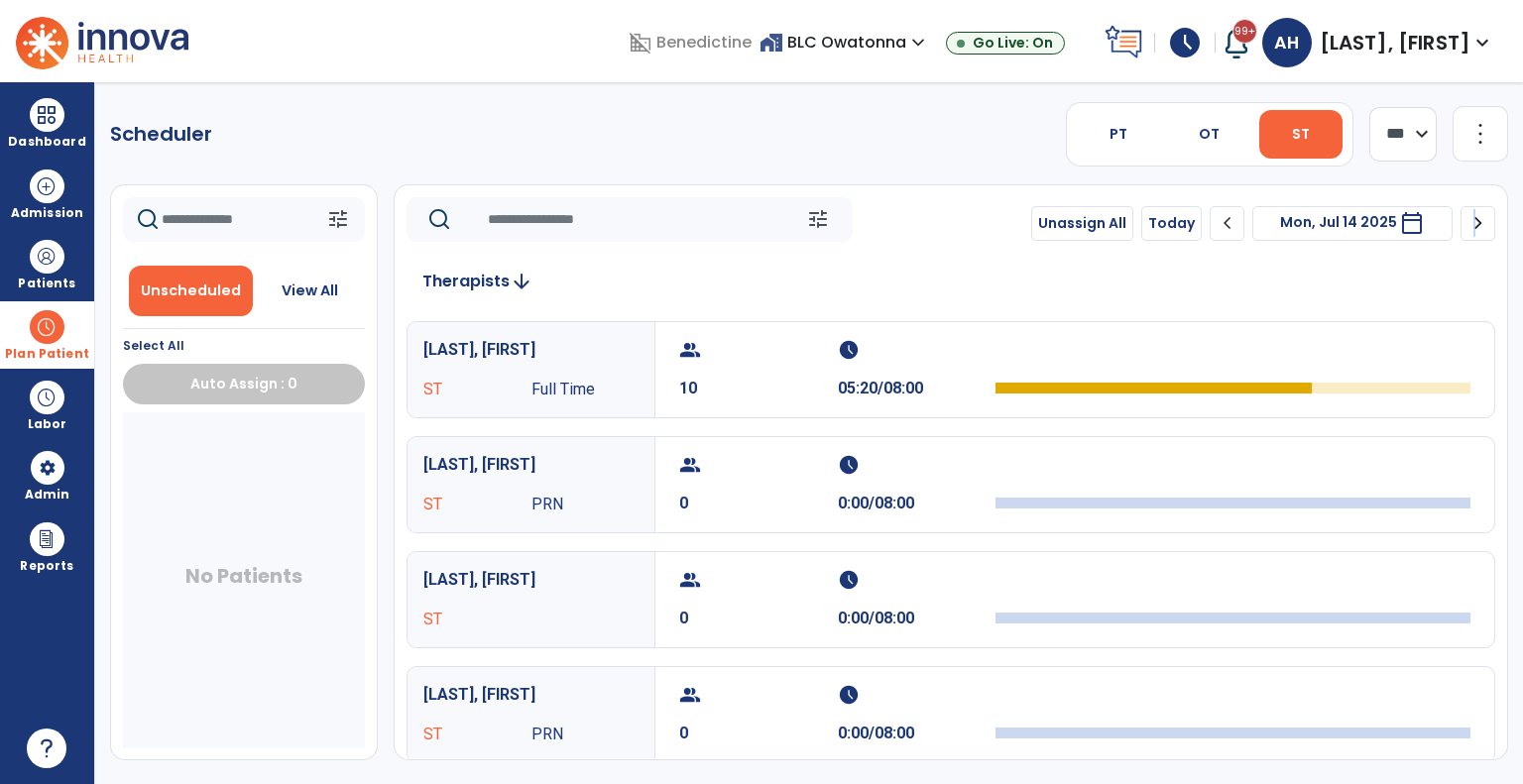 click on "chevron_right" 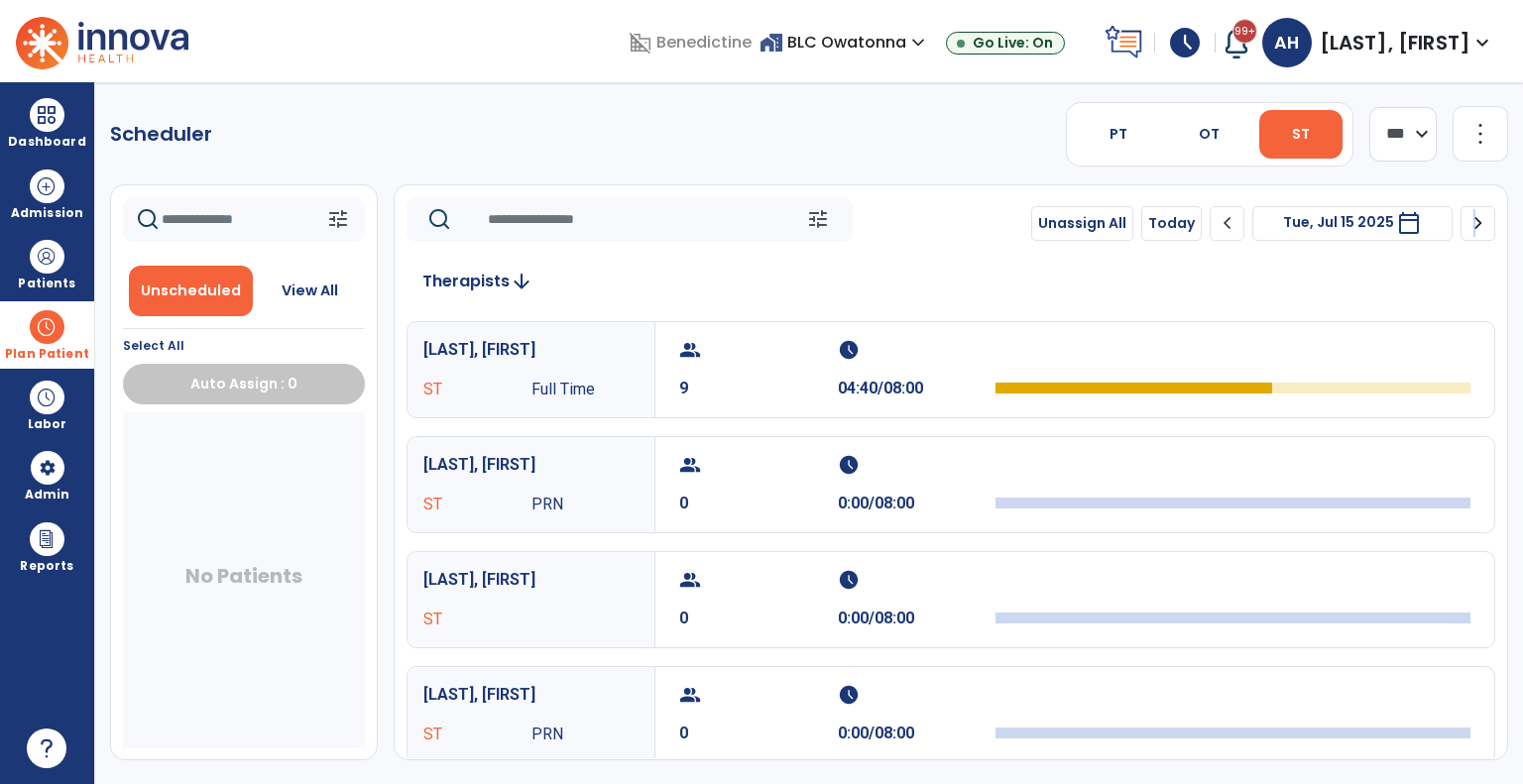 click on "chevron_right" 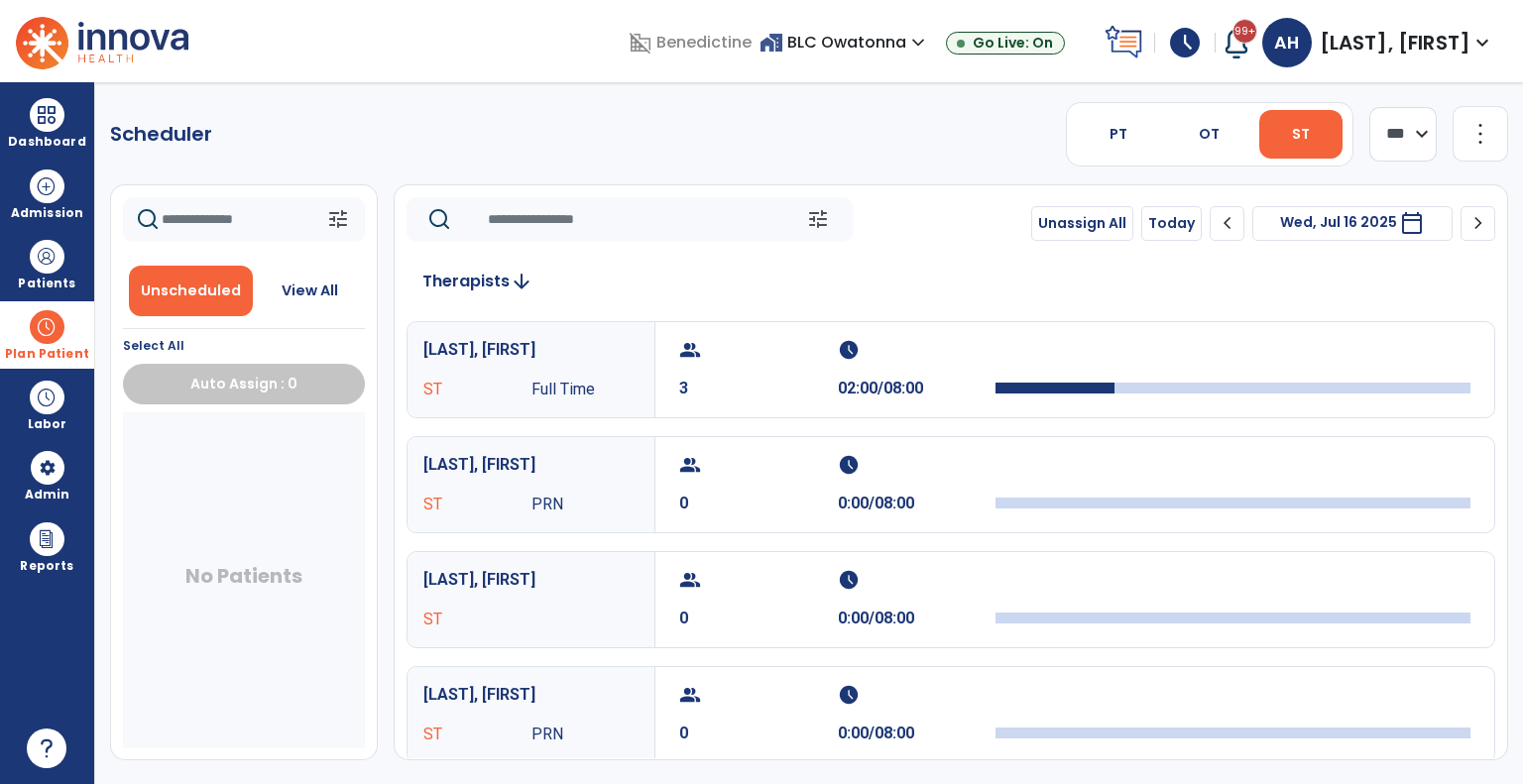 click on "chevron_left" 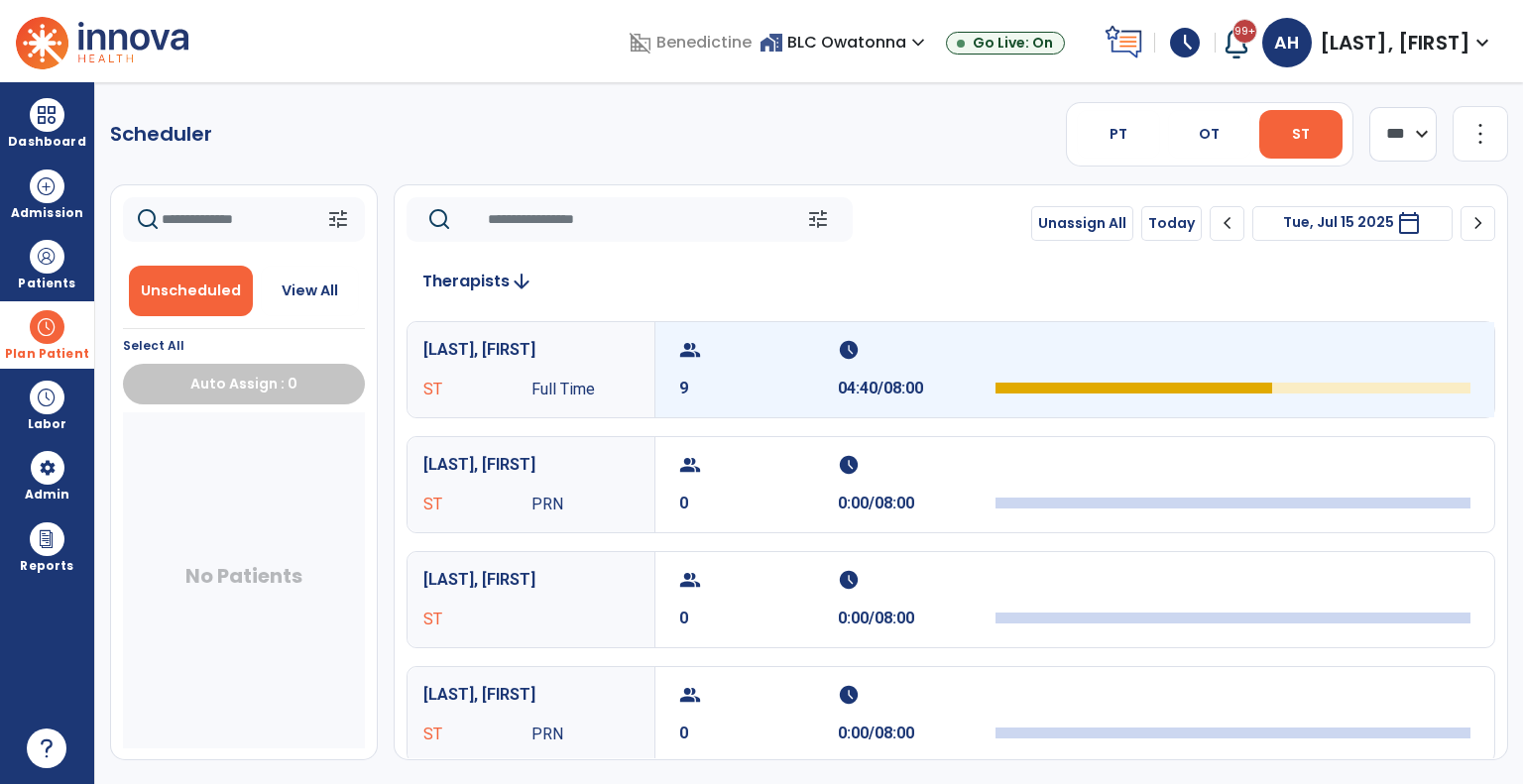 click on "9" at bounding box center (759, 389) 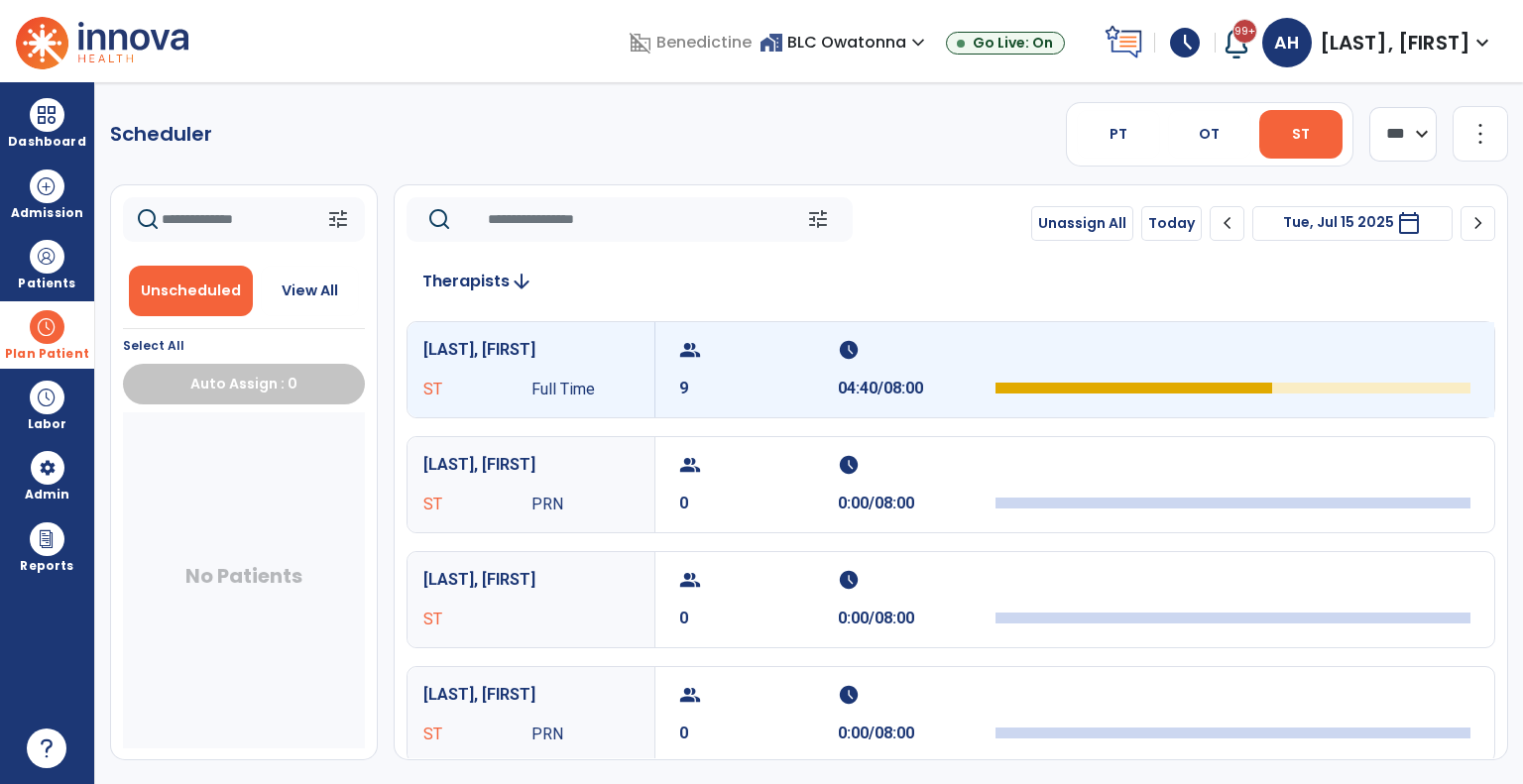 click on "9" at bounding box center (759, 389) 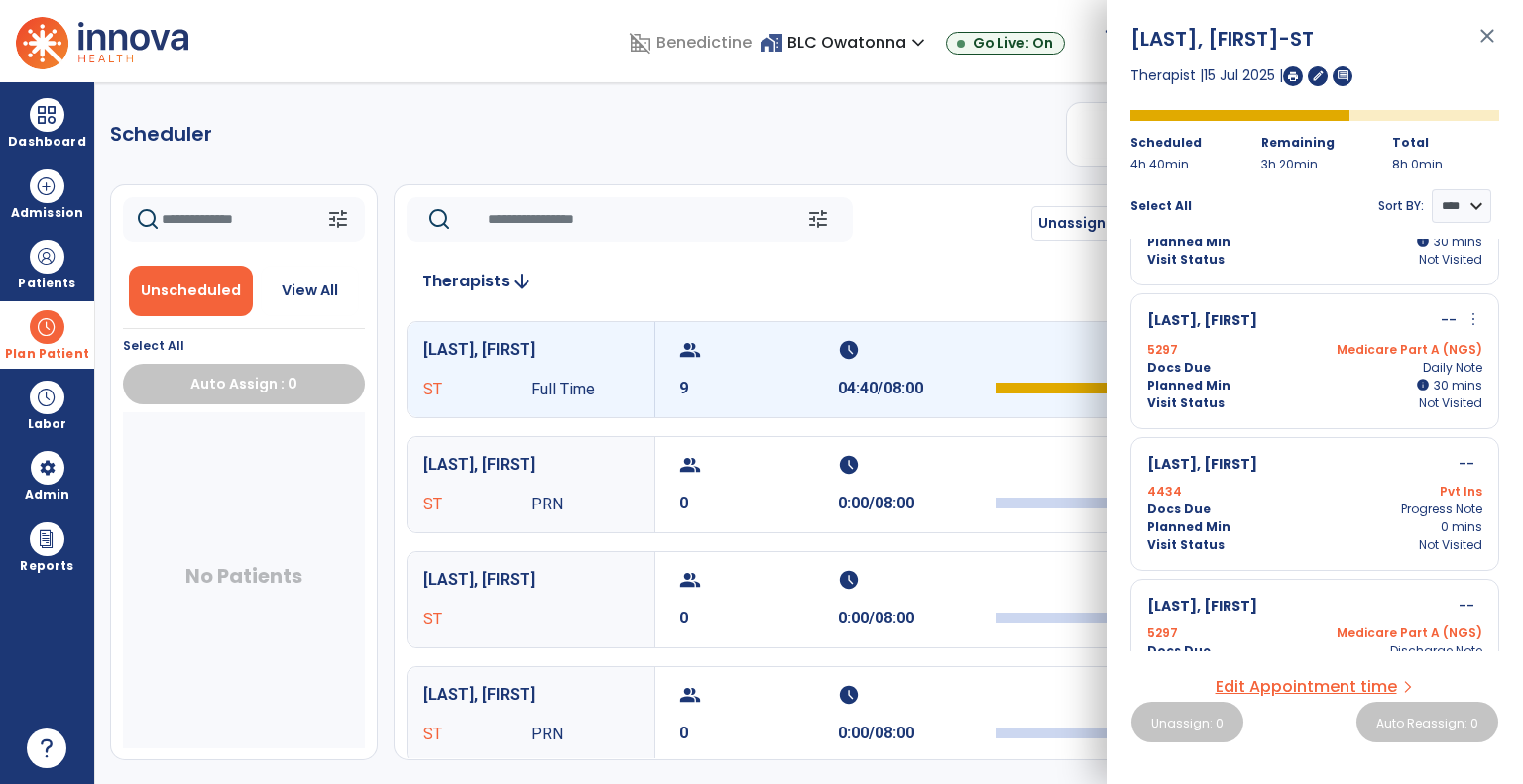 scroll, scrollTop: 872, scrollLeft: 0, axis: vertical 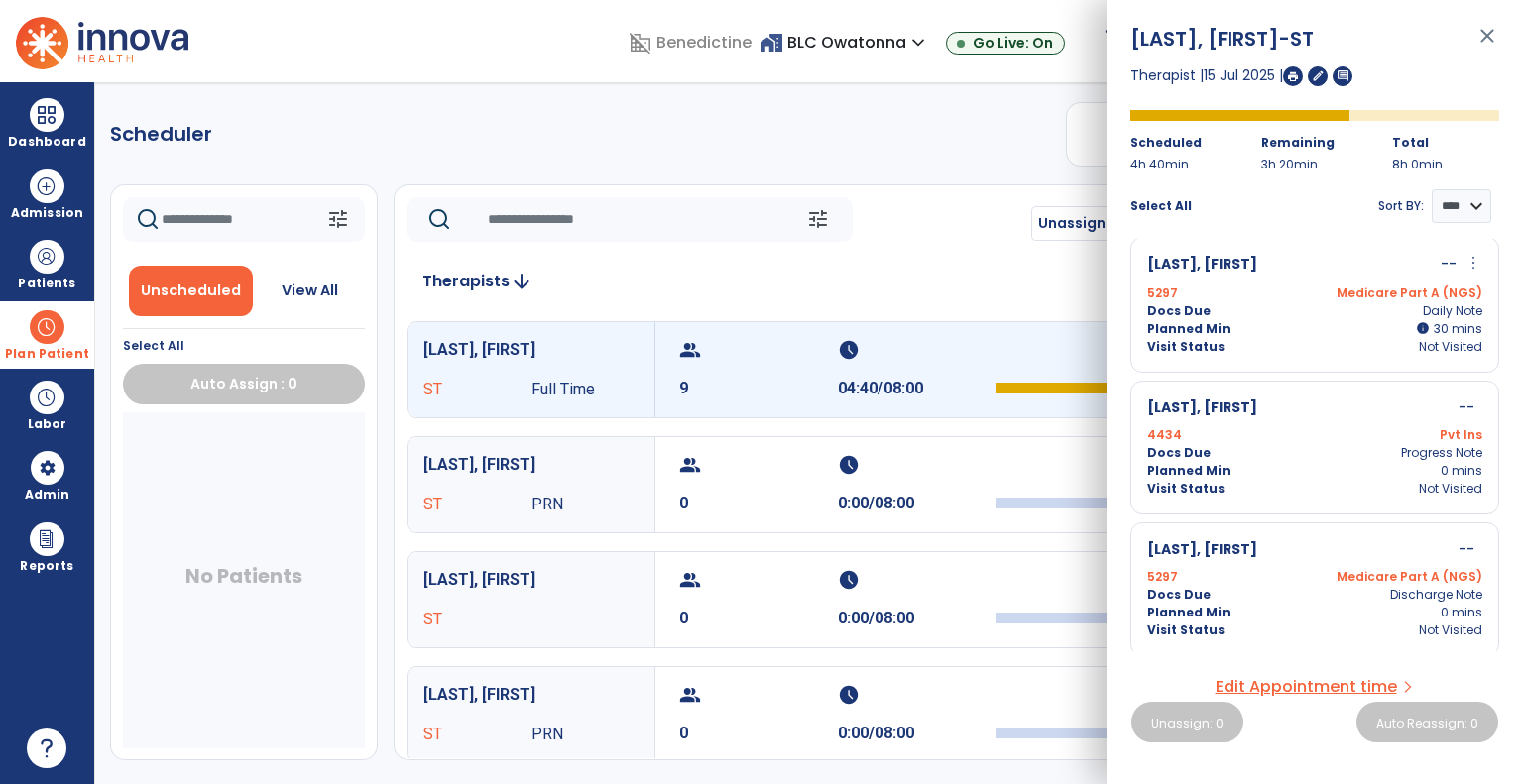 click on "Scheduler   PT   OT   ST  **** *** more_vert  Manage Labor   View All Therapists   Print   tune   Unscheduled   View All  Select All  Auto Assign : 0  No Patients  tune   Unassign All   Today  chevron_left Tue, Jul 15 2025  *********  calendar_today  chevron_right Therapists  arrow_downward   Honstad, Amanda ST Full Time  group  9  schedule  04:40/08:00   Berglund, Bonnie ST PRN  group  0  schedule  0:00/08:00   Best, Alison ST  group  0  schedule  0:00/08:00   Bygd, Gretchen ST PRN  group  0  schedule  0:00/08:00   Caldwell, Antonio ST Contract Labor  group  0  schedule  0:00/08:00   Craig, Mackenzie SST  group  0  schedule  0:00/08:00   Hosfield, Emily ST  group  0  schedule  0:00/08:00   Langeslag, Morgan ST  group  0  schedule  0:00/08:00   Leadholm, Jessica ST Full Time  group  0  schedule  0:00/08:00   Minet, Hannah SST  group  0  schedule  0:00/08:00   Olson, Kelly ST PRN  group  0  schedule  0:00/08:00   Schanbacher, Kimberly ST Full Time  group  0  schedule  0:00/08:00   Swanton, Rachel" at bounding box center (809, 433) 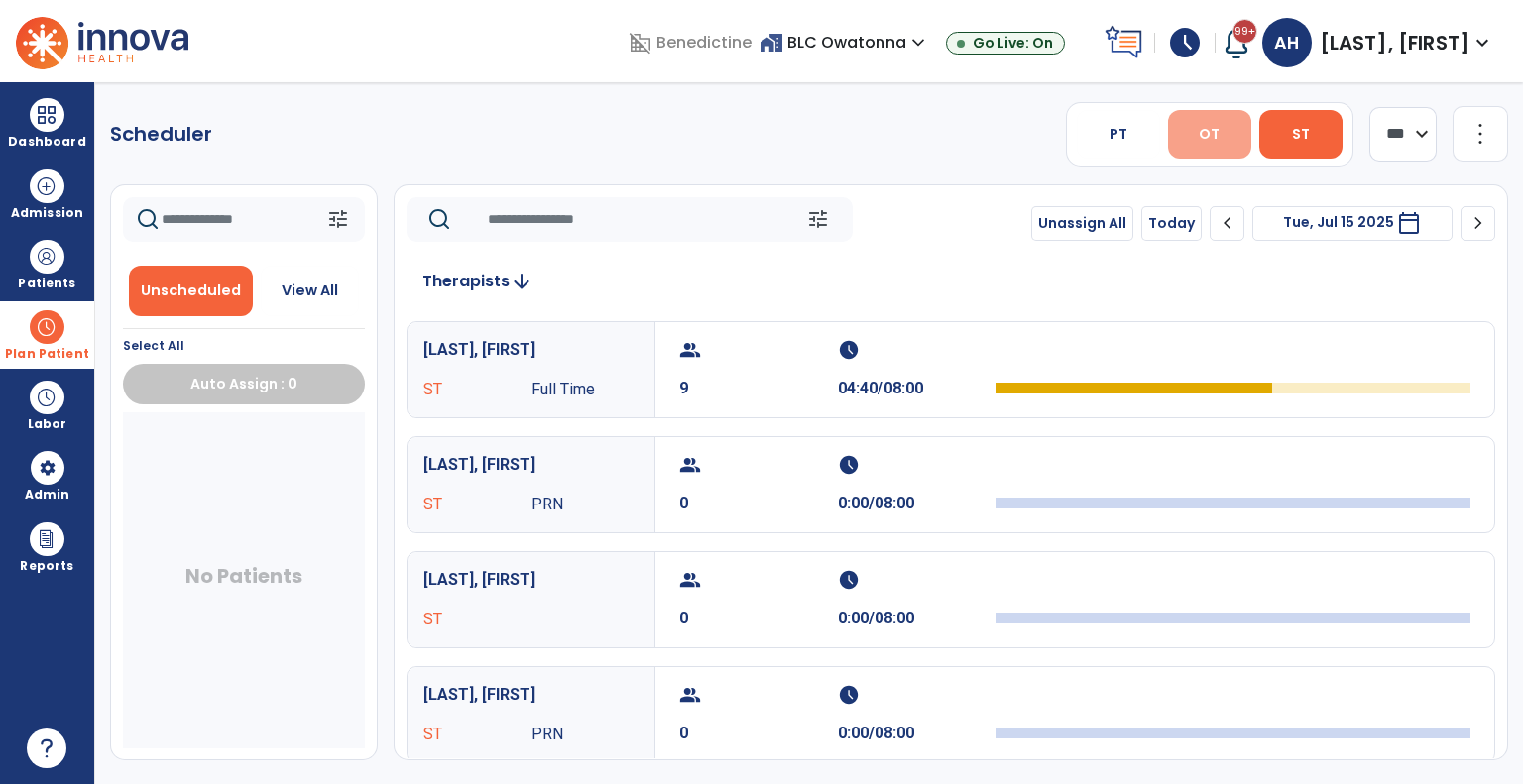 click on "OT" at bounding box center [1209, 134] 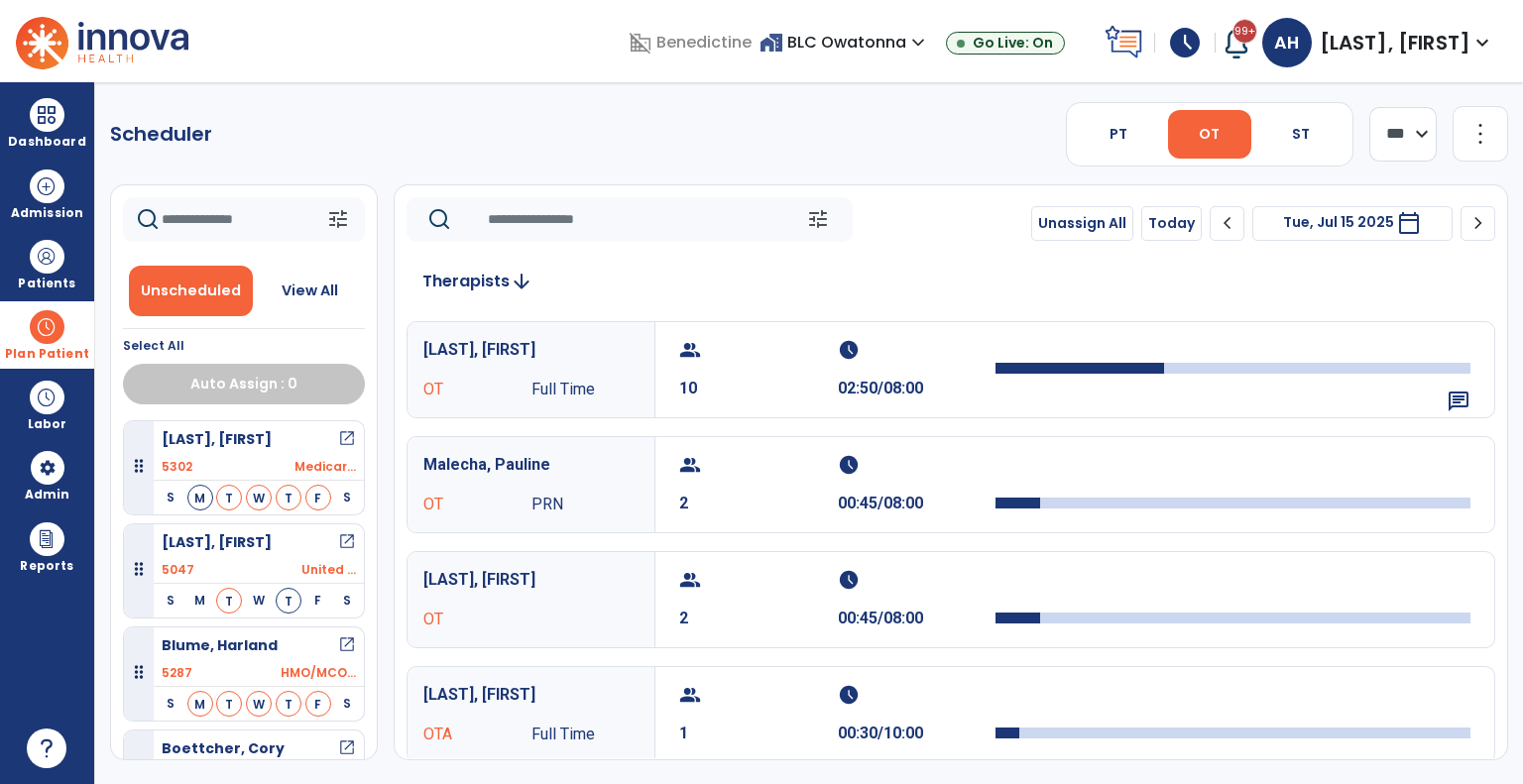 click on "chevron_left" 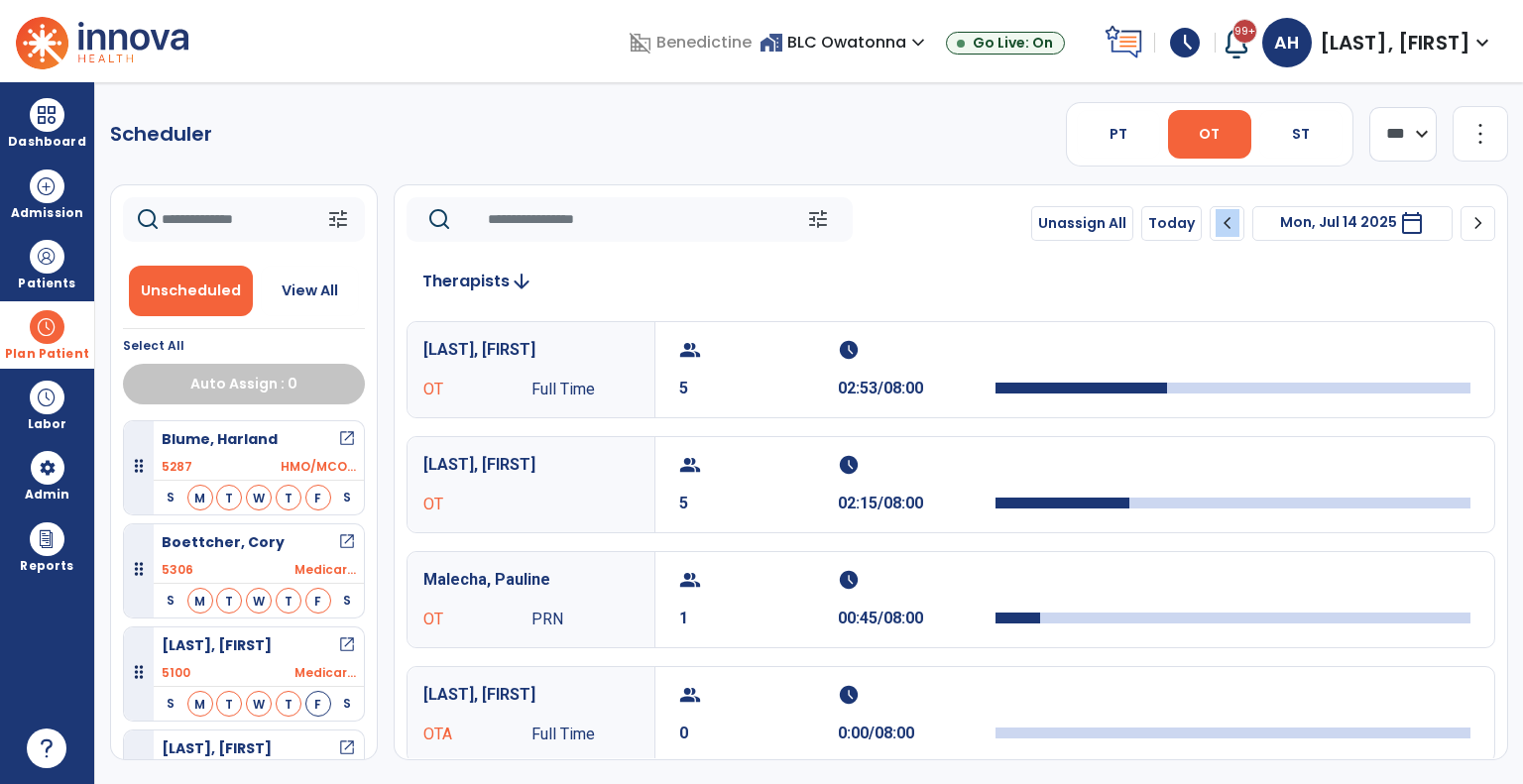 click on "chevron_left" 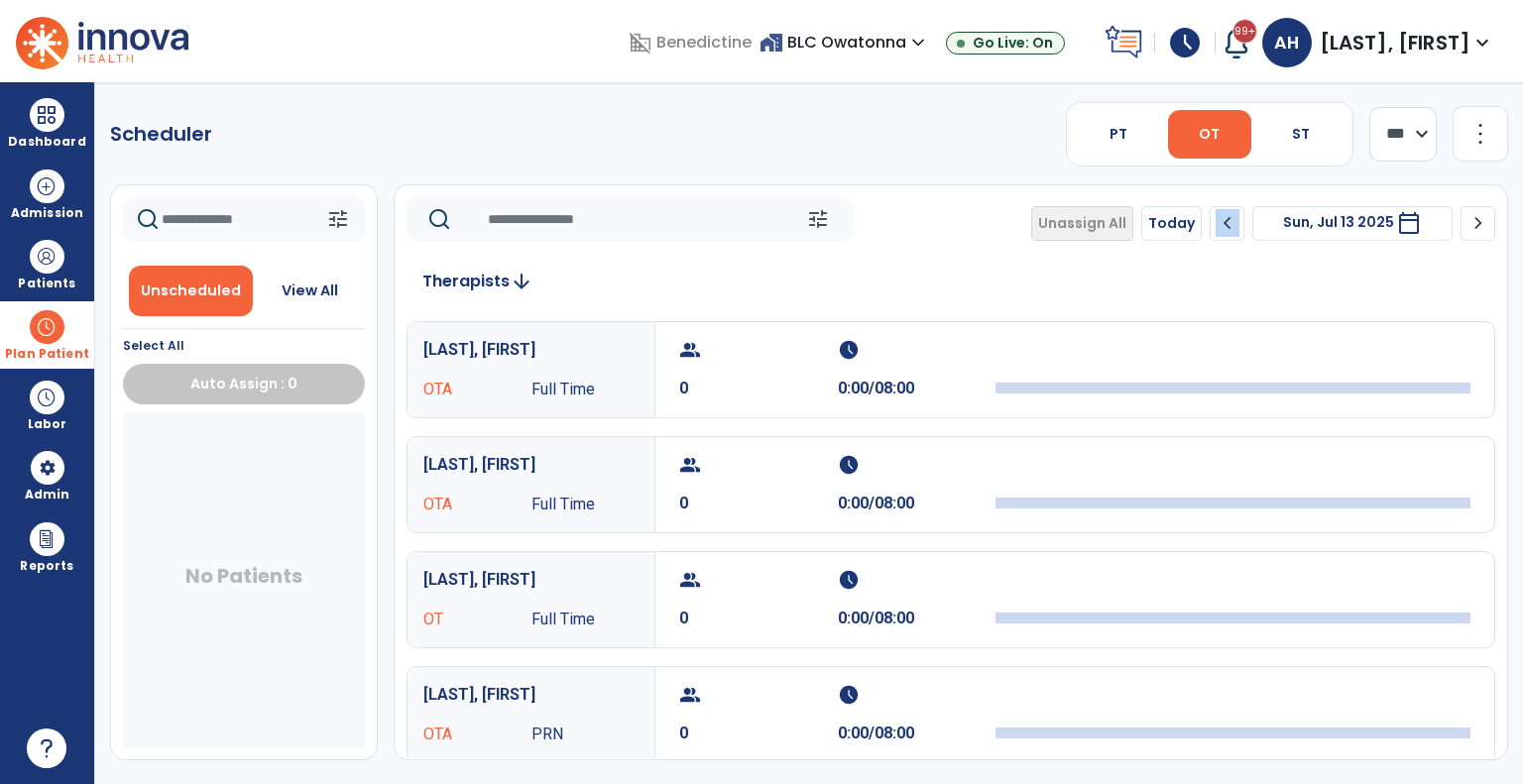 click on "chevron_left" 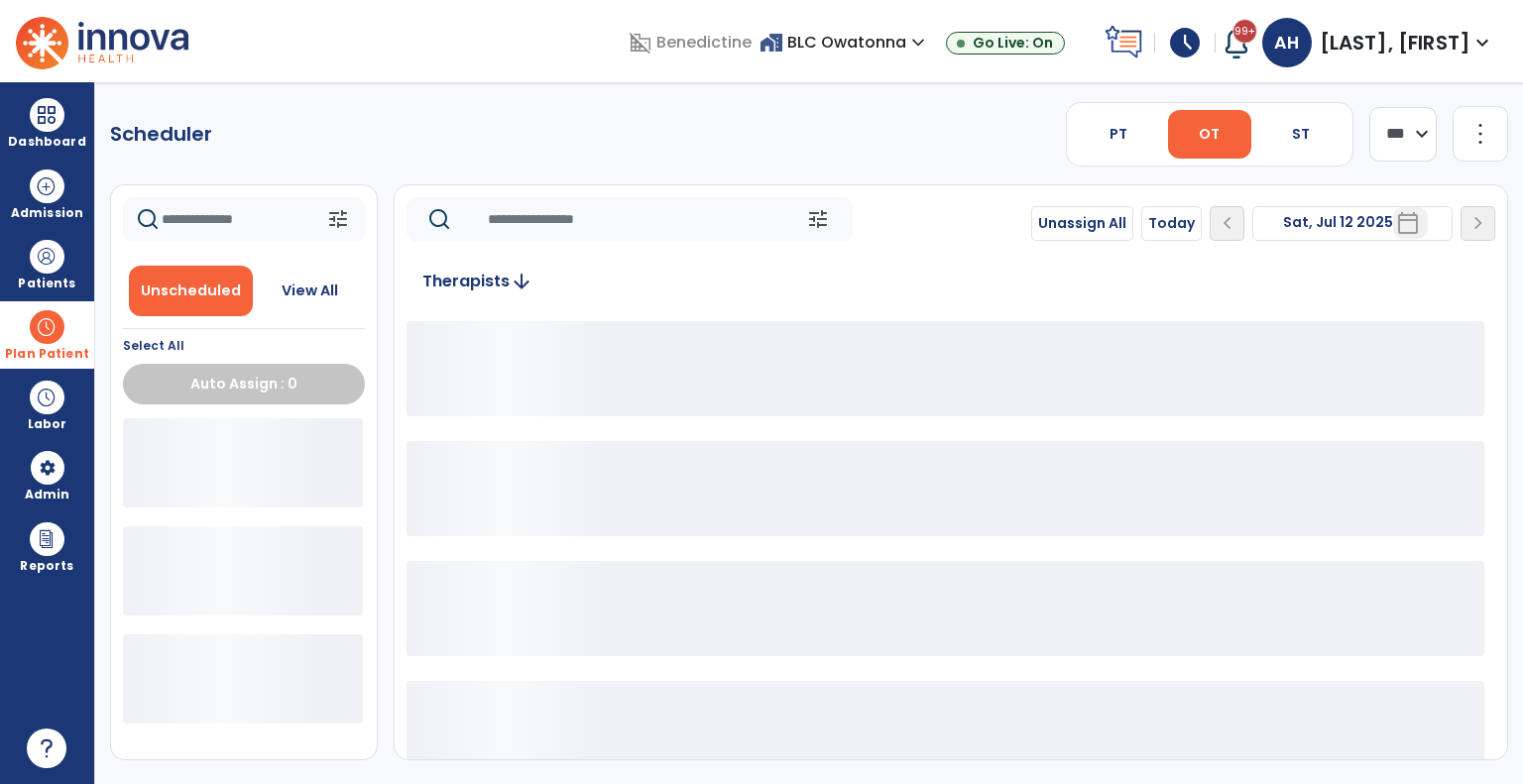 click on "Unassign All   Today  chevron_left Sat, Jul 12 2025  *********  calendar_today  chevron_right" 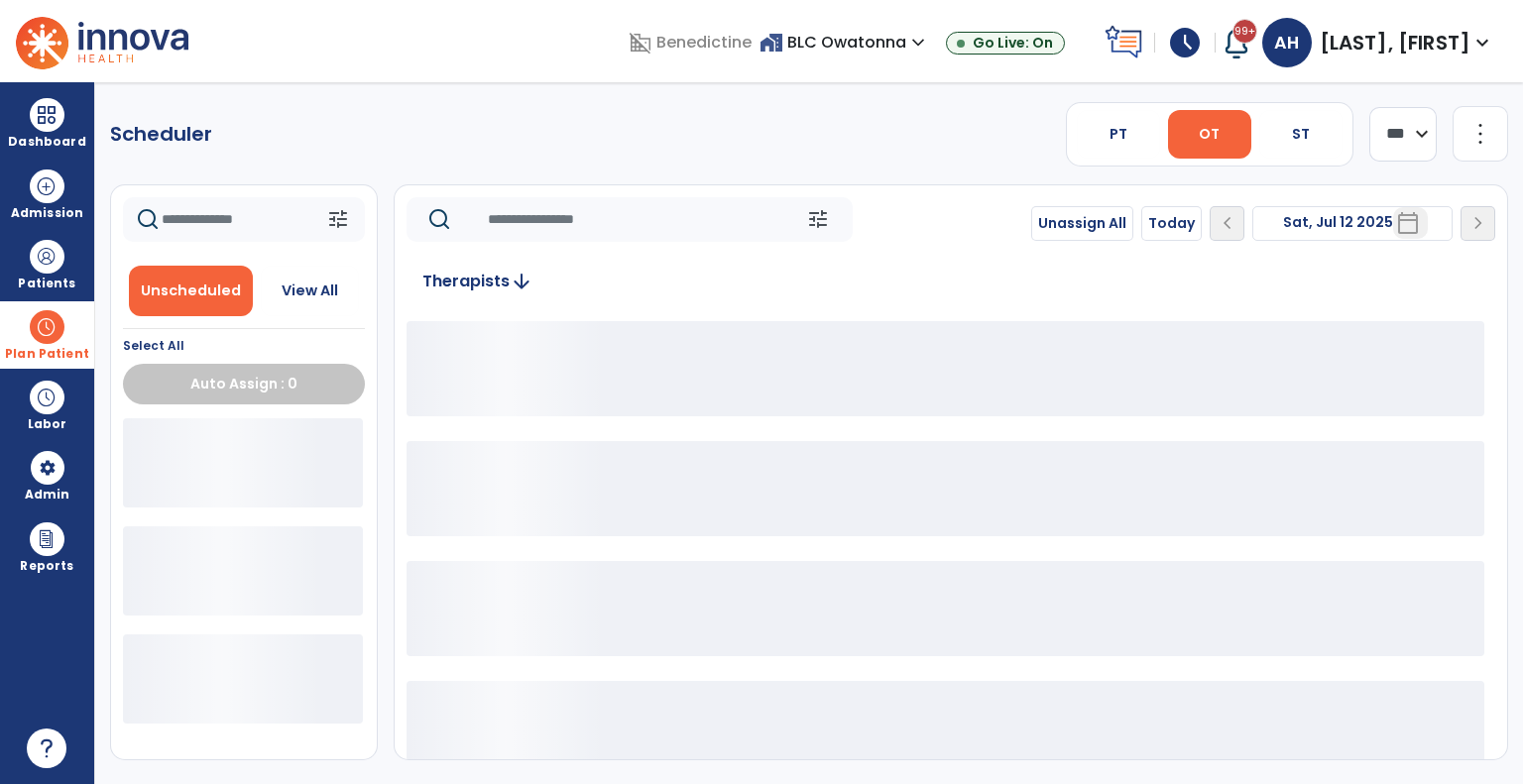 click on "Unassign All   Today  chevron_left Sat, Jul 12 2025  *********  calendar_today  chevron_right" 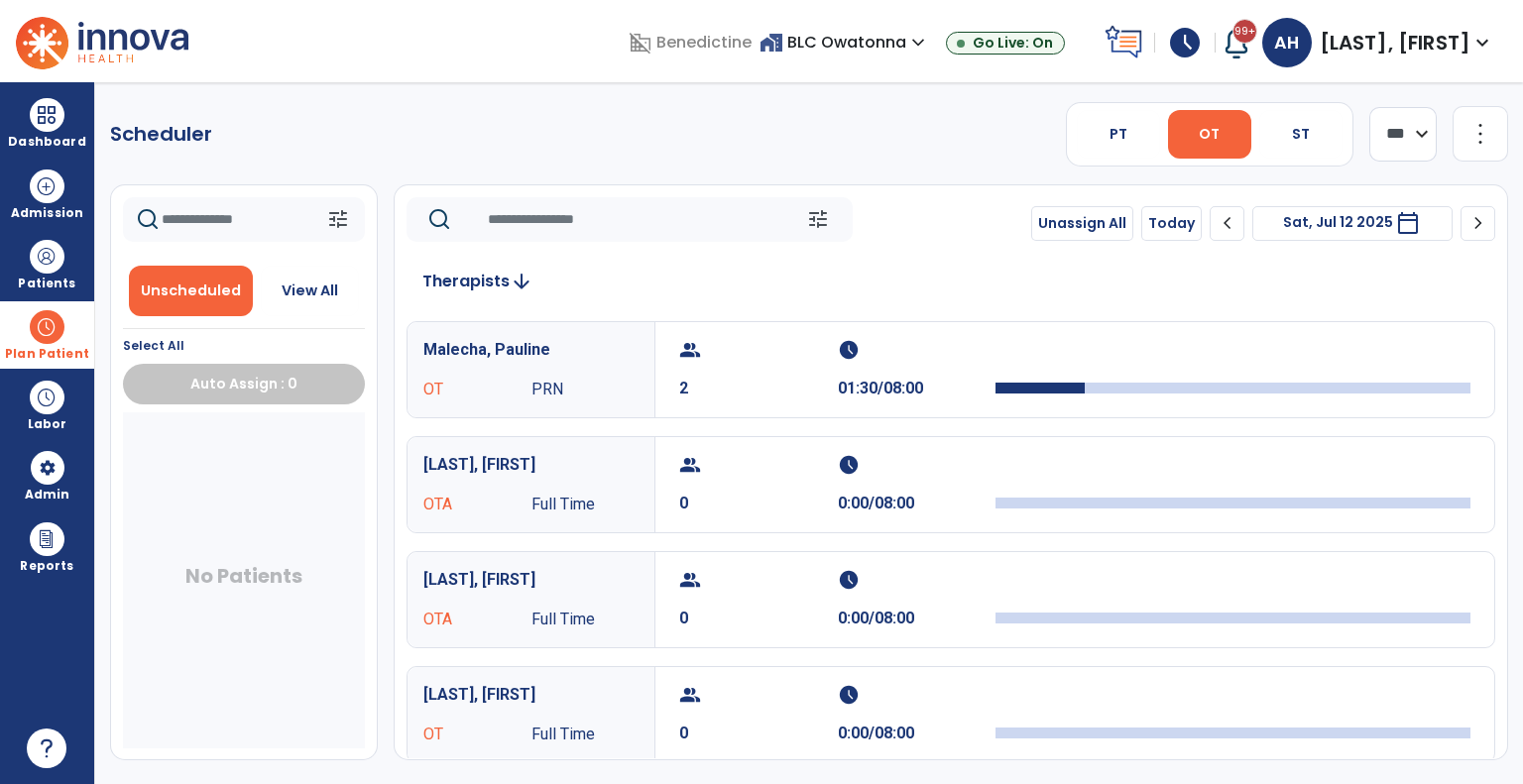 click on "chevron_left" 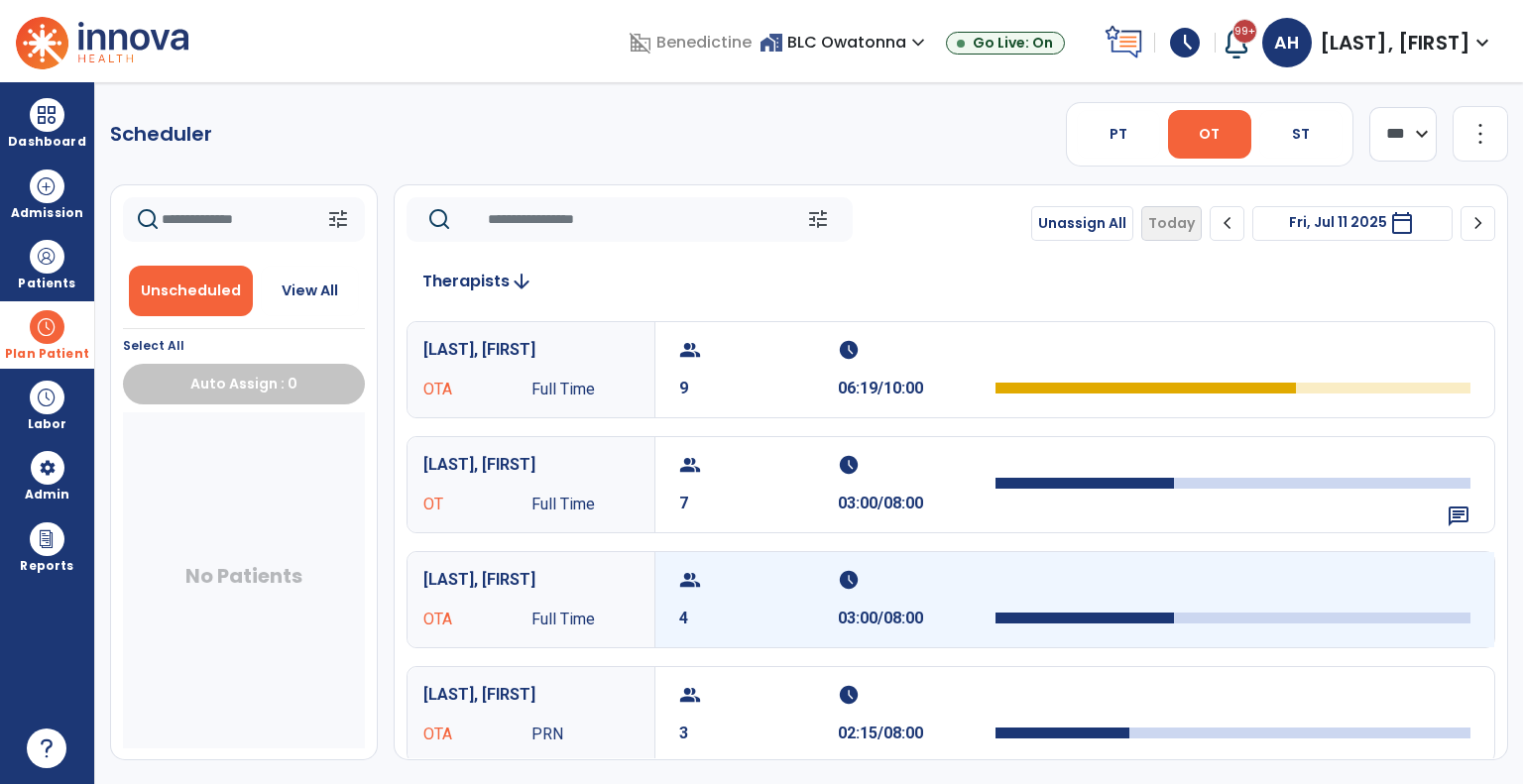click on "4" at bounding box center [759, 618] 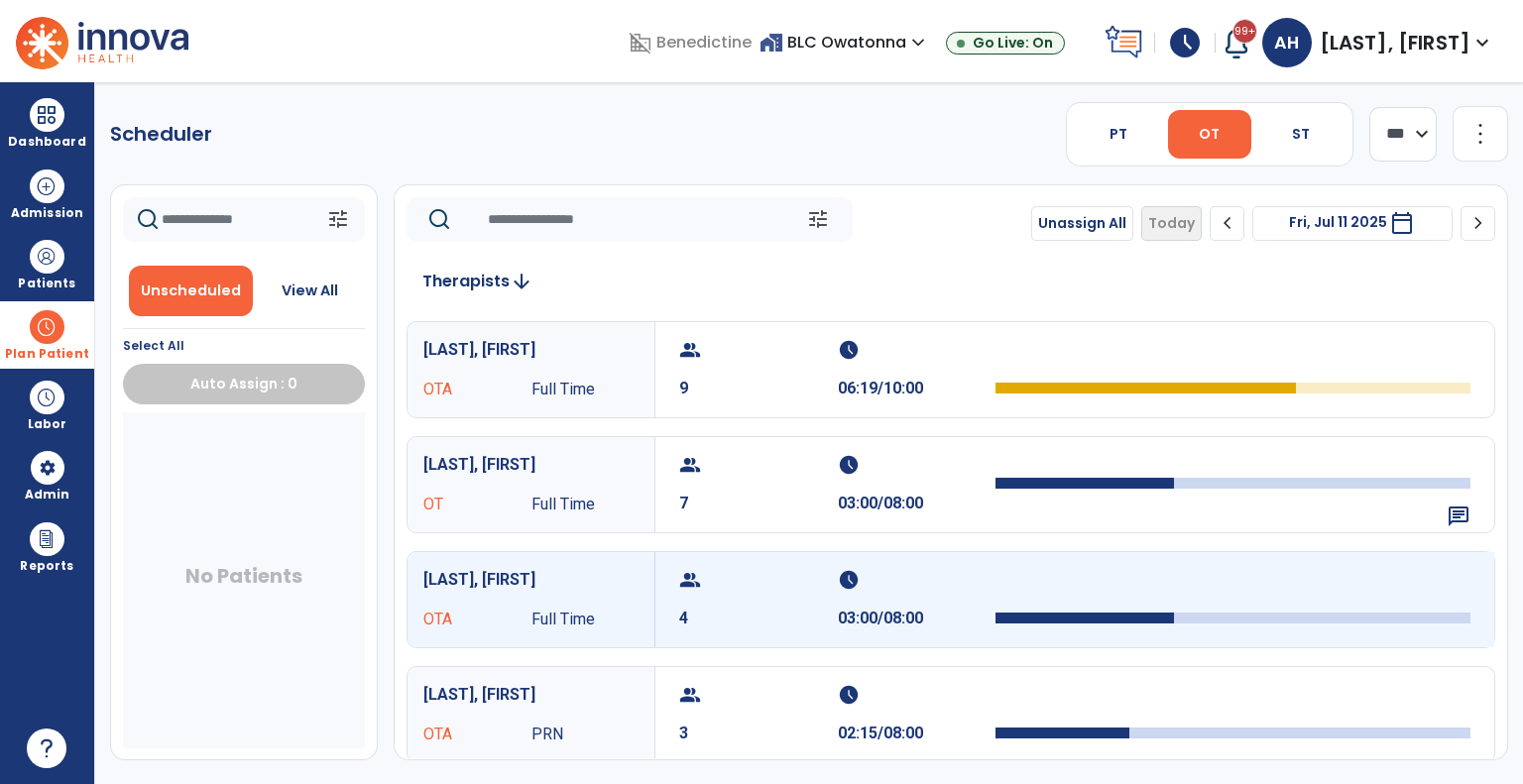 click on "4" at bounding box center [759, 618] 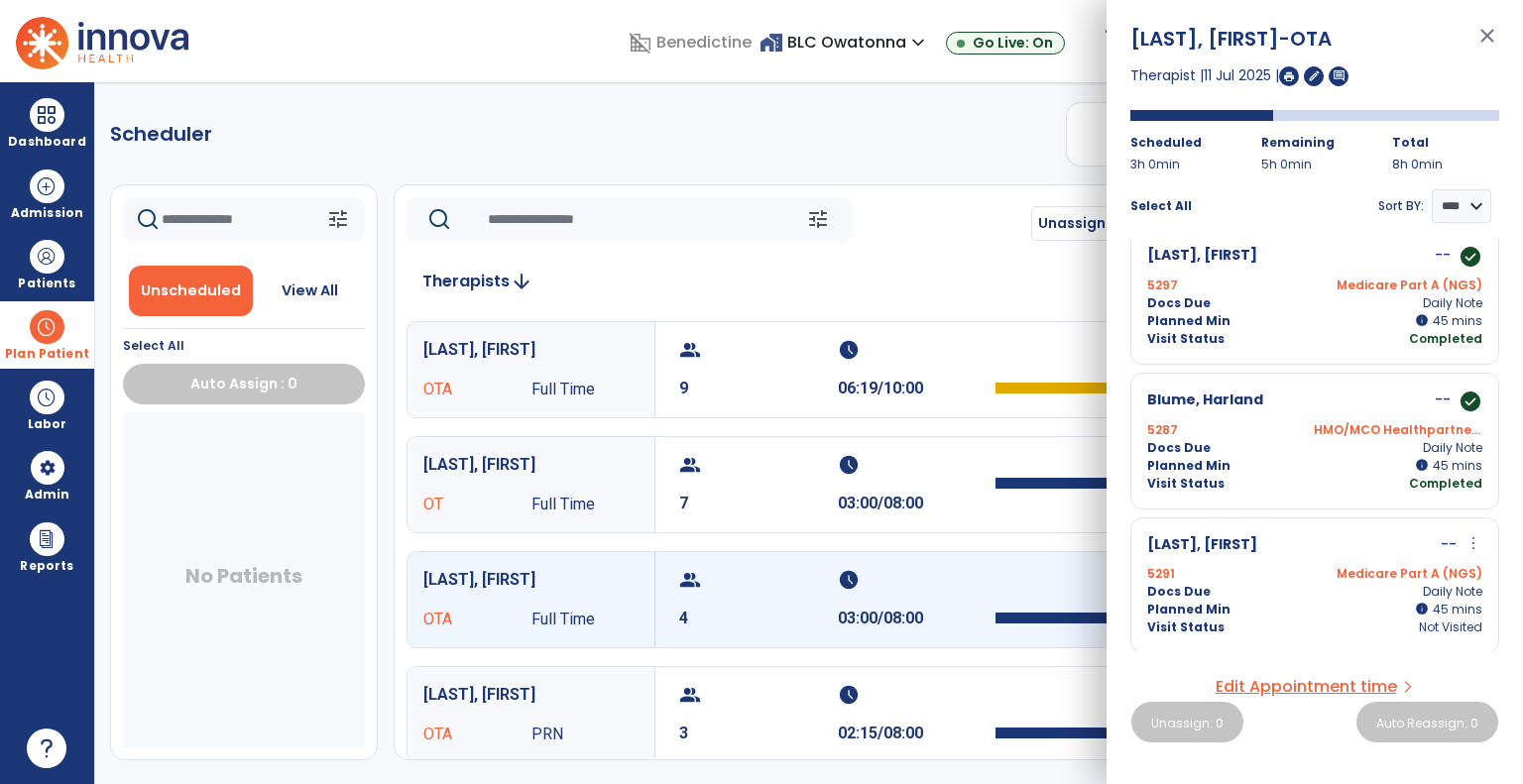 scroll, scrollTop: 0, scrollLeft: 0, axis: both 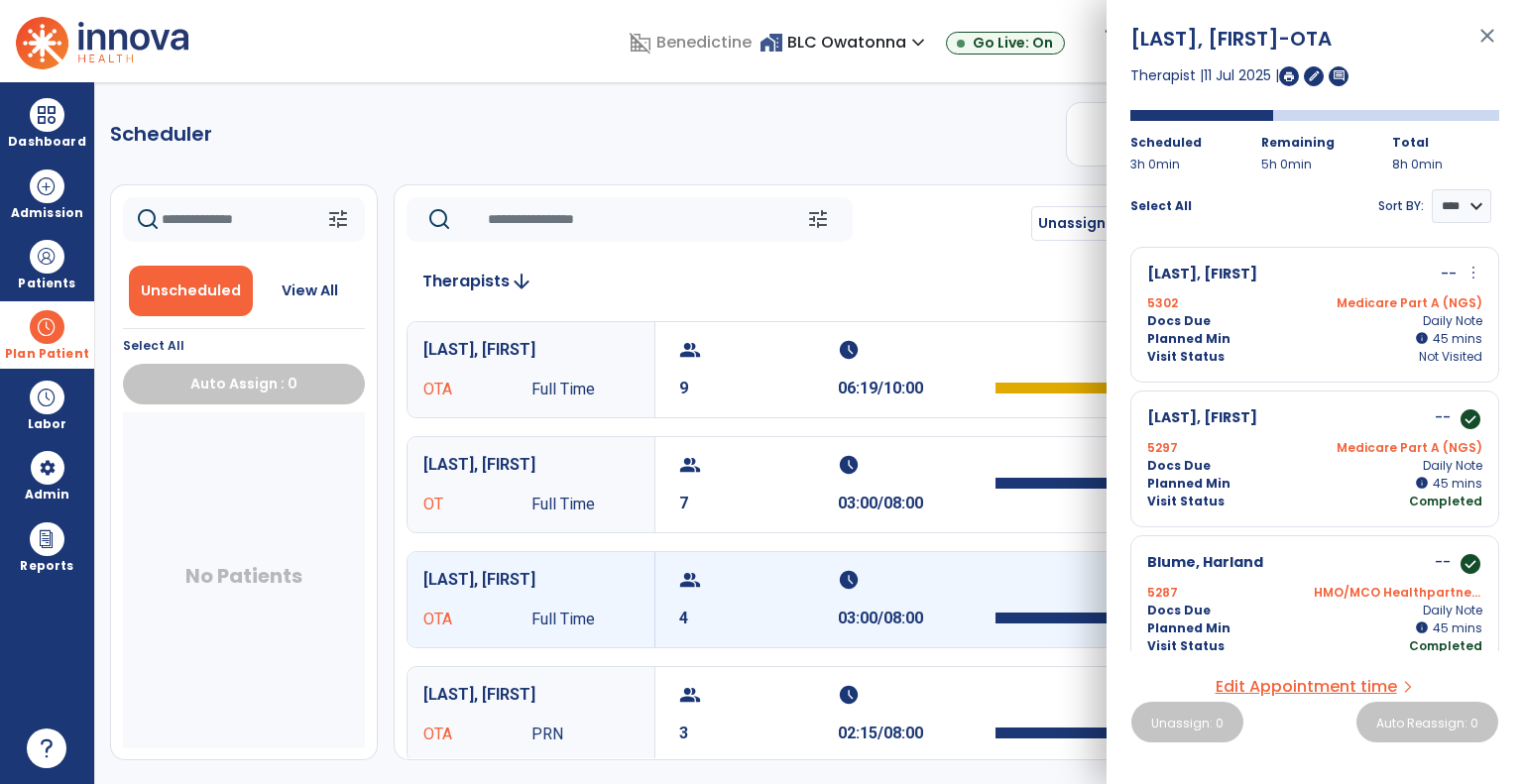 click on "tune   Unassign All   Today  chevron_left Fri, Jul 11 2025  *********  calendar_today  chevron_right" 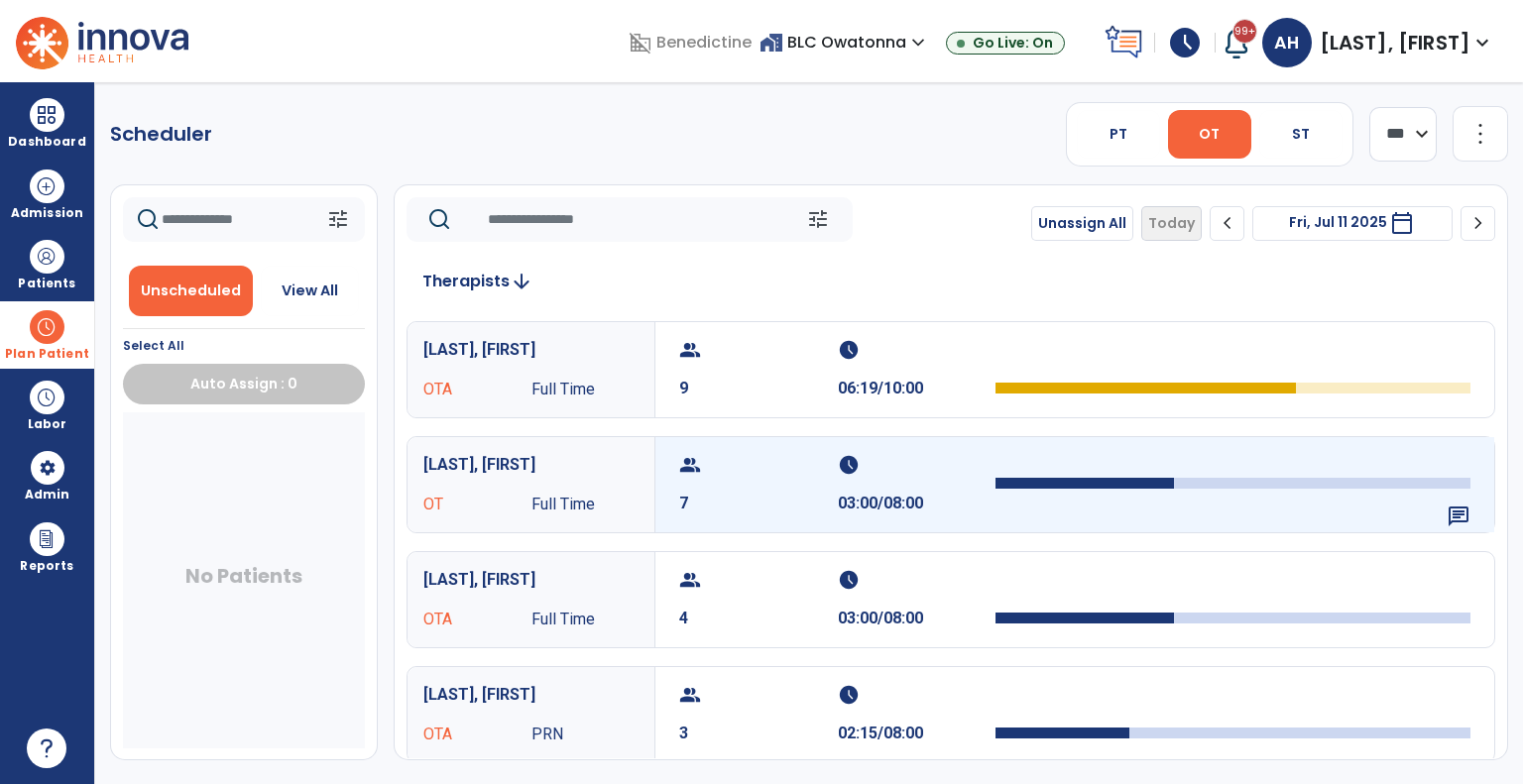 click on "group  7" at bounding box center (759, 485) 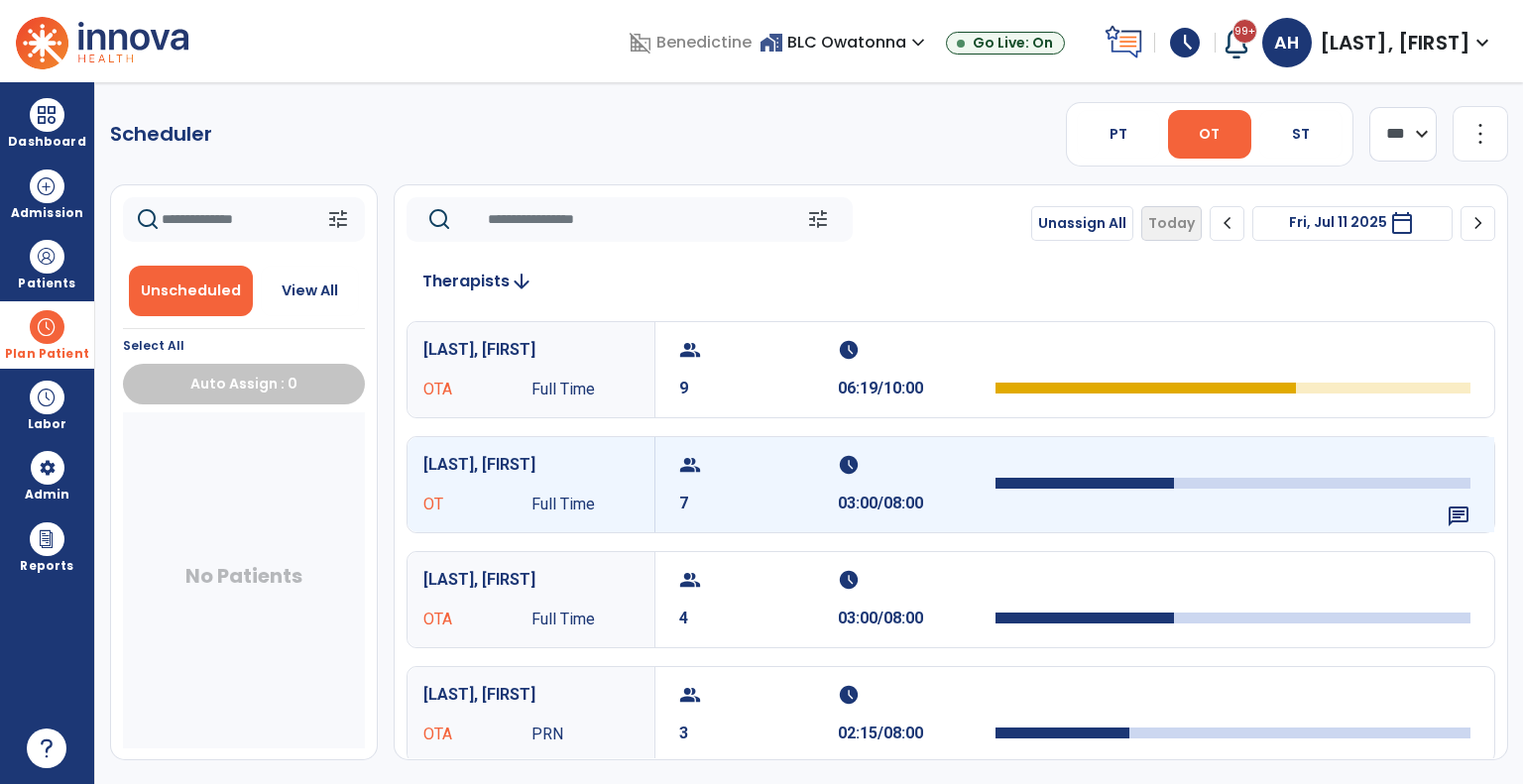 click on "group  7" at bounding box center [759, 485] 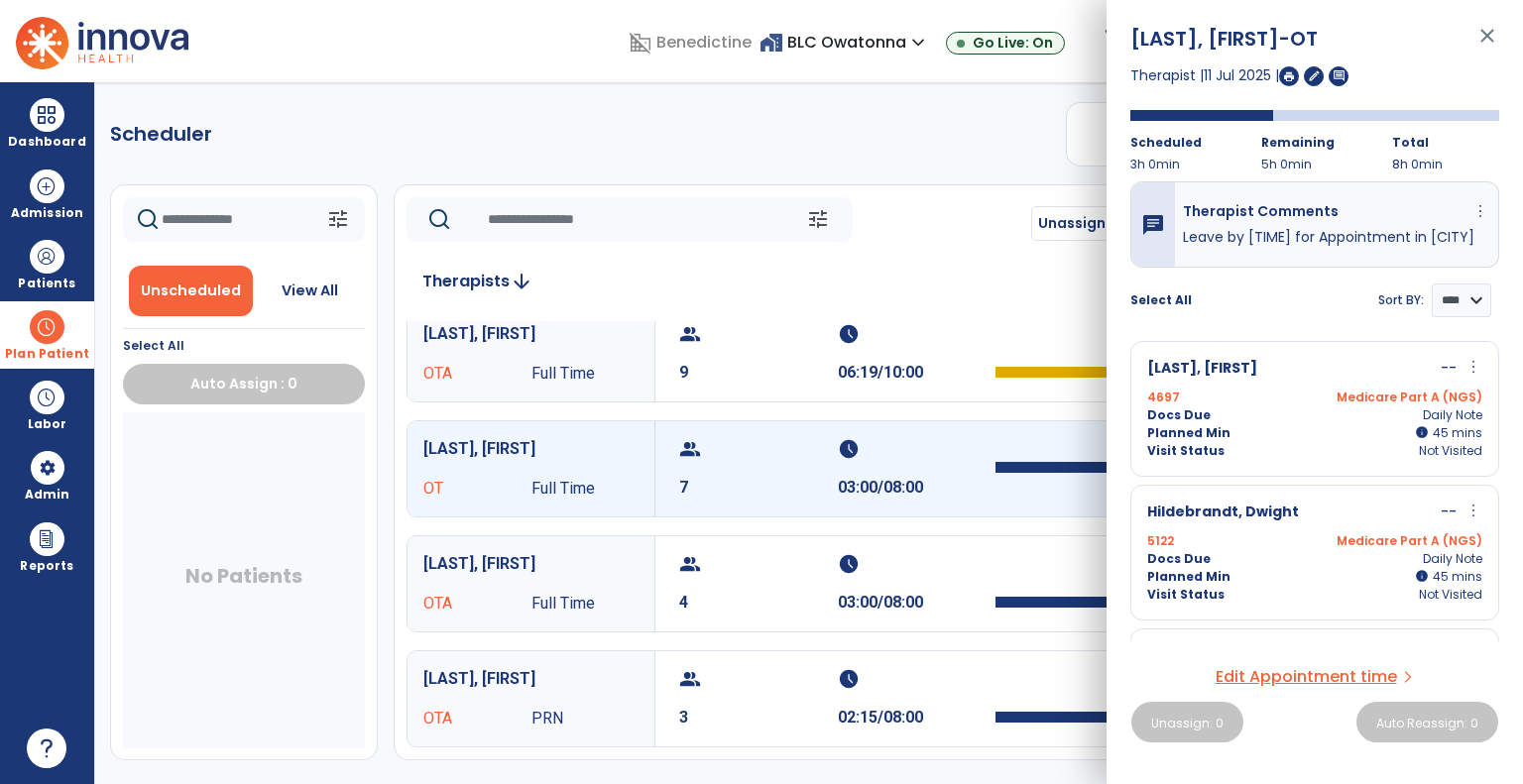 scroll, scrollTop: 0, scrollLeft: 0, axis: both 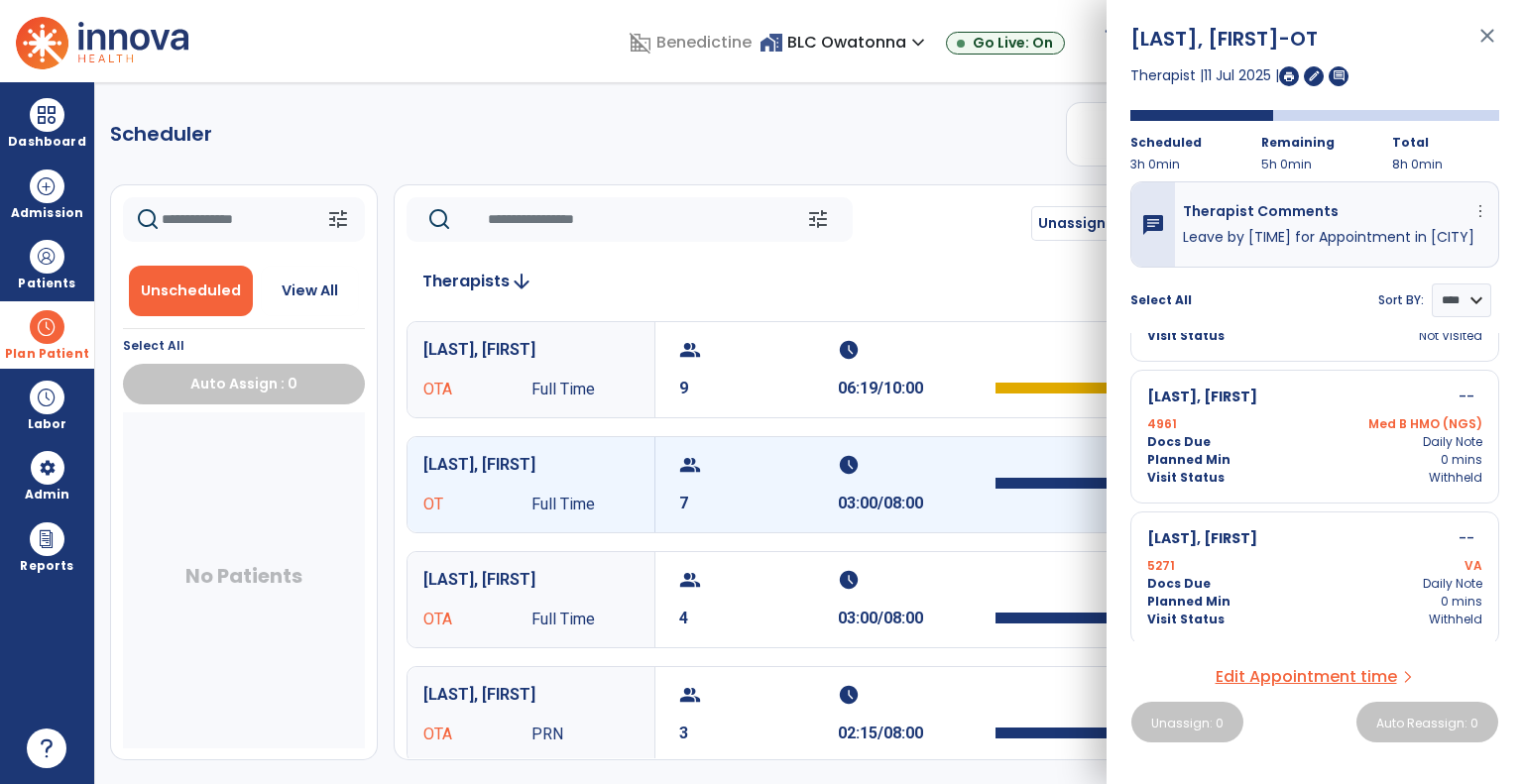 click on "tune   Unassign All   Today  chevron_left Fri, Jul 11 2025  *********  calendar_today  chevron_right" 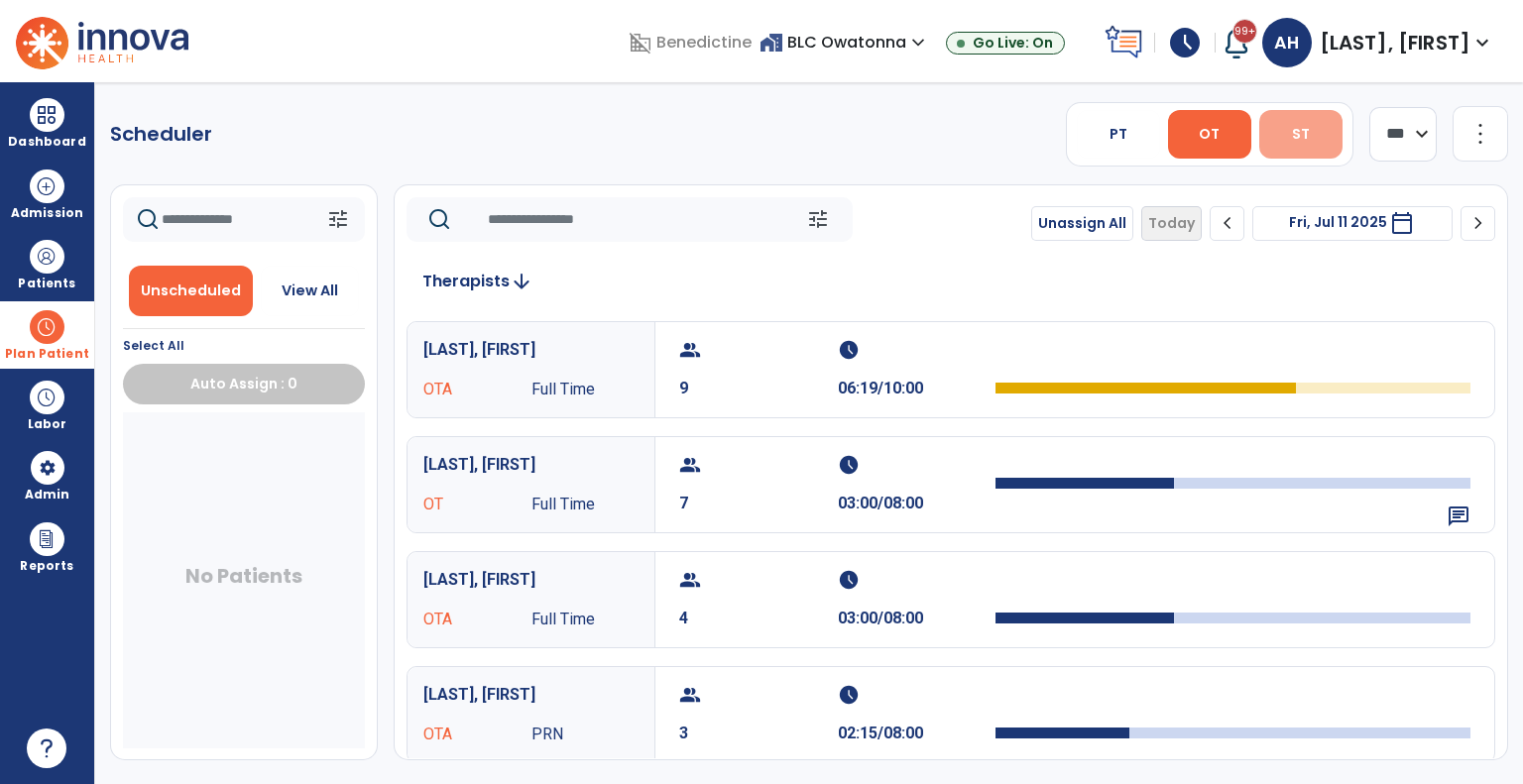 click on "ST" at bounding box center [1301, 134] 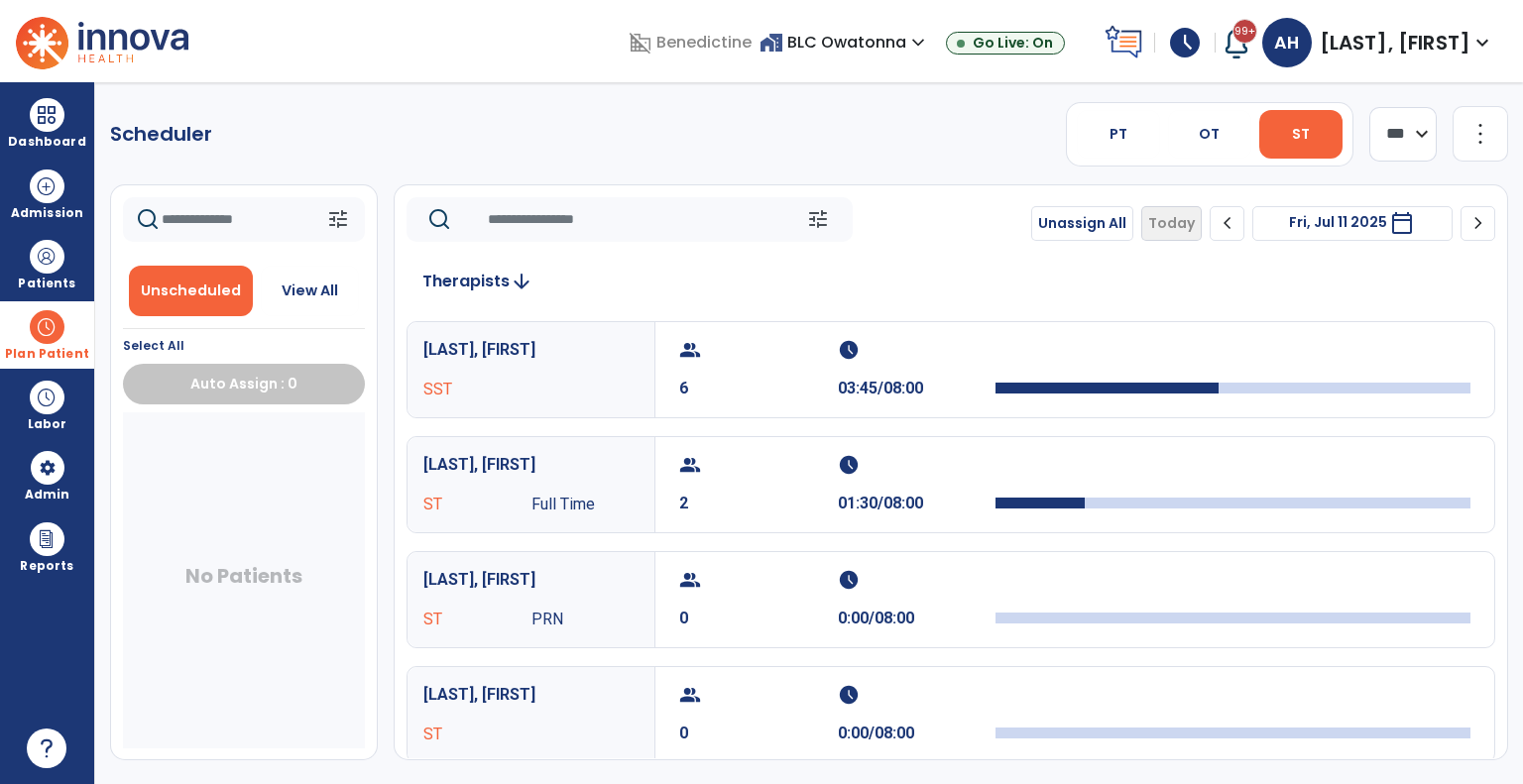 click on "schedule" at bounding box center (1185, 43) 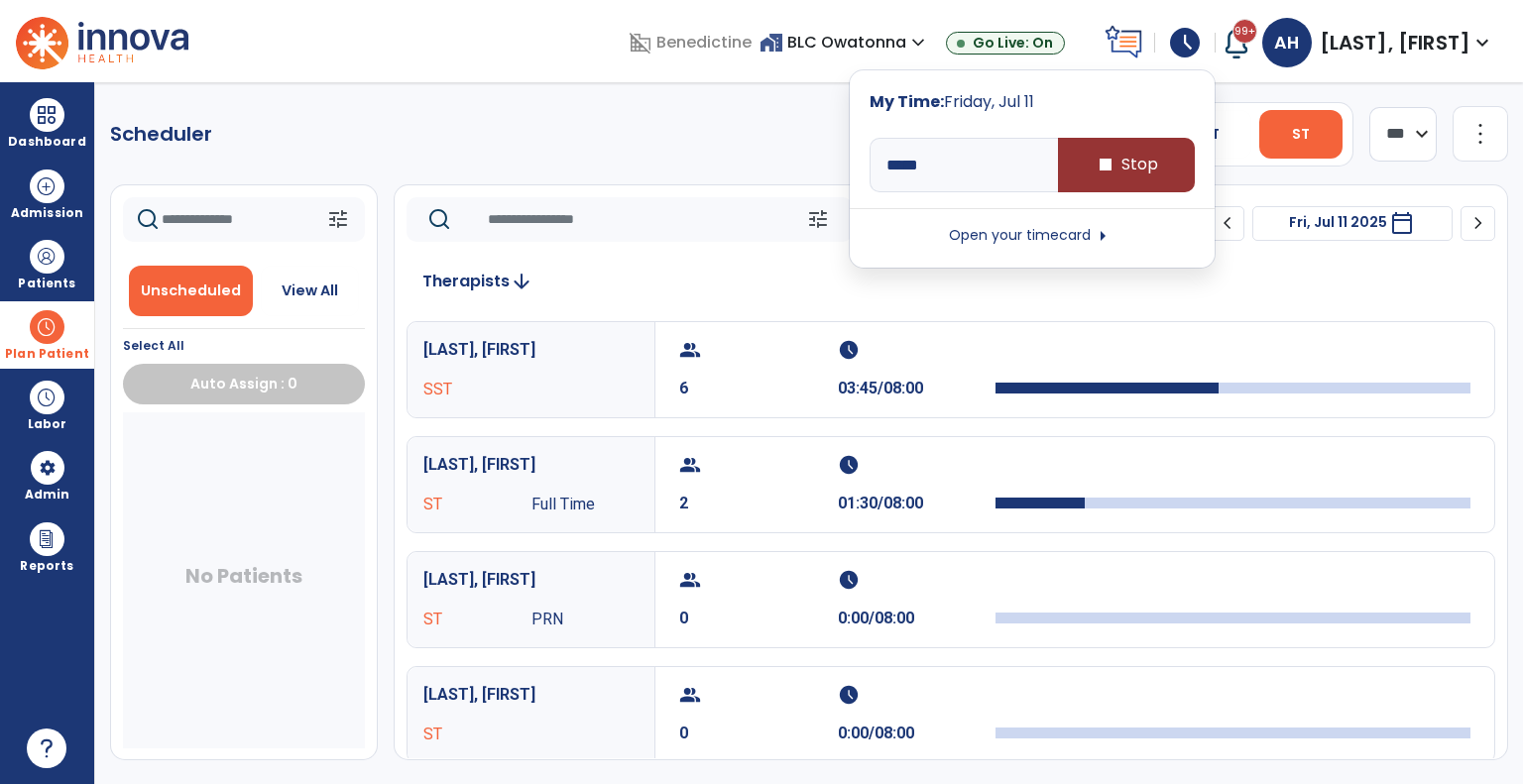 click on "stop  Stop" at bounding box center (1126, 165) 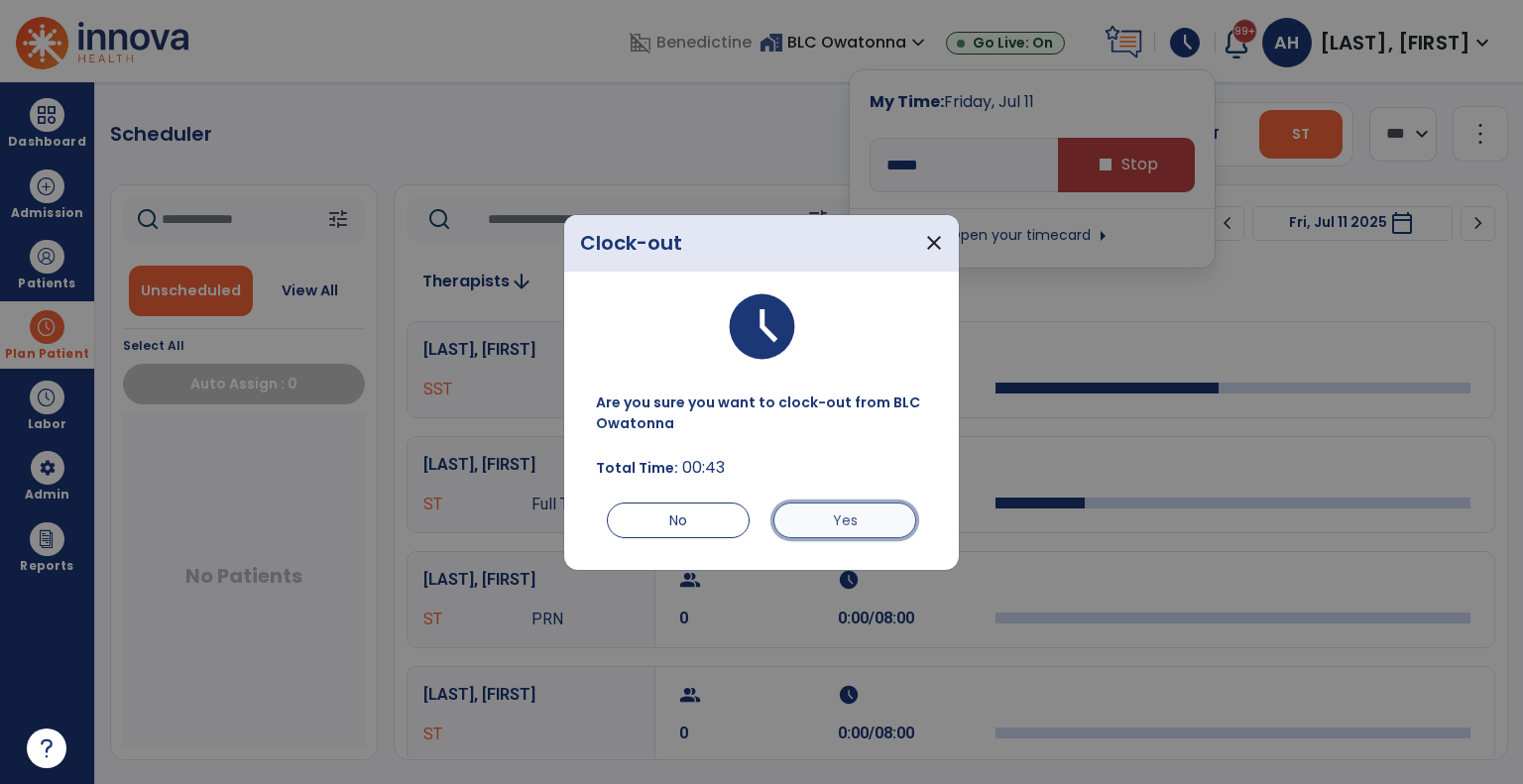 click on "Yes" at bounding box center (845, 520) 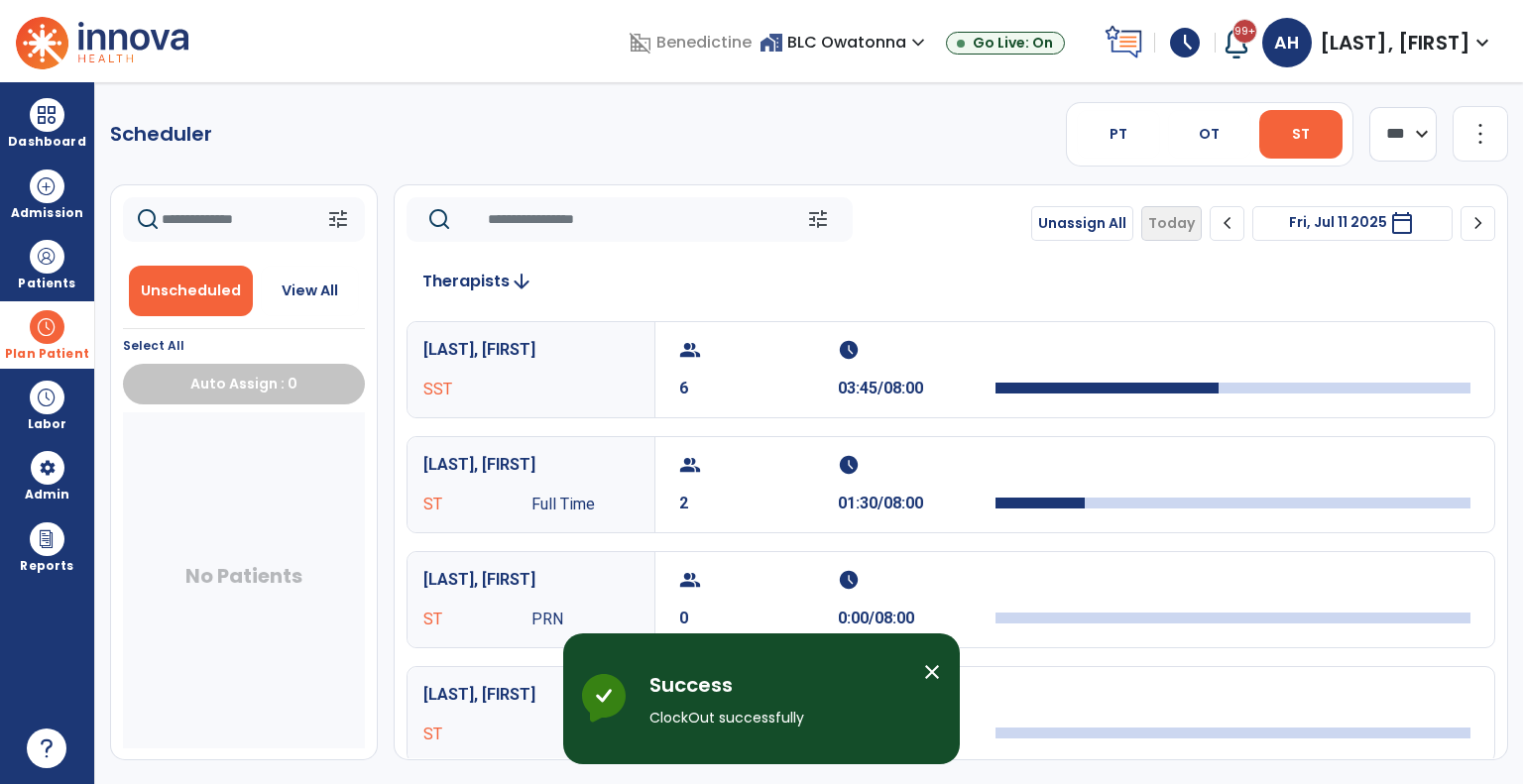 click on "home_work   BLC Owatonna   expand_more" at bounding box center (845, 42) 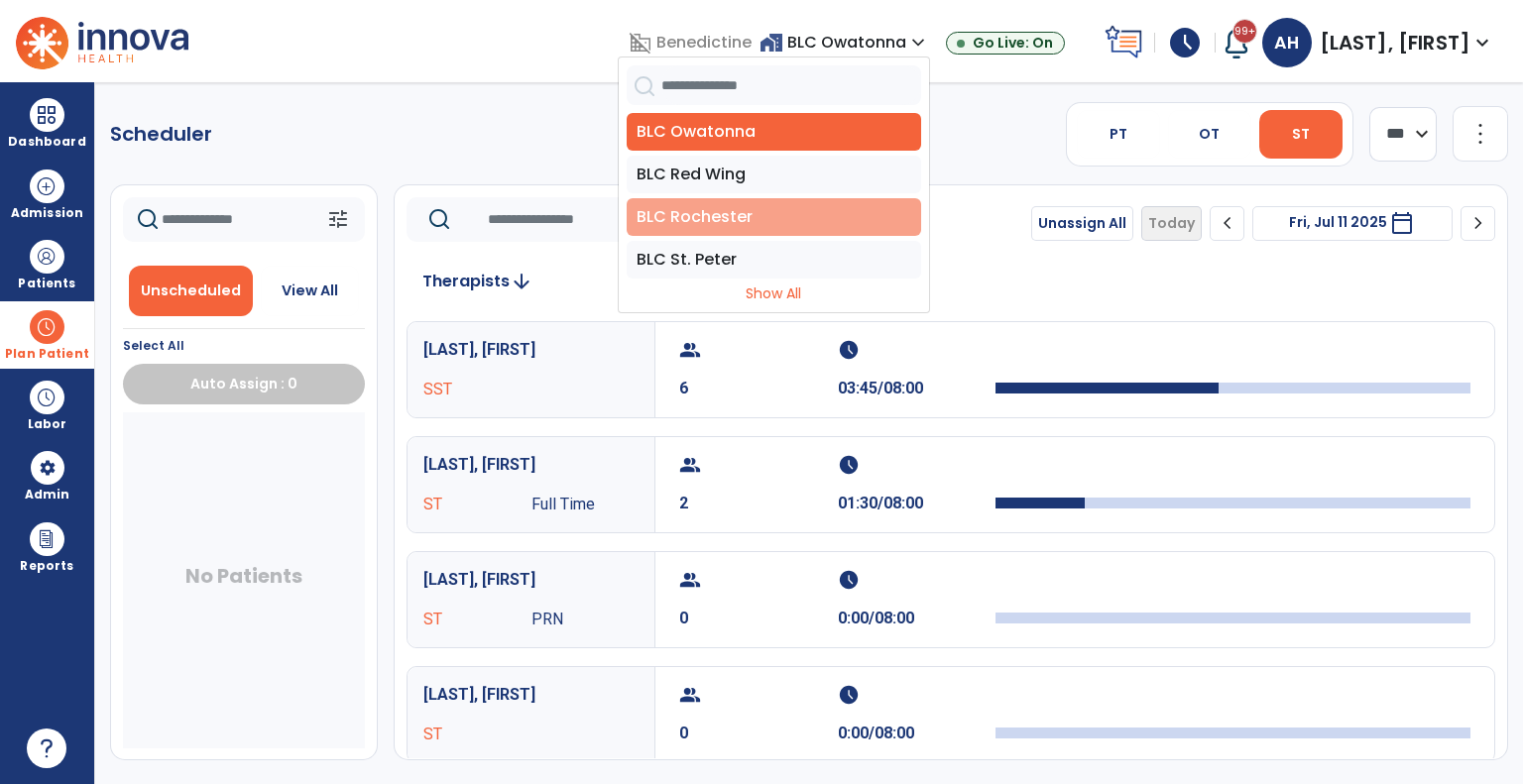 click on "BLC Rochester" at bounding box center (773, 217) 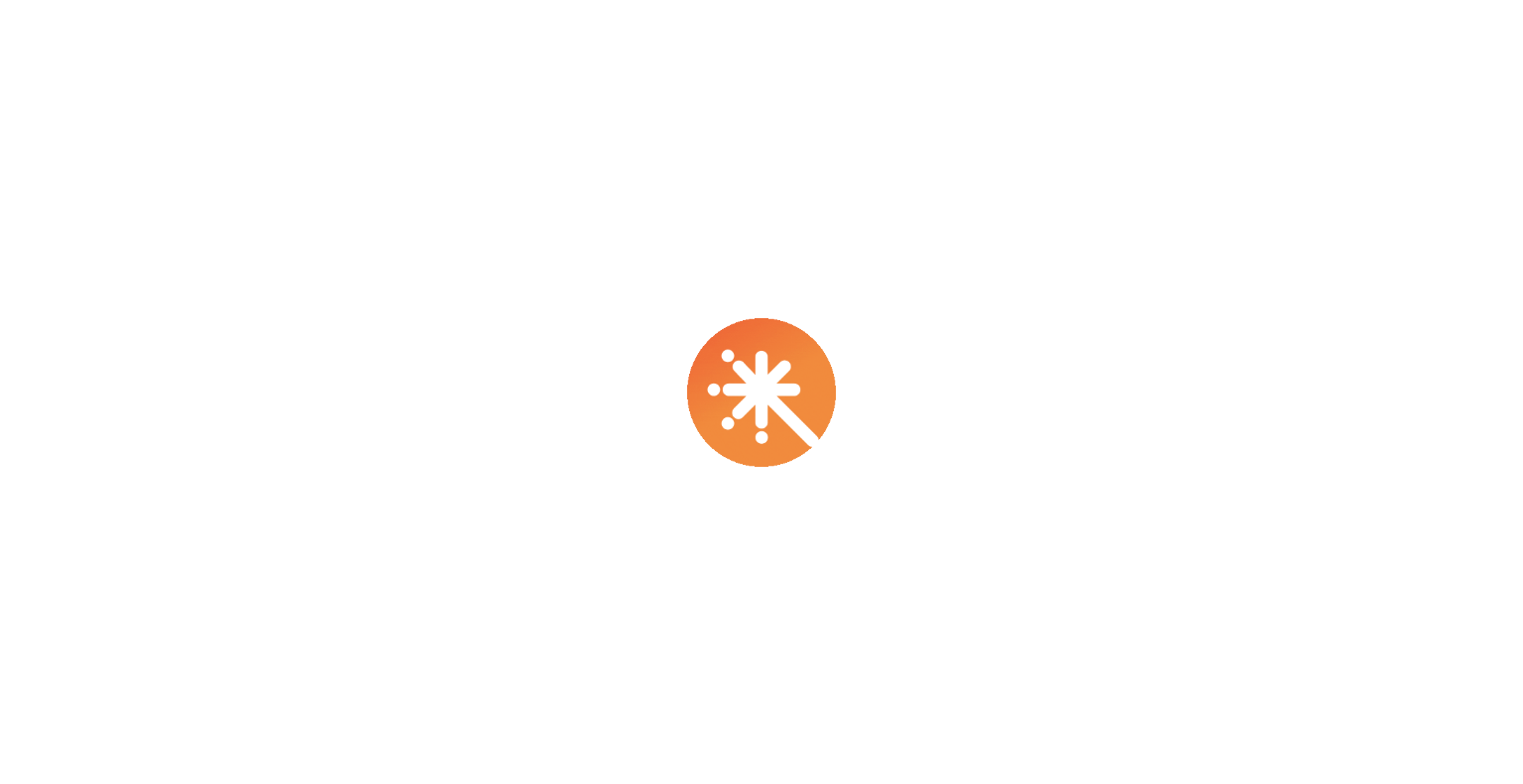 scroll, scrollTop: 0, scrollLeft: 0, axis: both 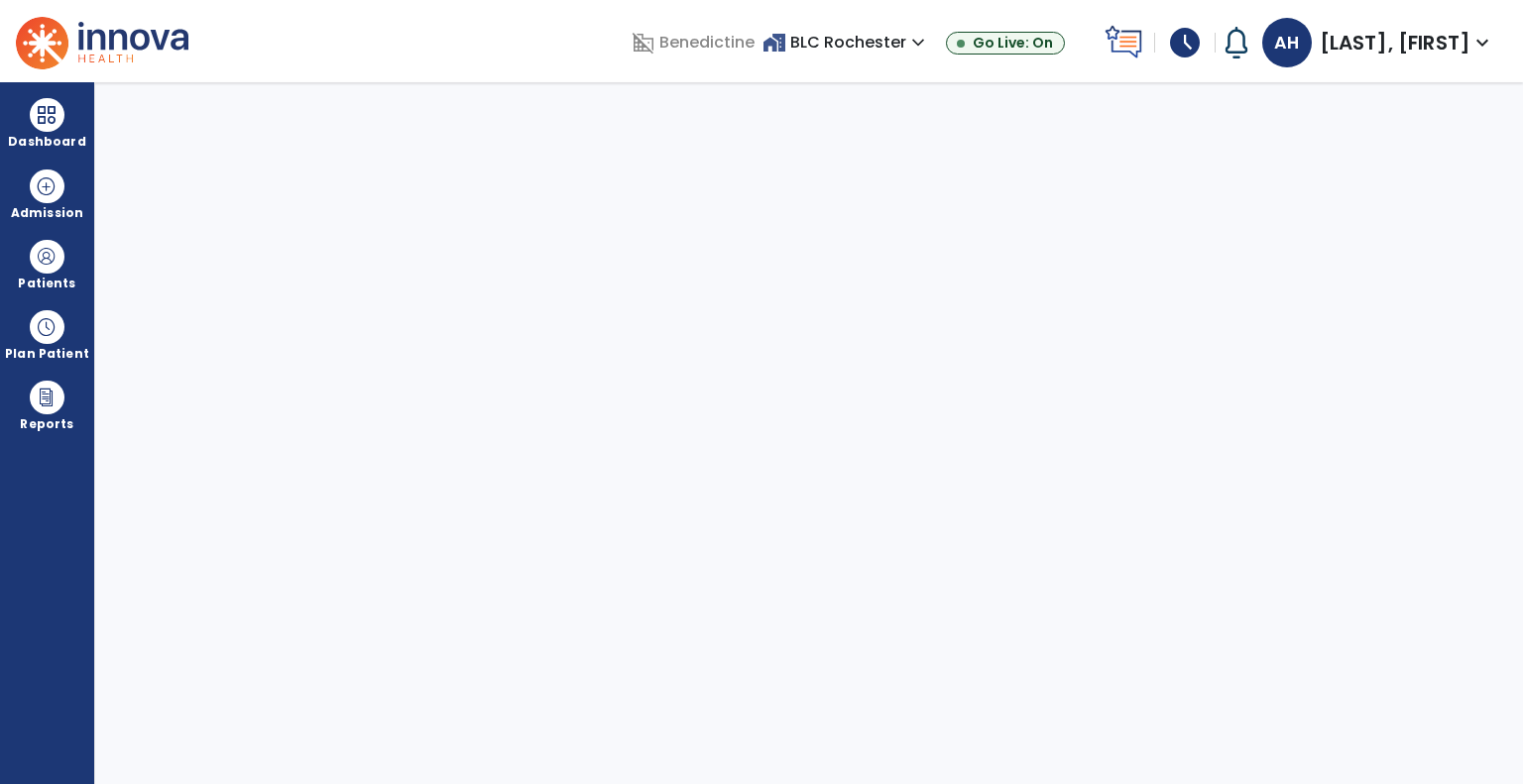 select on "****" 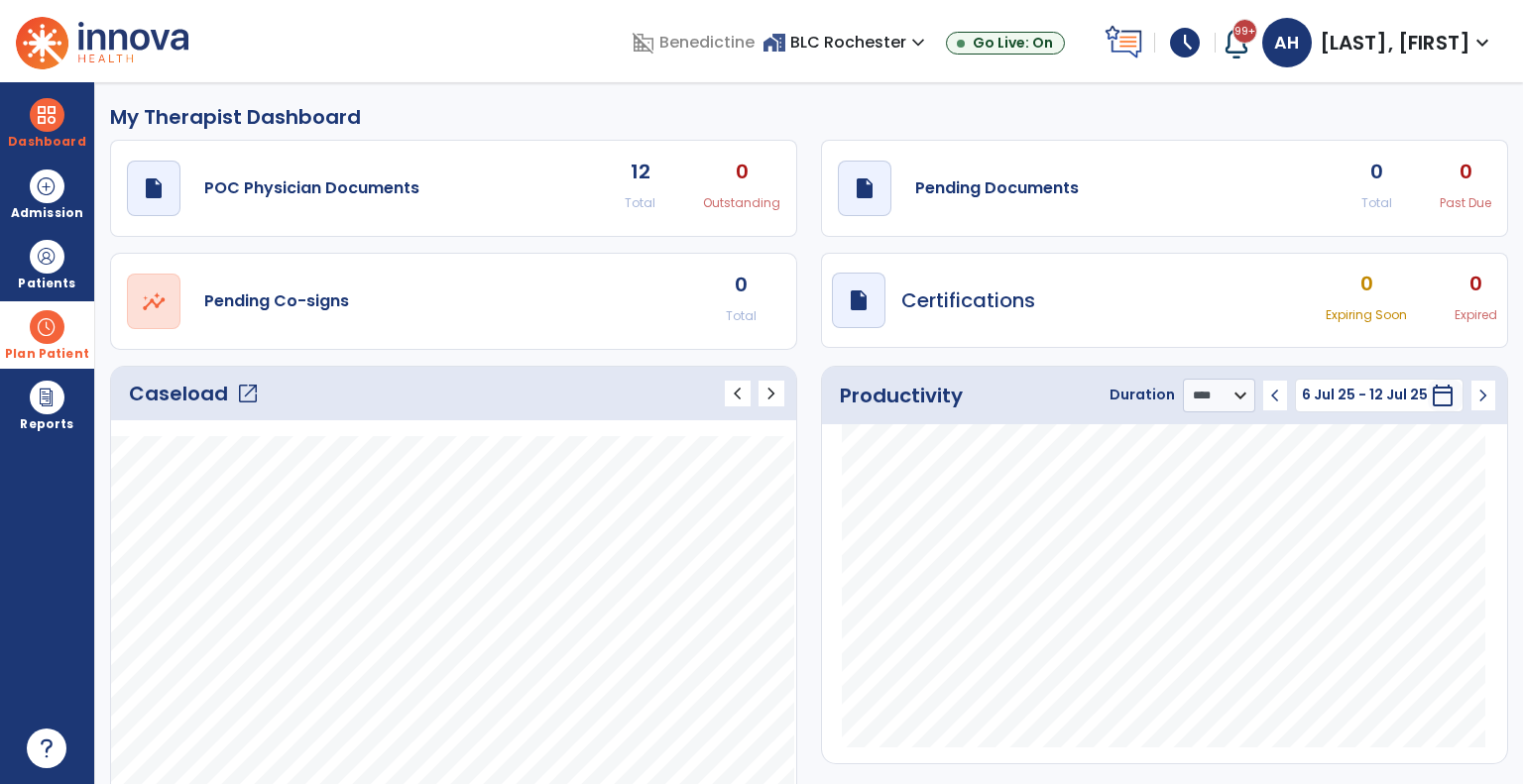 click on "Plan Patient" at bounding box center (47, 264) 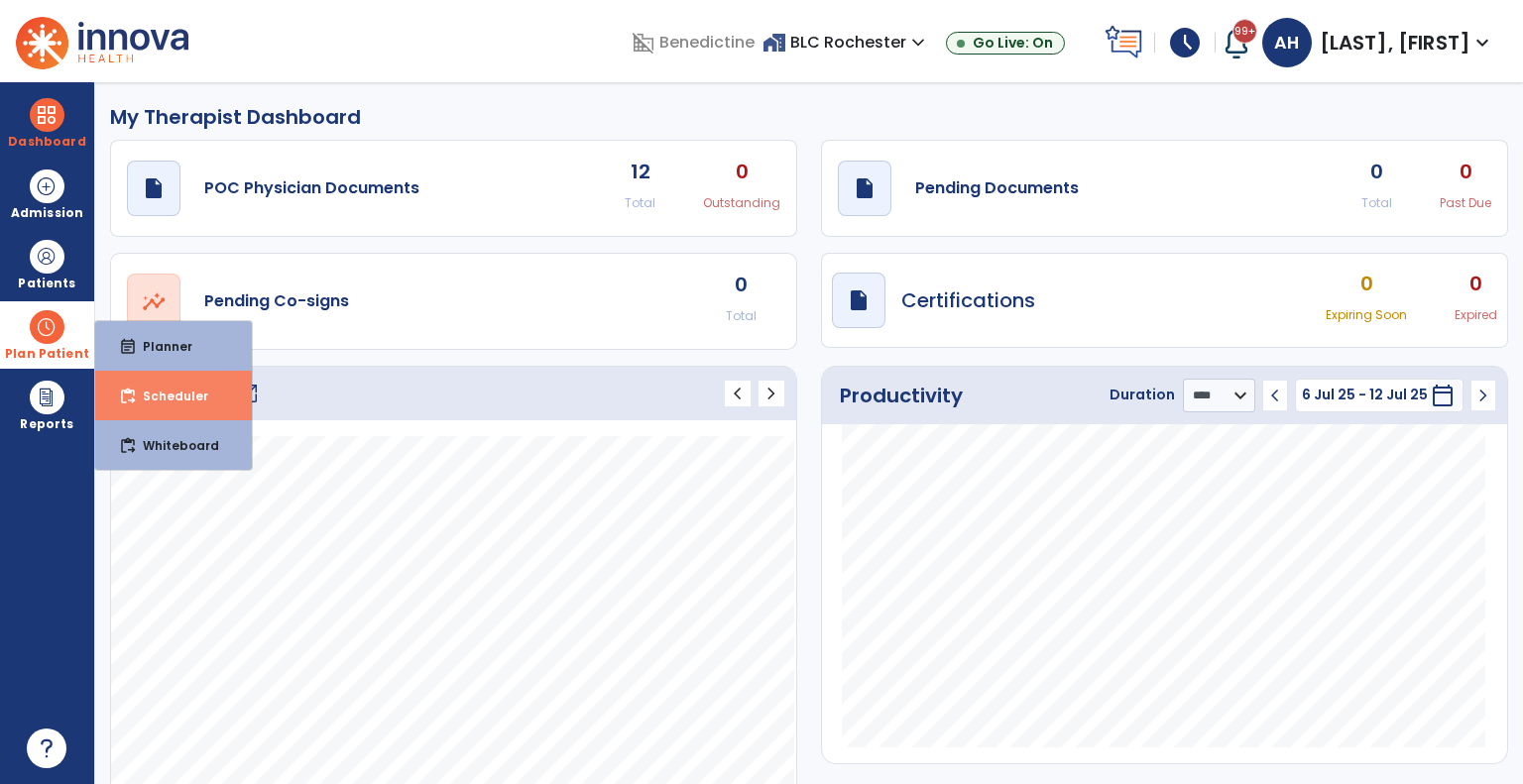 click on "content_paste_go  Scheduler" at bounding box center [174, 395] 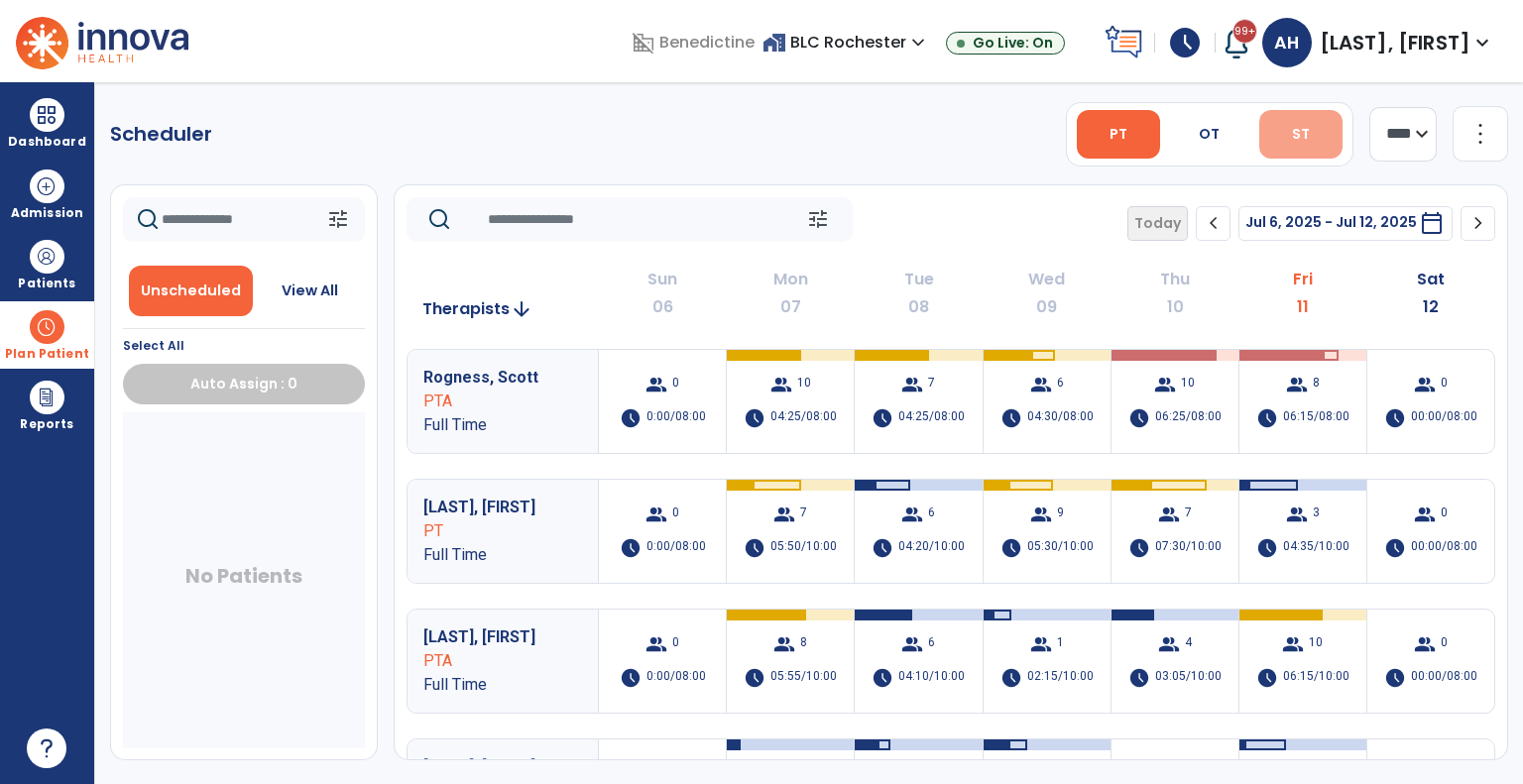 click on "ST" at bounding box center [1301, 134] 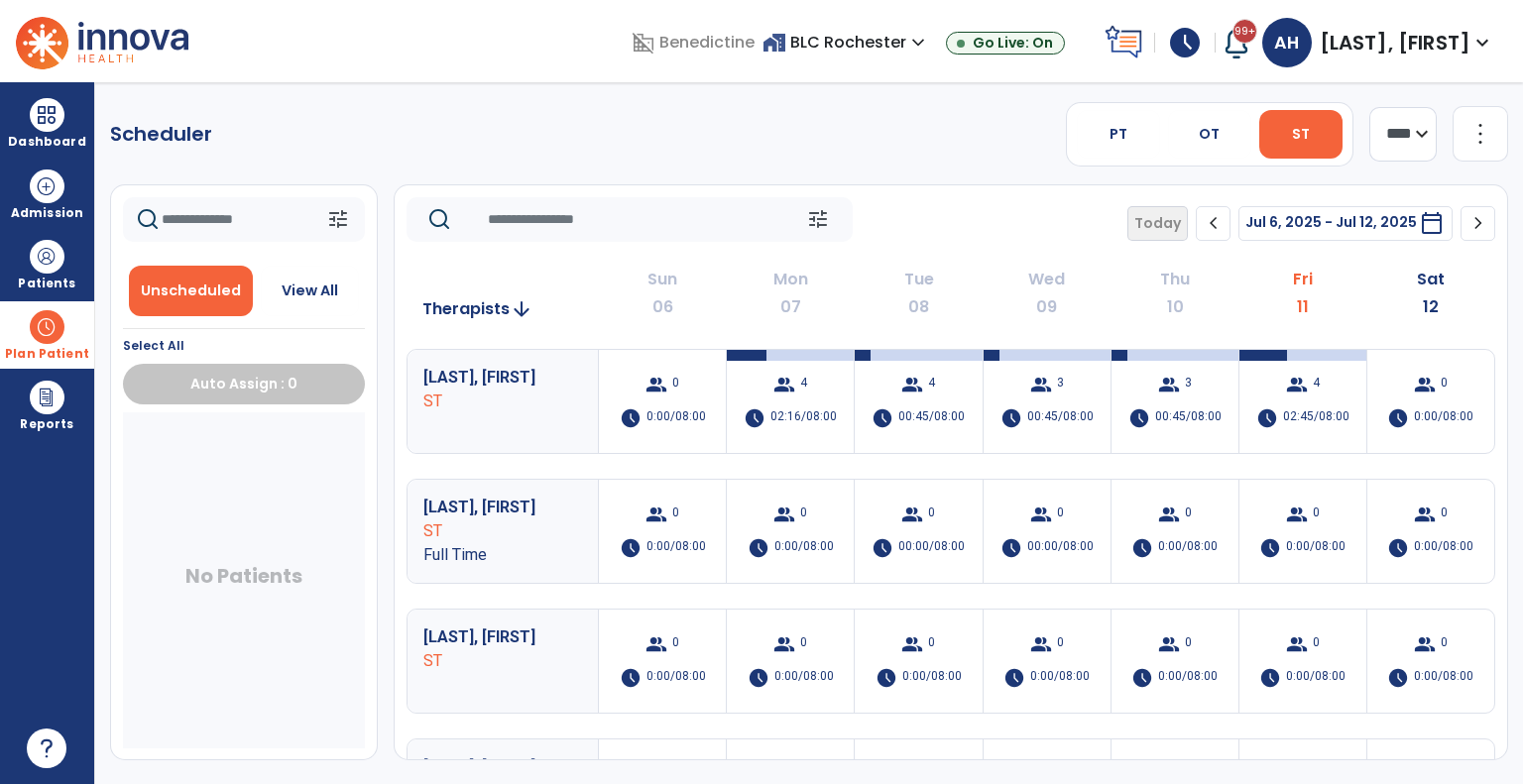 click on "**** ***" 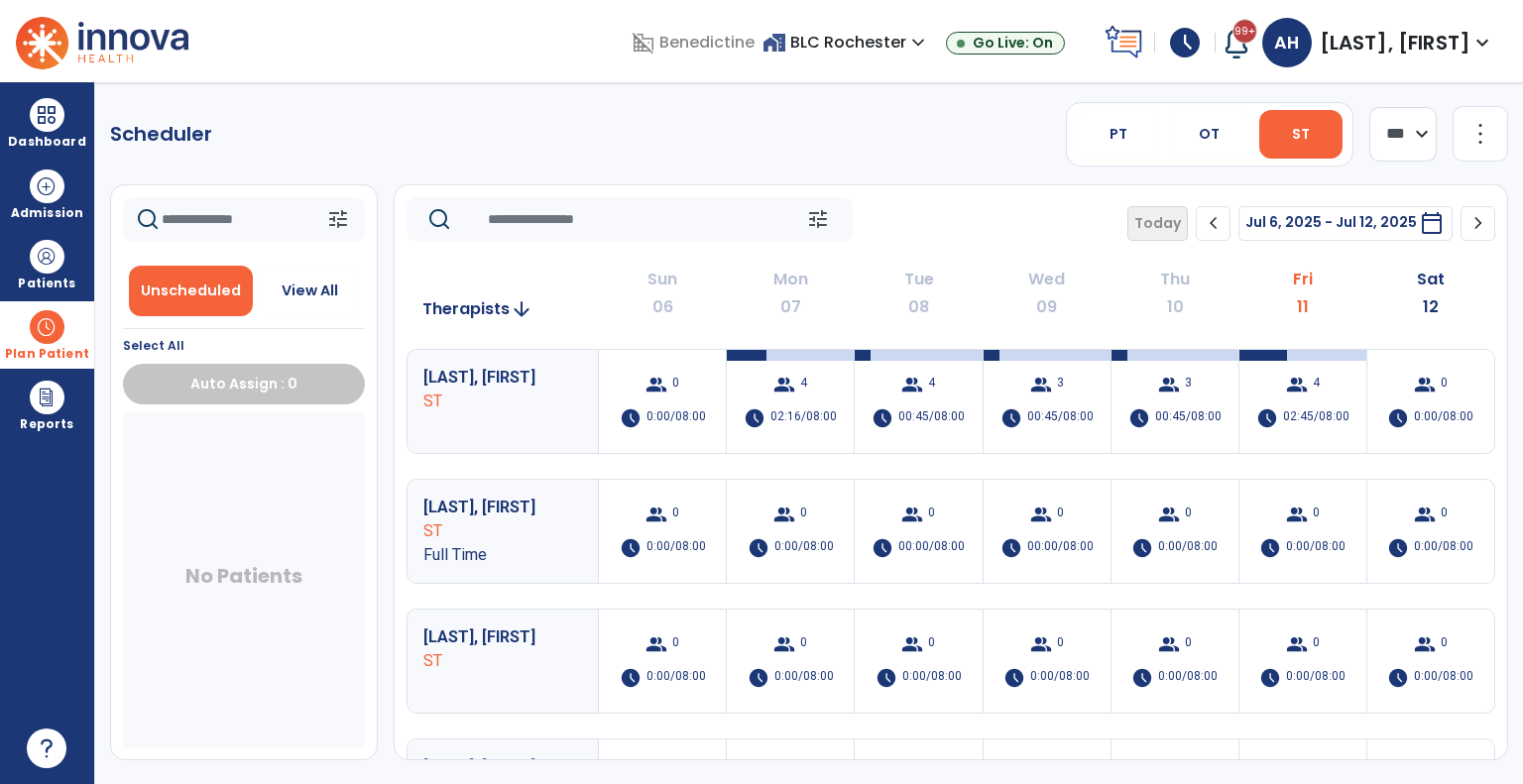 click on "**** ***" 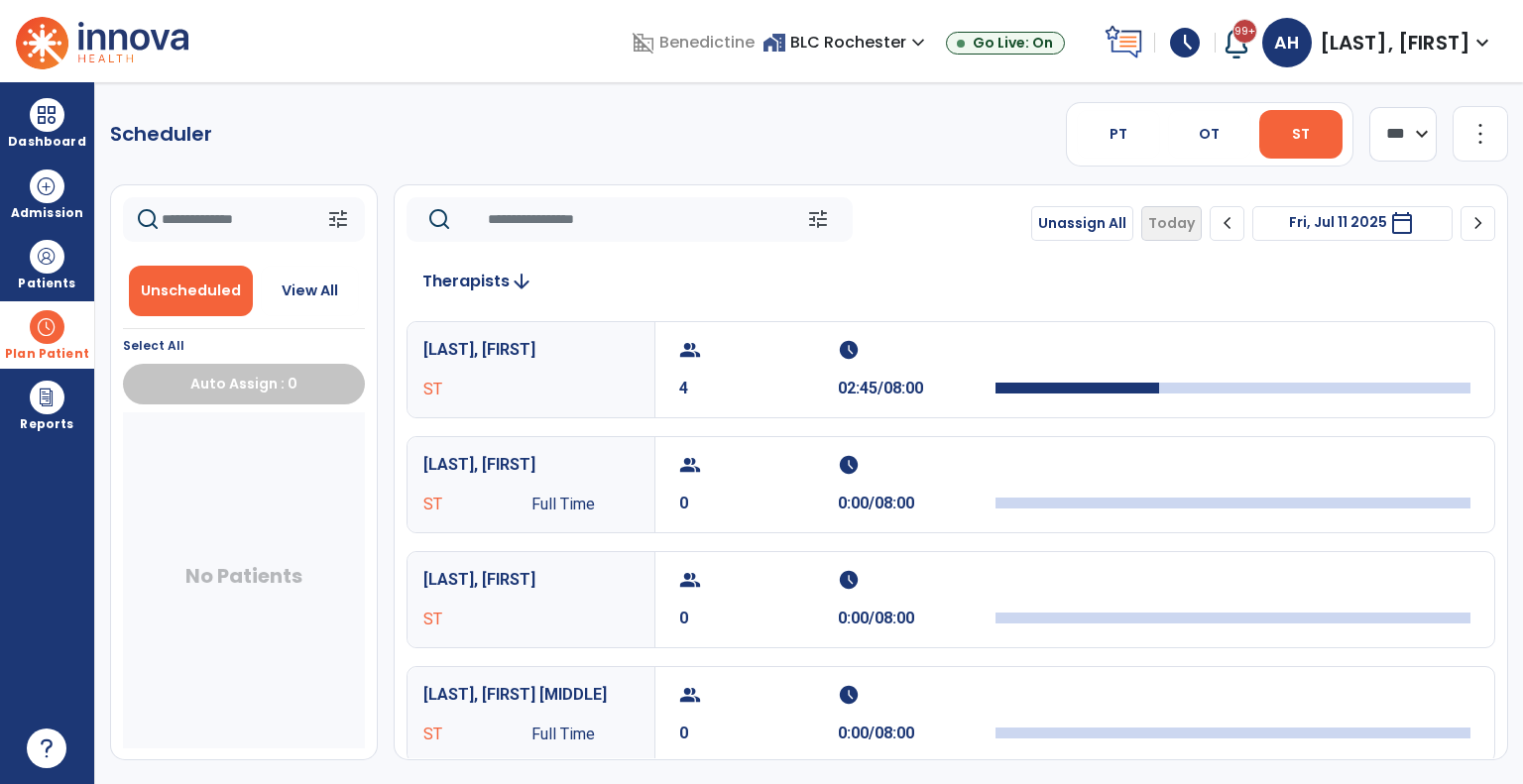 click on "chevron_right" 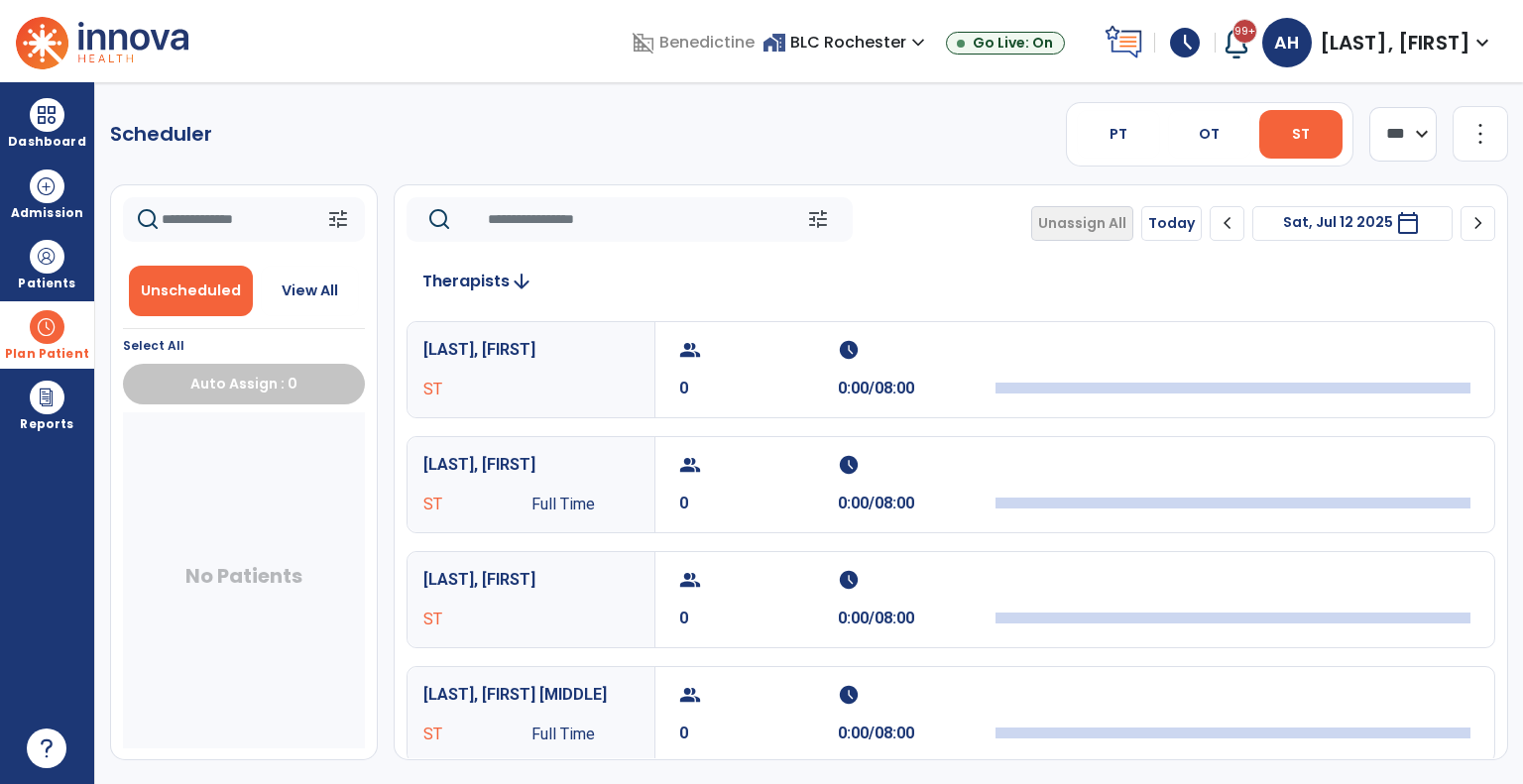 click on "chevron_right" 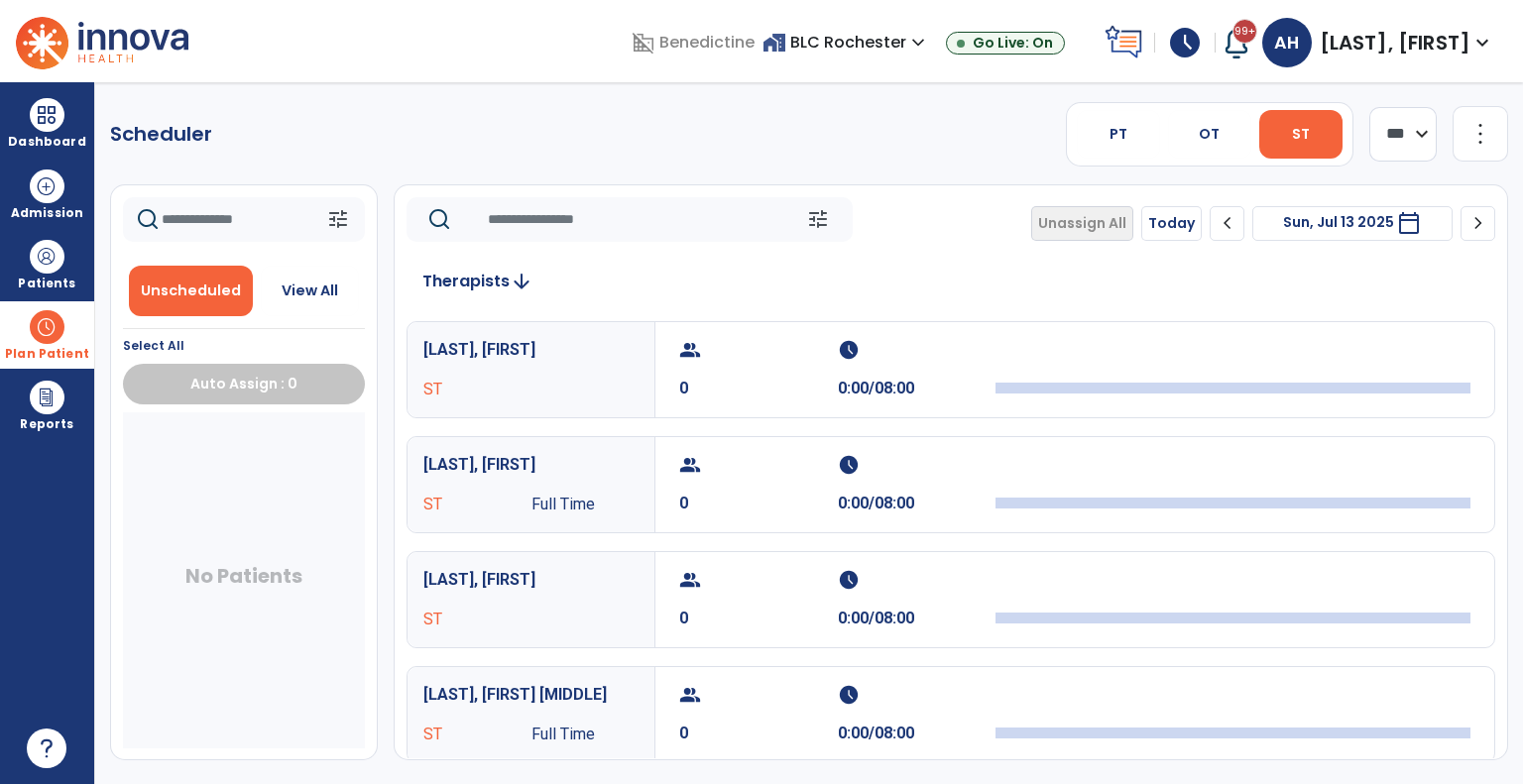 click on "chevron_right" 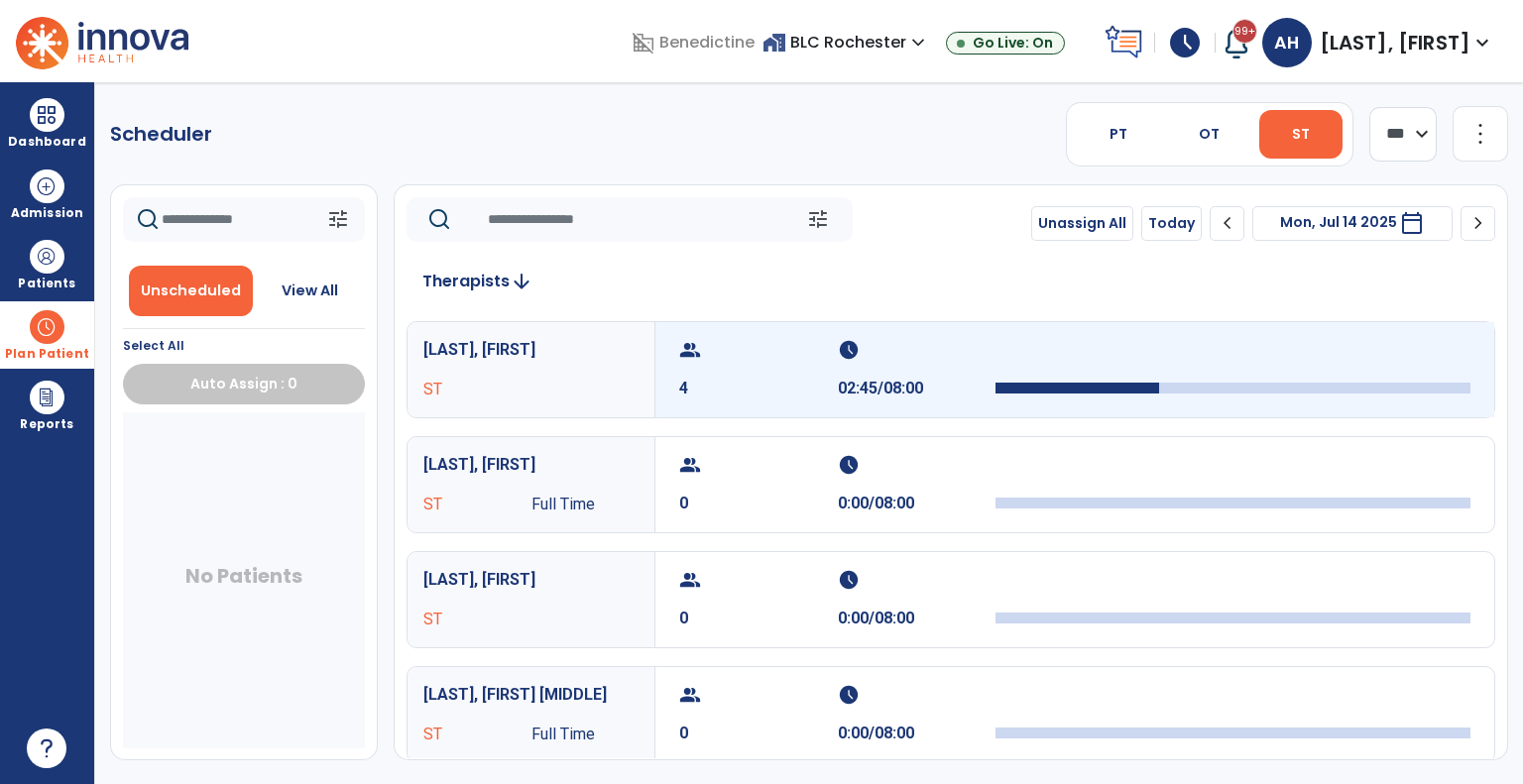 click on "4" at bounding box center [759, 389] 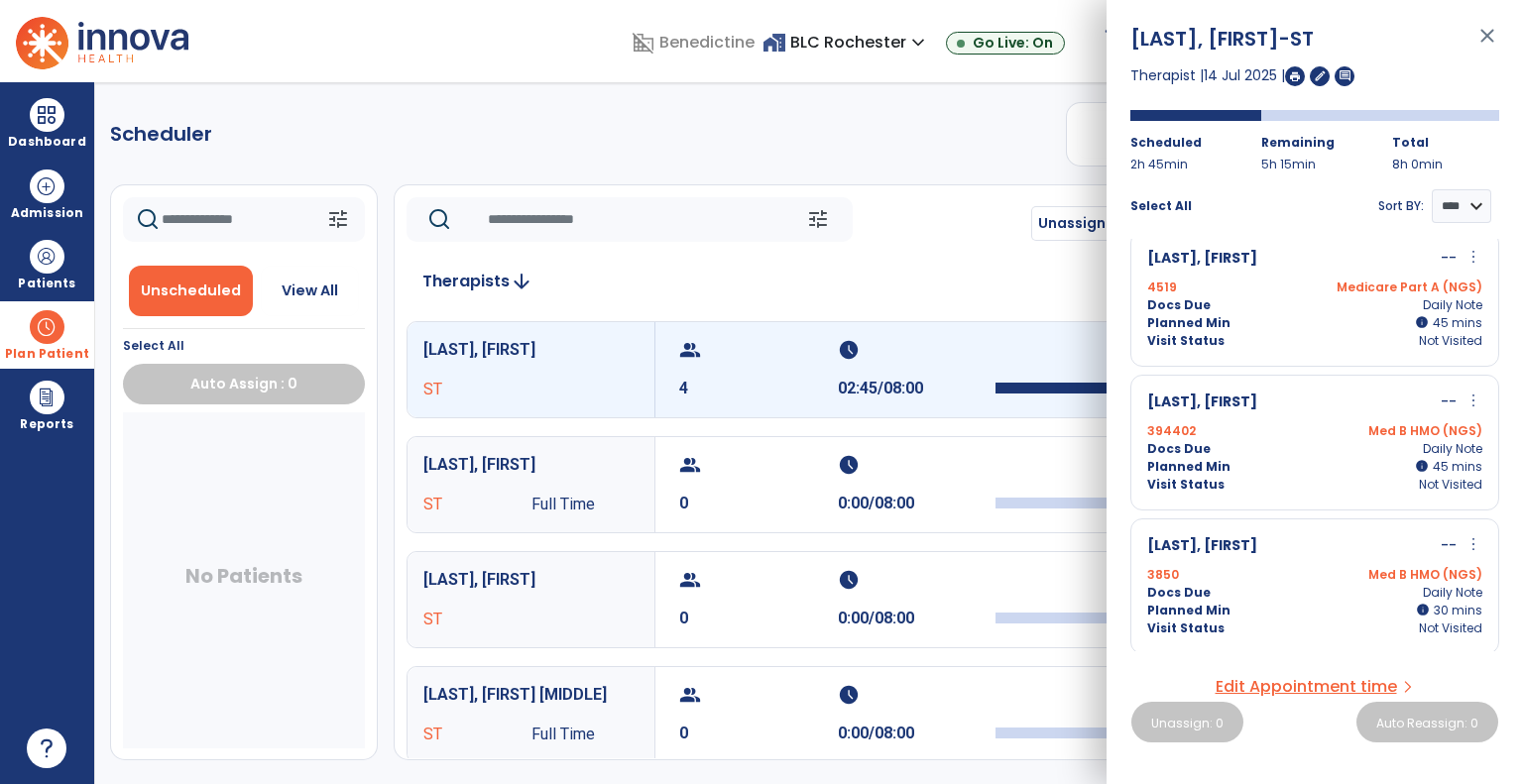 scroll, scrollTop: 0, scrollLeft: 0, axis: both 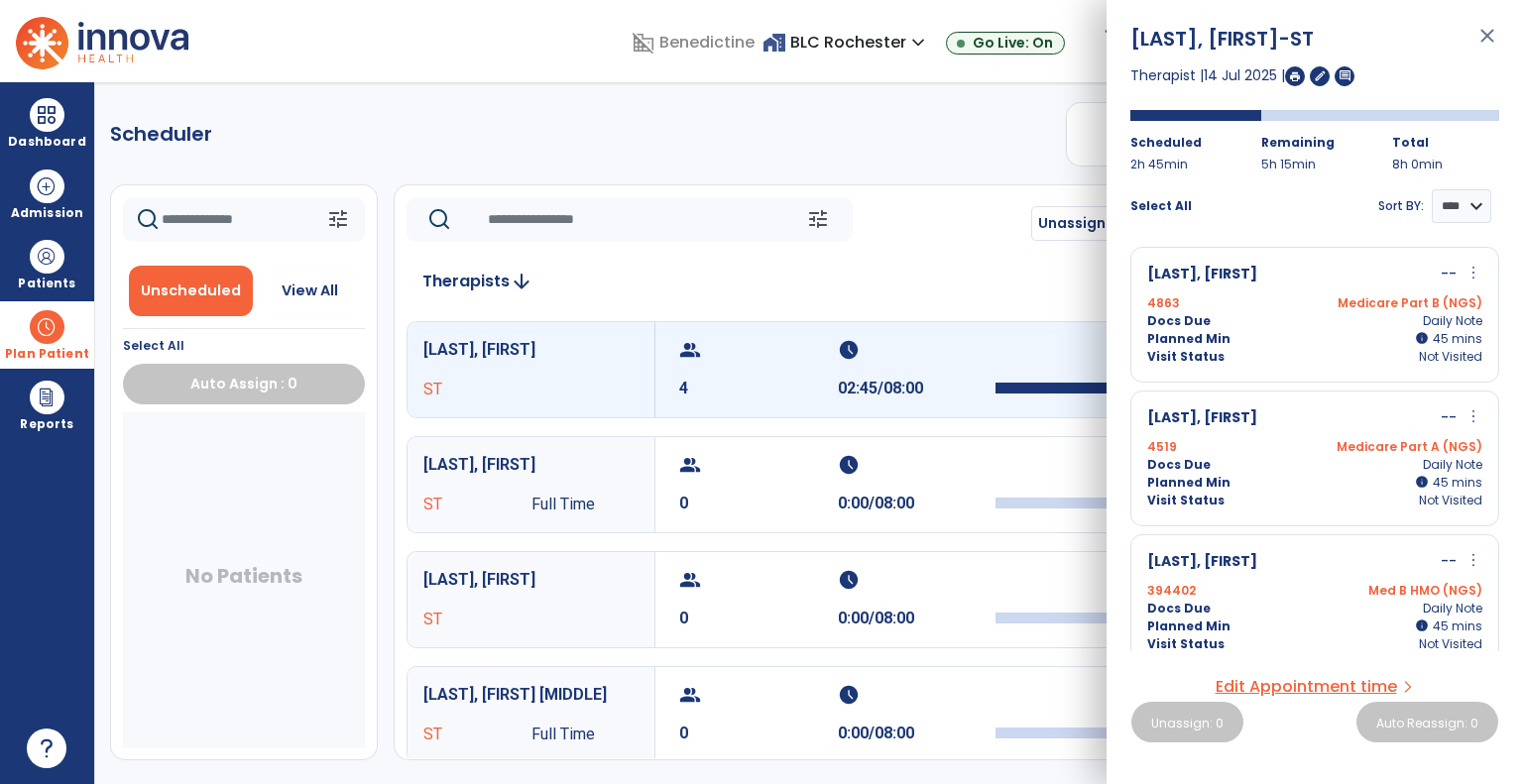 click on "tune   Unassign All   Today  chevron_left Mon, Jul 14 2025  *********  calendar_today  chevron_right" 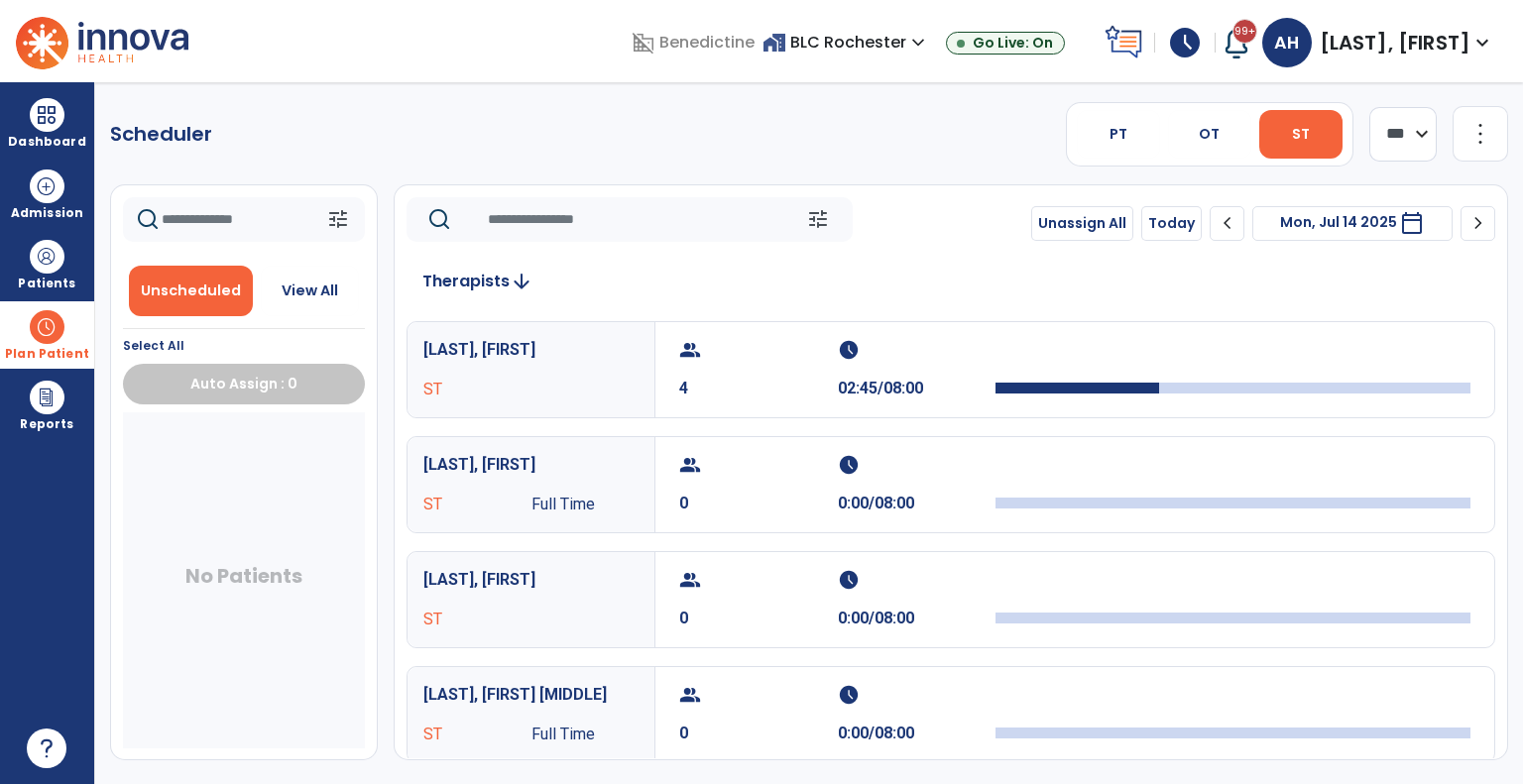 click on "chevron_left" 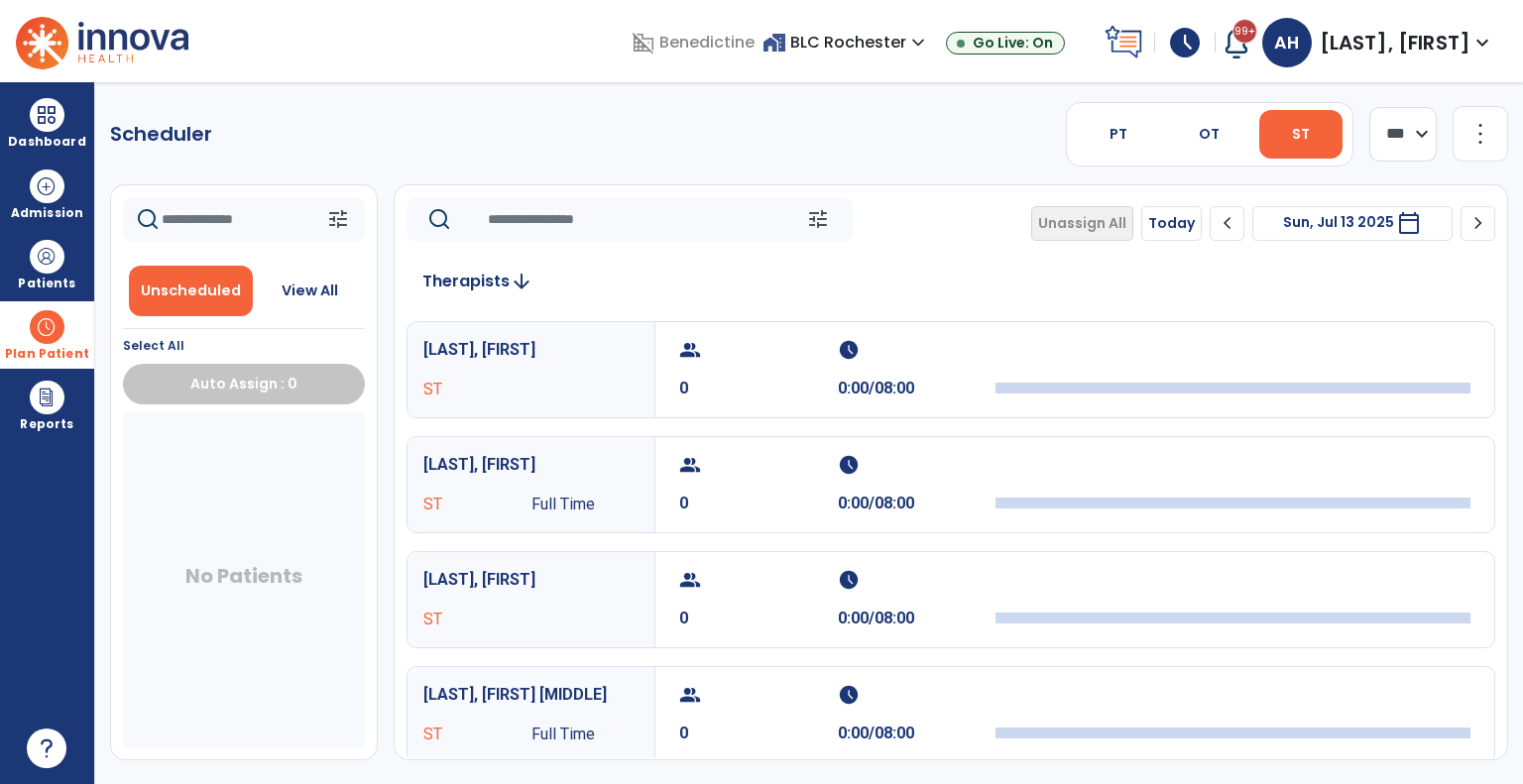 click on "chevron_left" 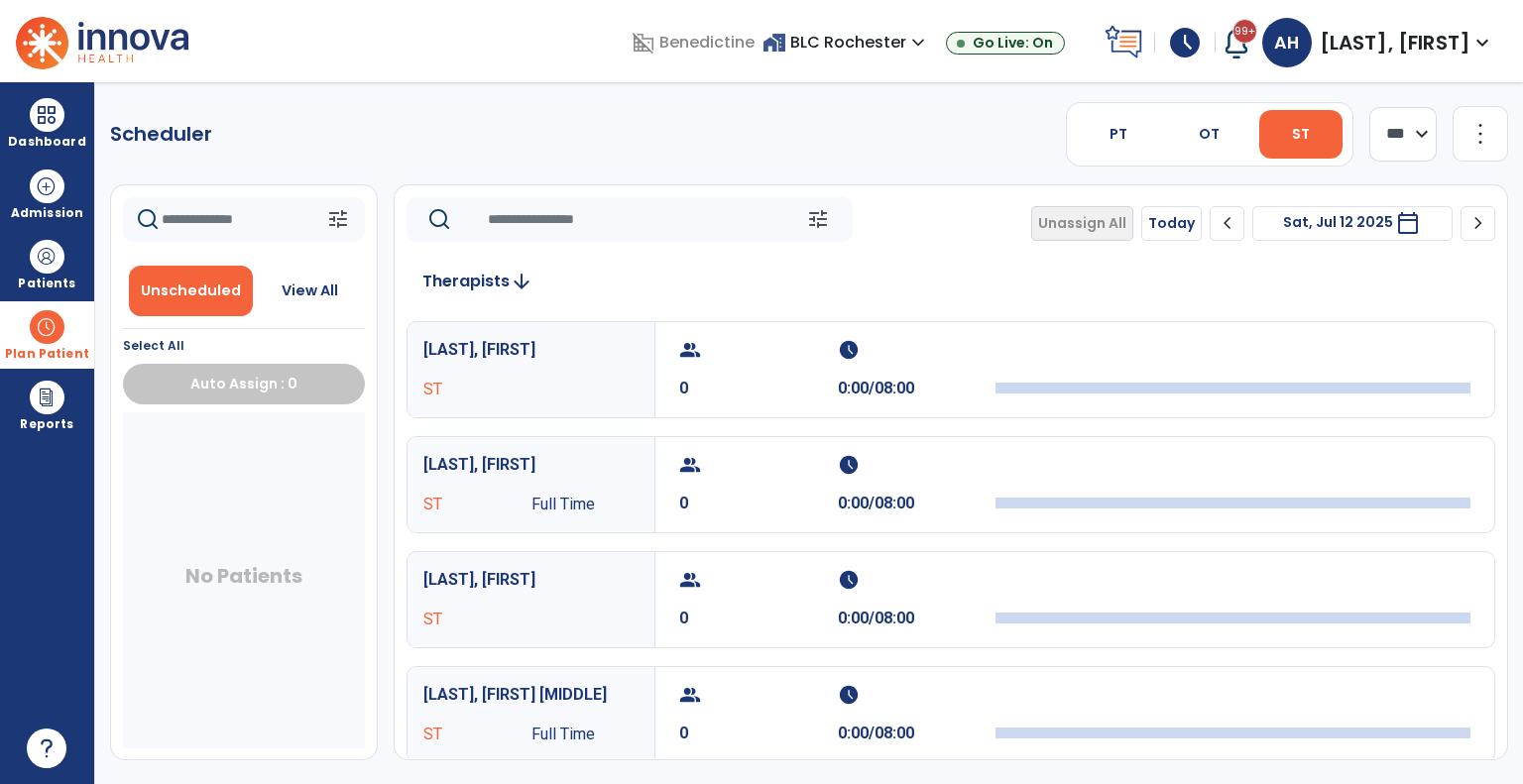 click on "chevron_left" 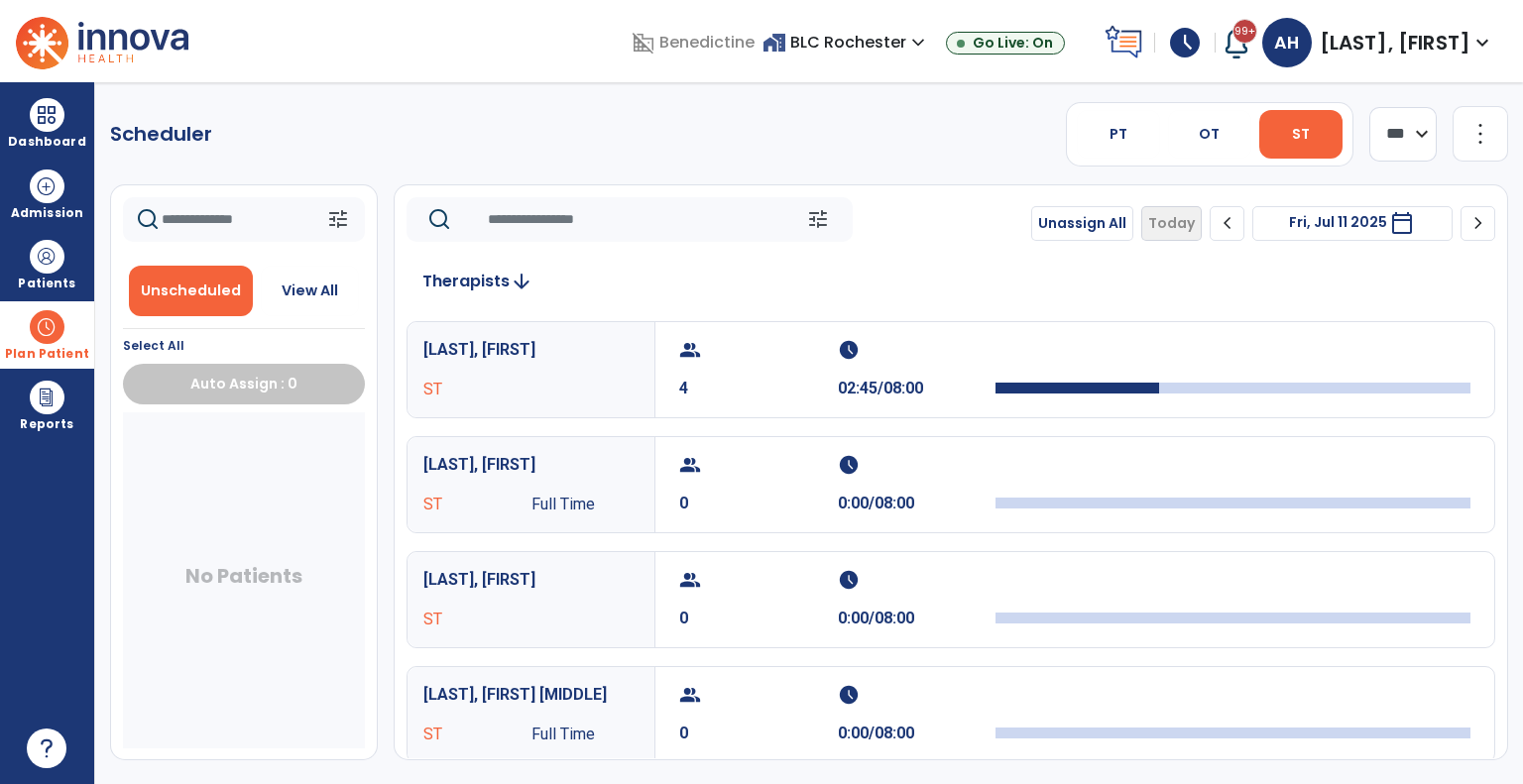 click on "chevron_left" 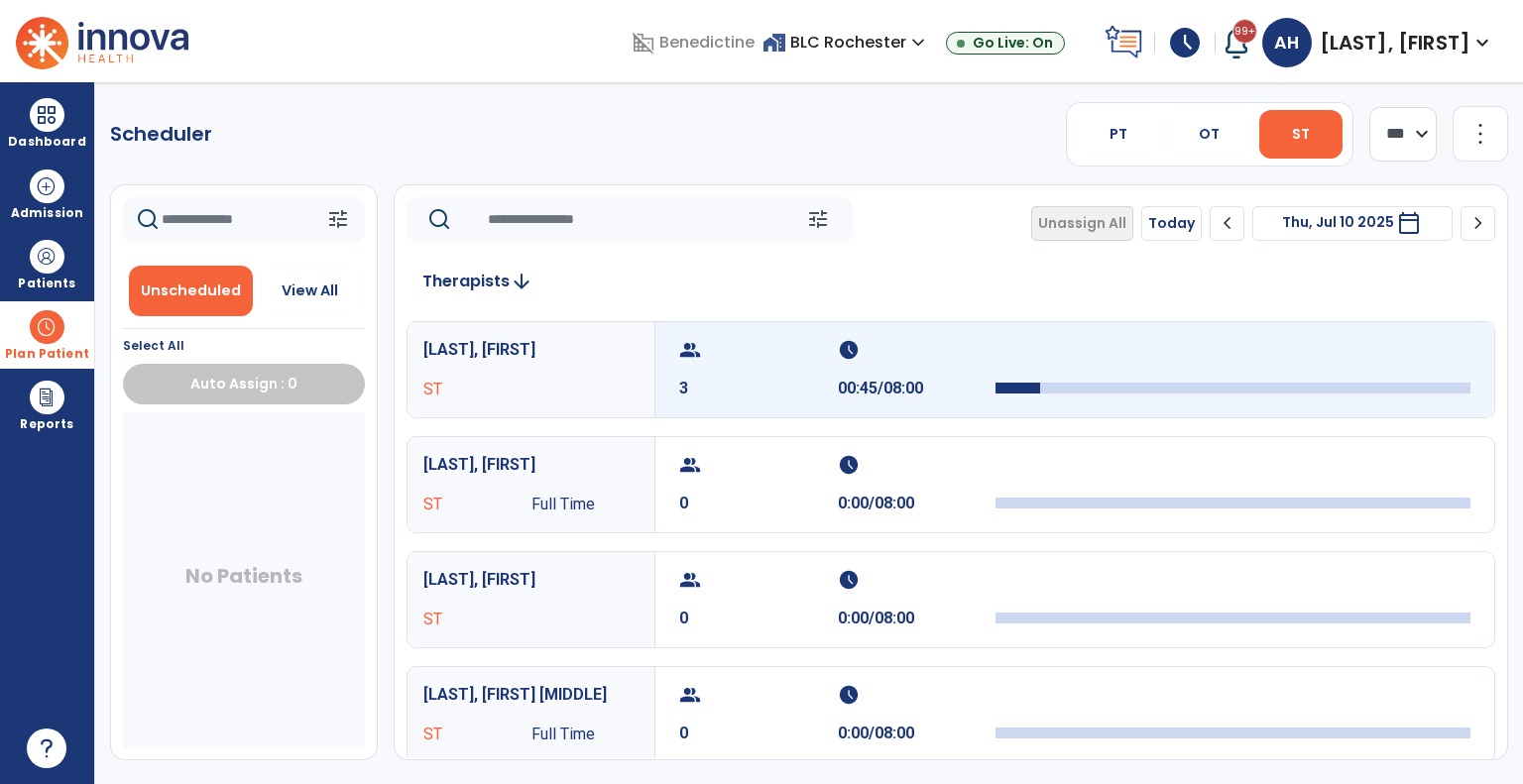 click on "3" at bounding box center [759, 389] 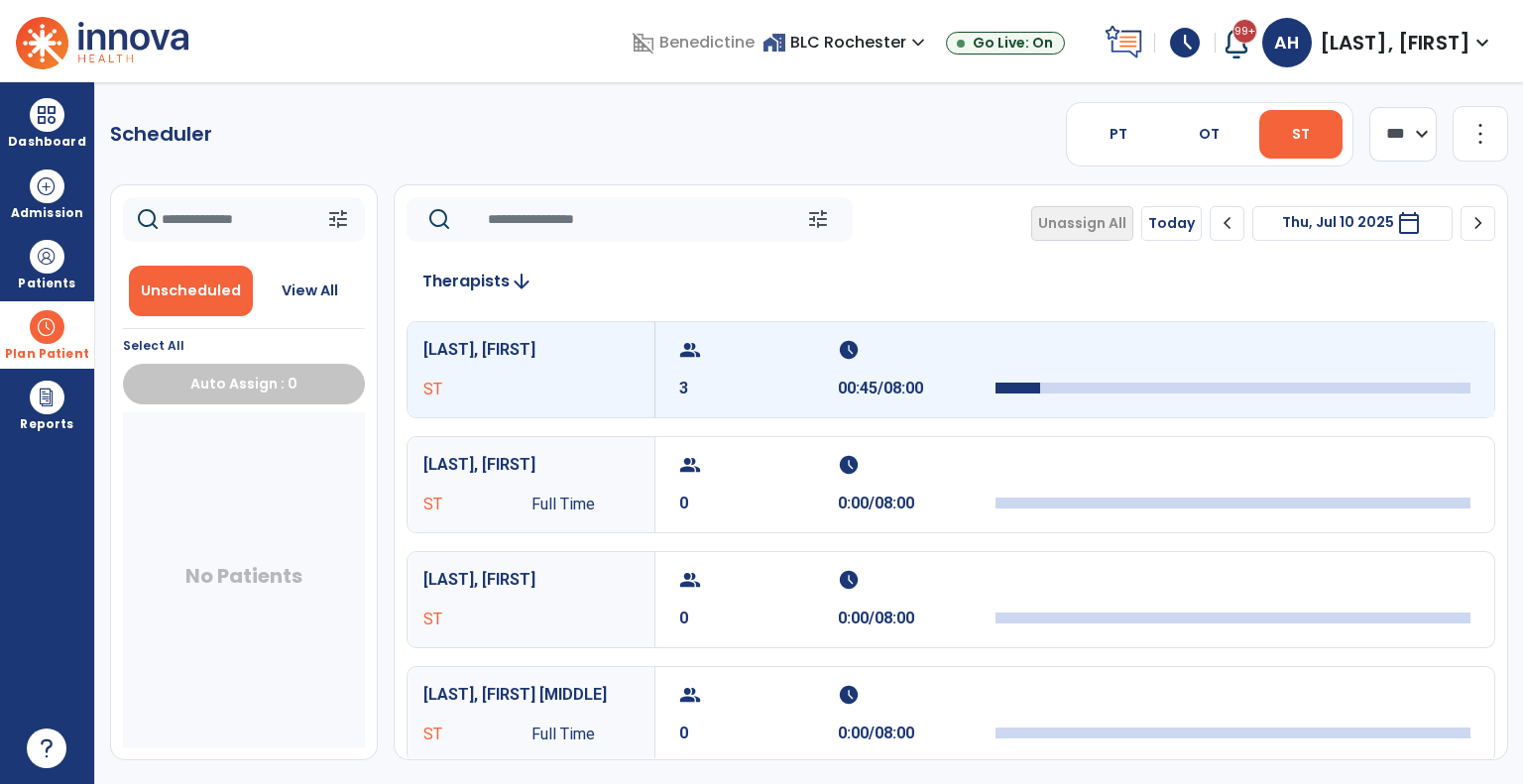 click on "3" at bounding box center (759, 389) 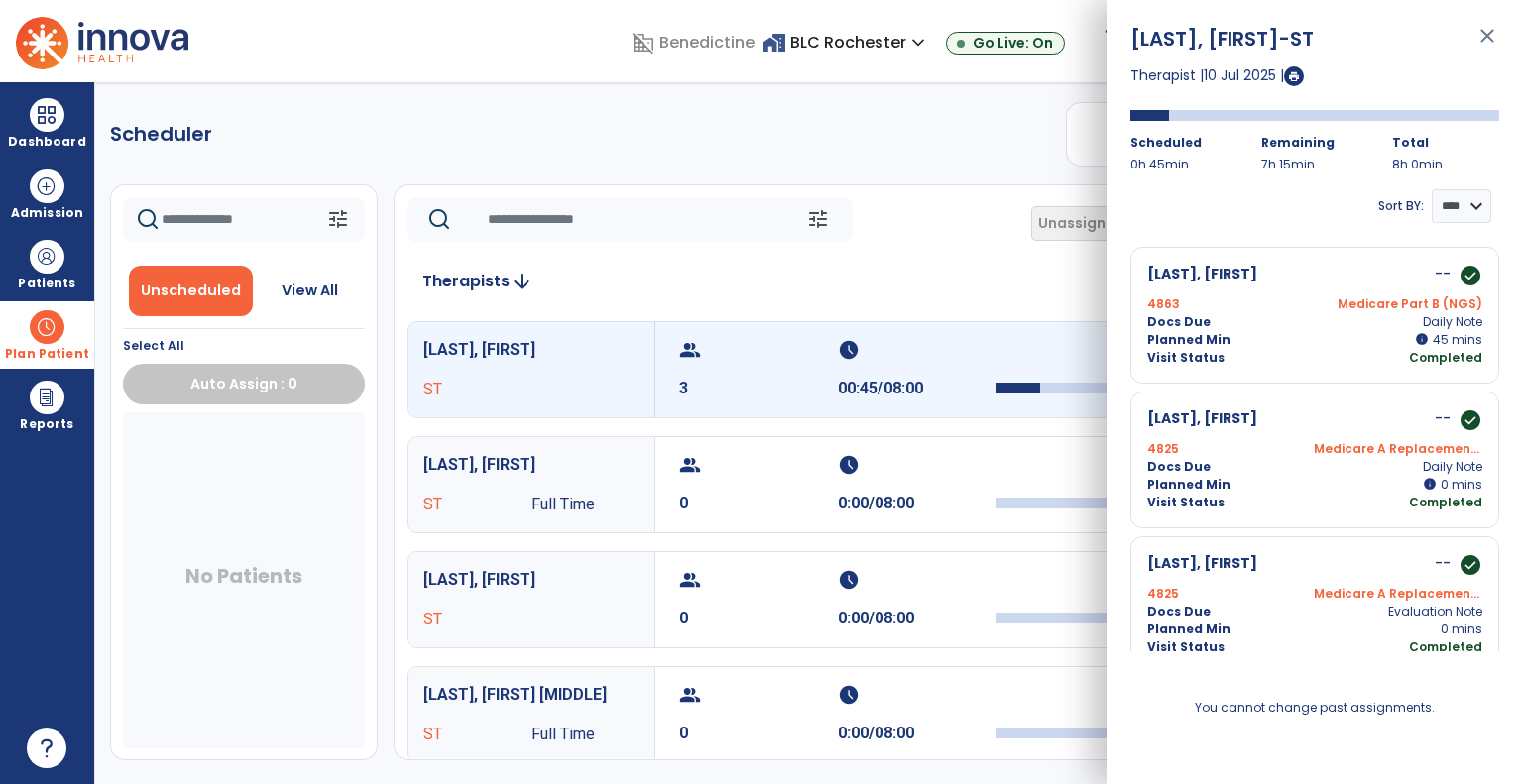 scroll, scrollTop: 20, scrollLeft: 0, axis: vertical 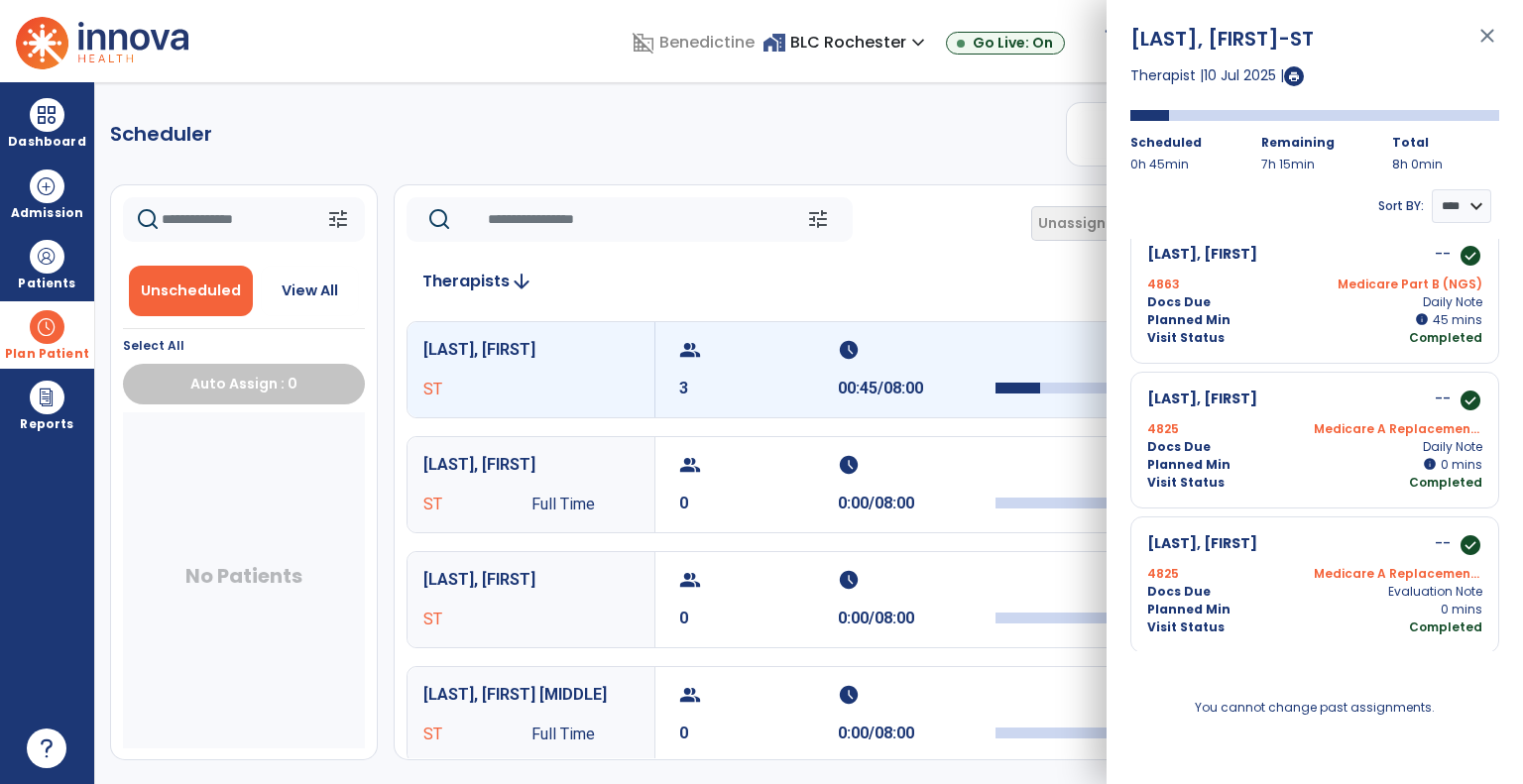 click 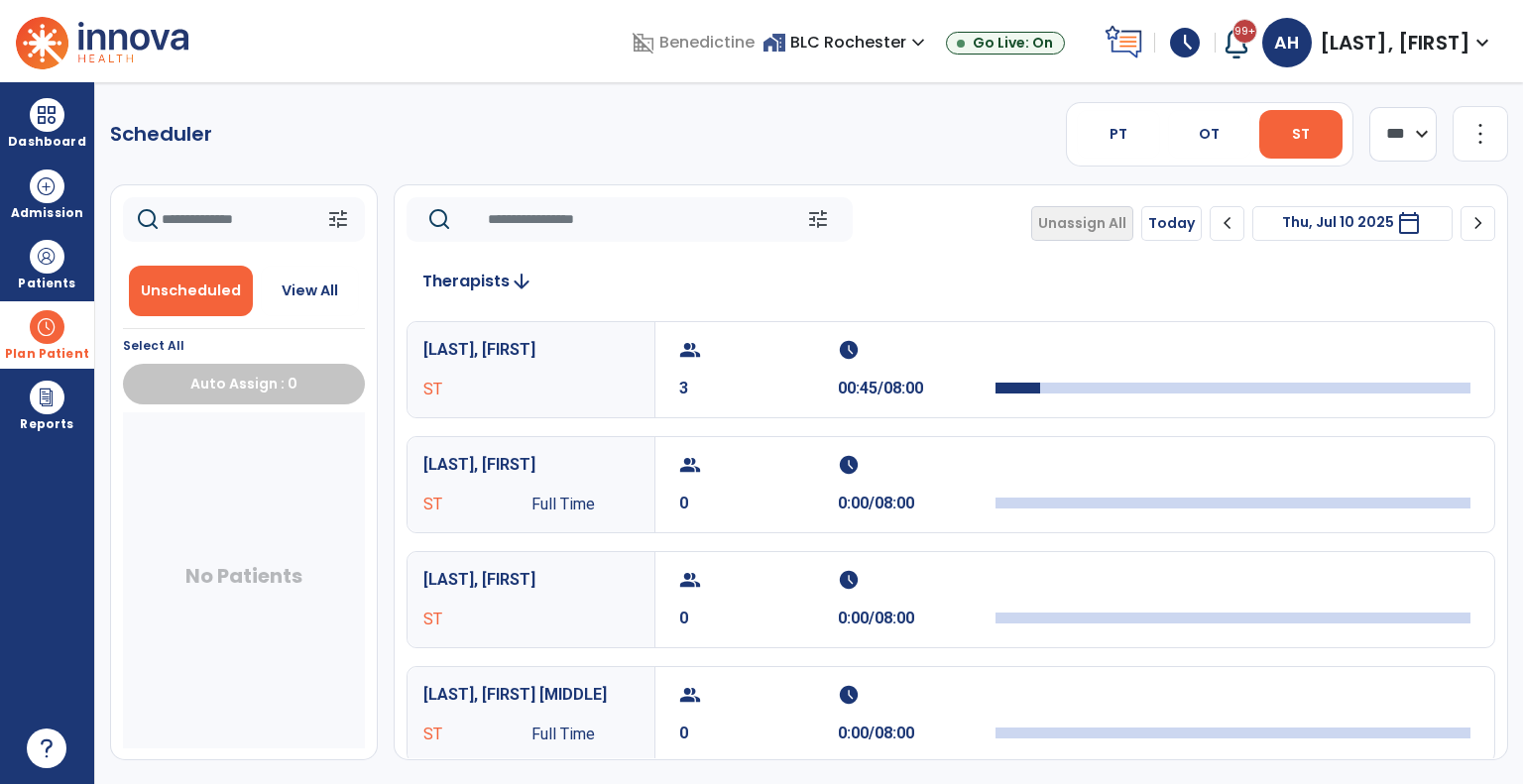 click at bounding box center (47, 327) 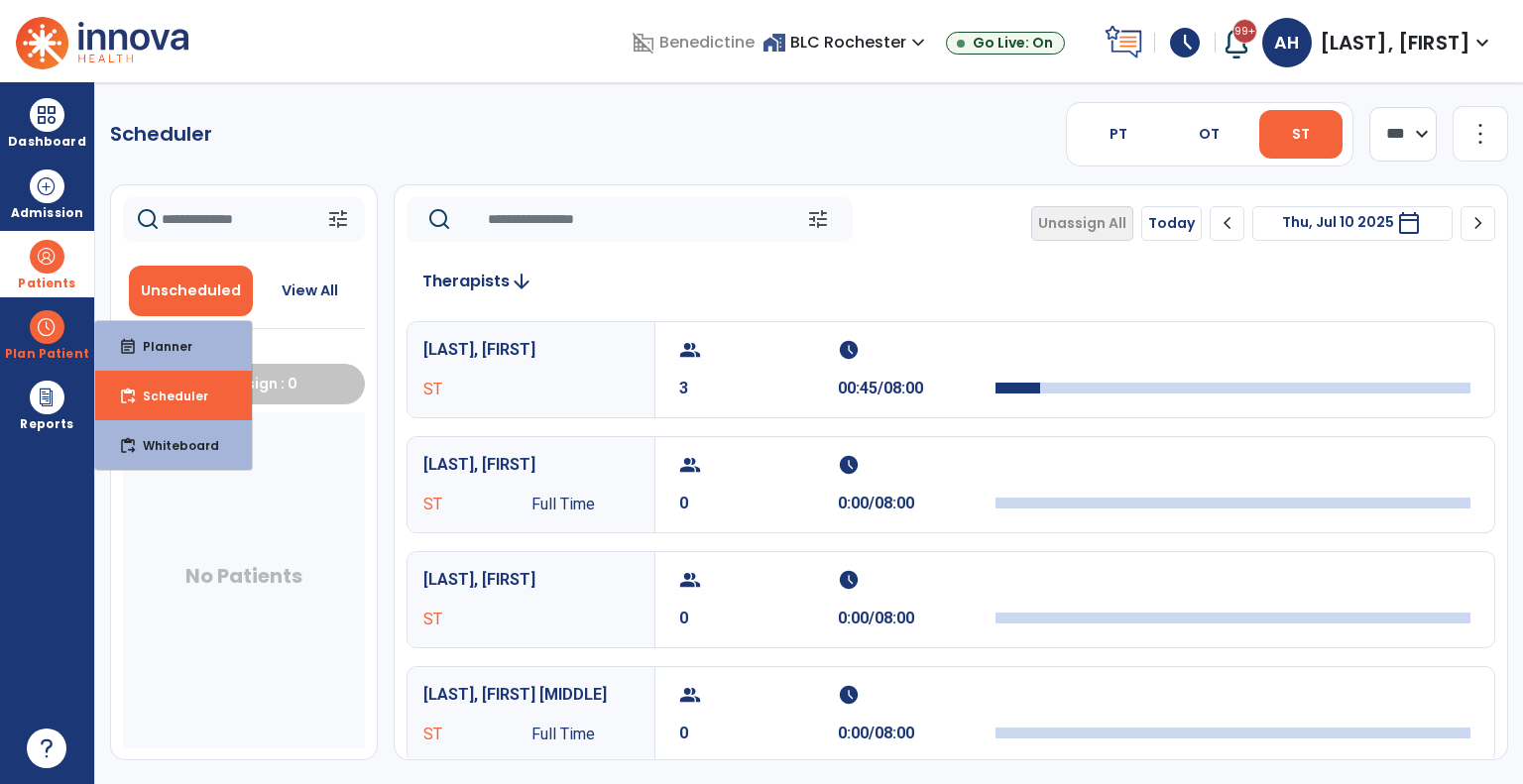 click at bounding box center (47, 257) 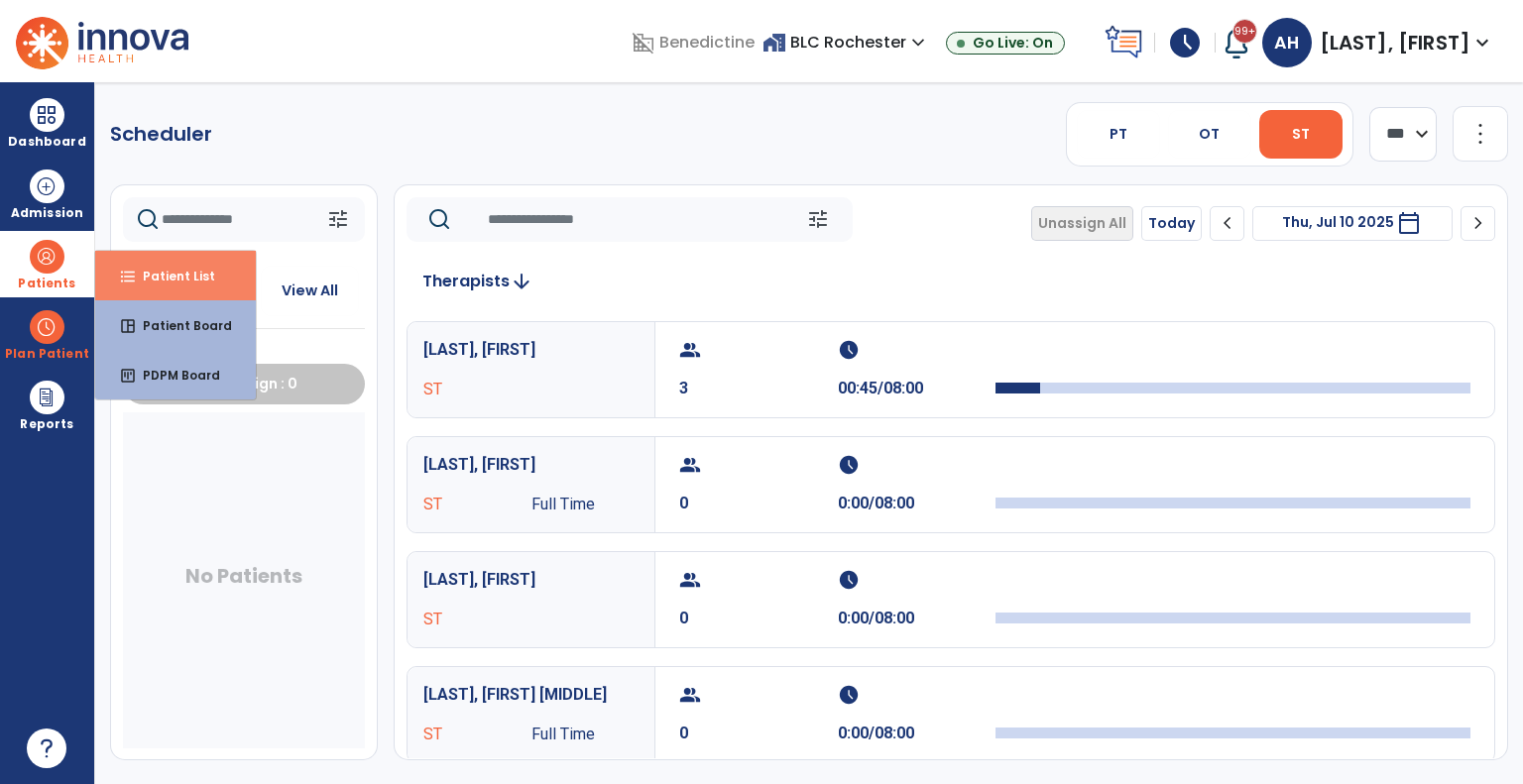 click on "format_list_bulleted  Patient List" at bounding box center [176, 276] 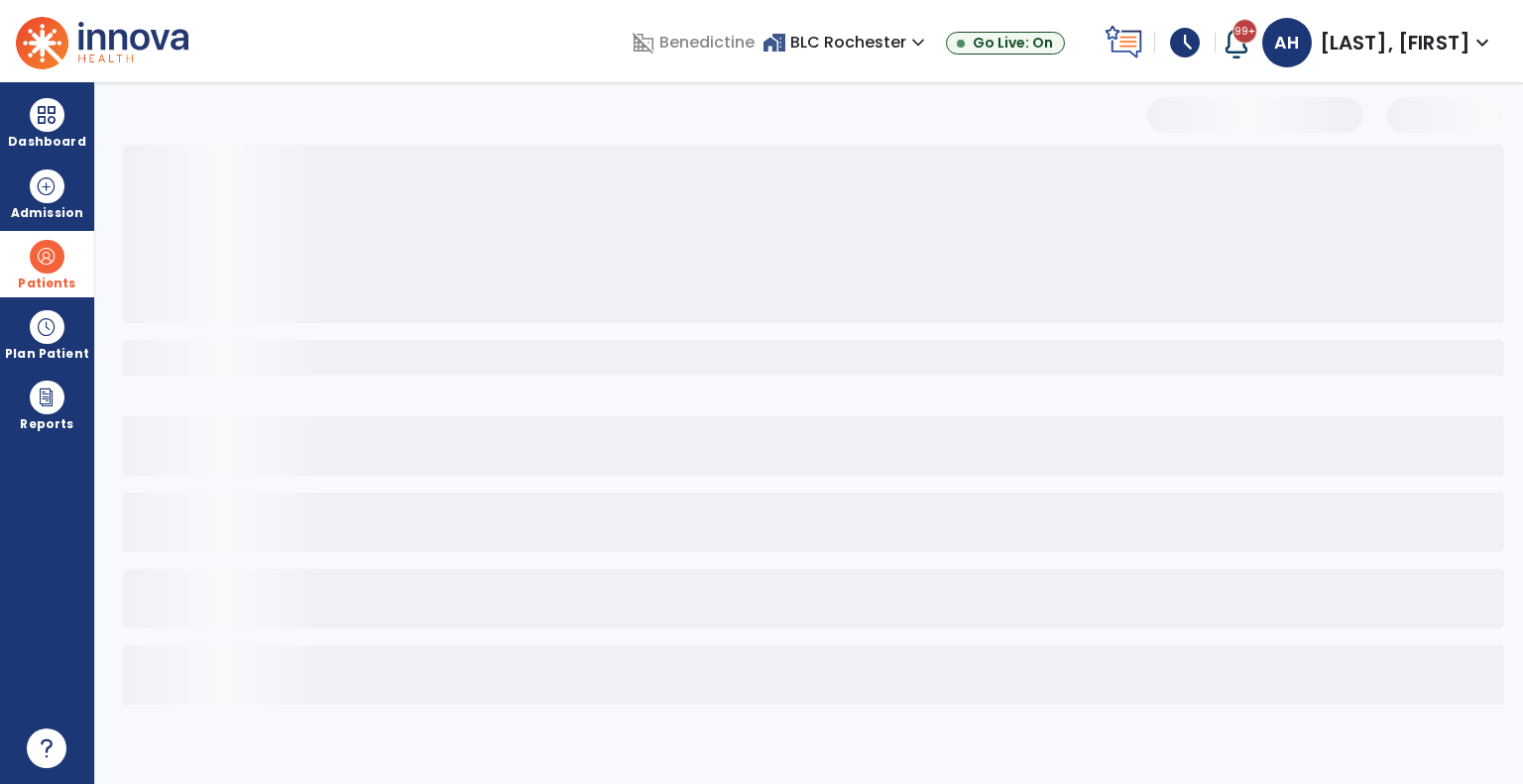 select on "***" 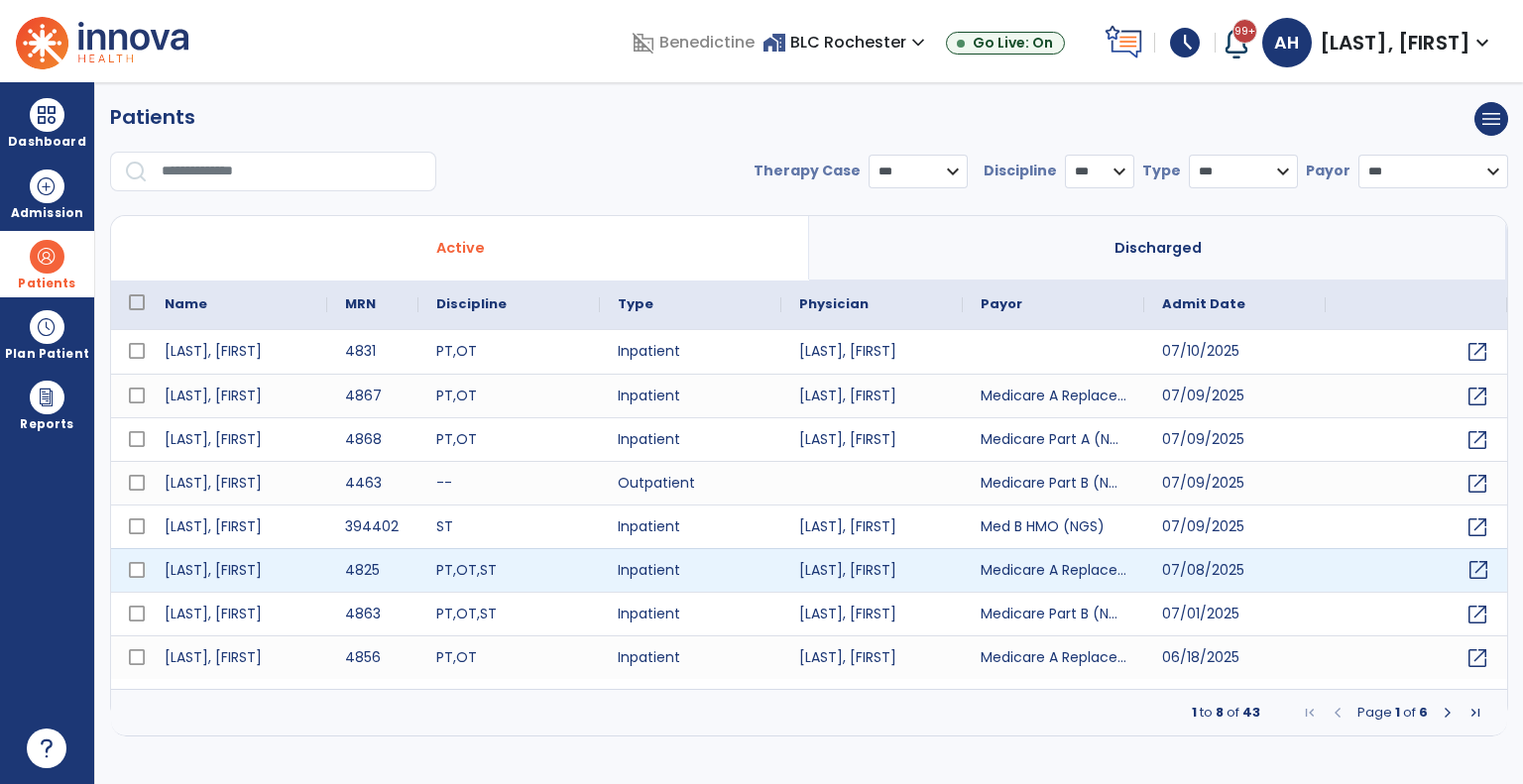 click on "open_in_new" at bounding box center [1478, 570] 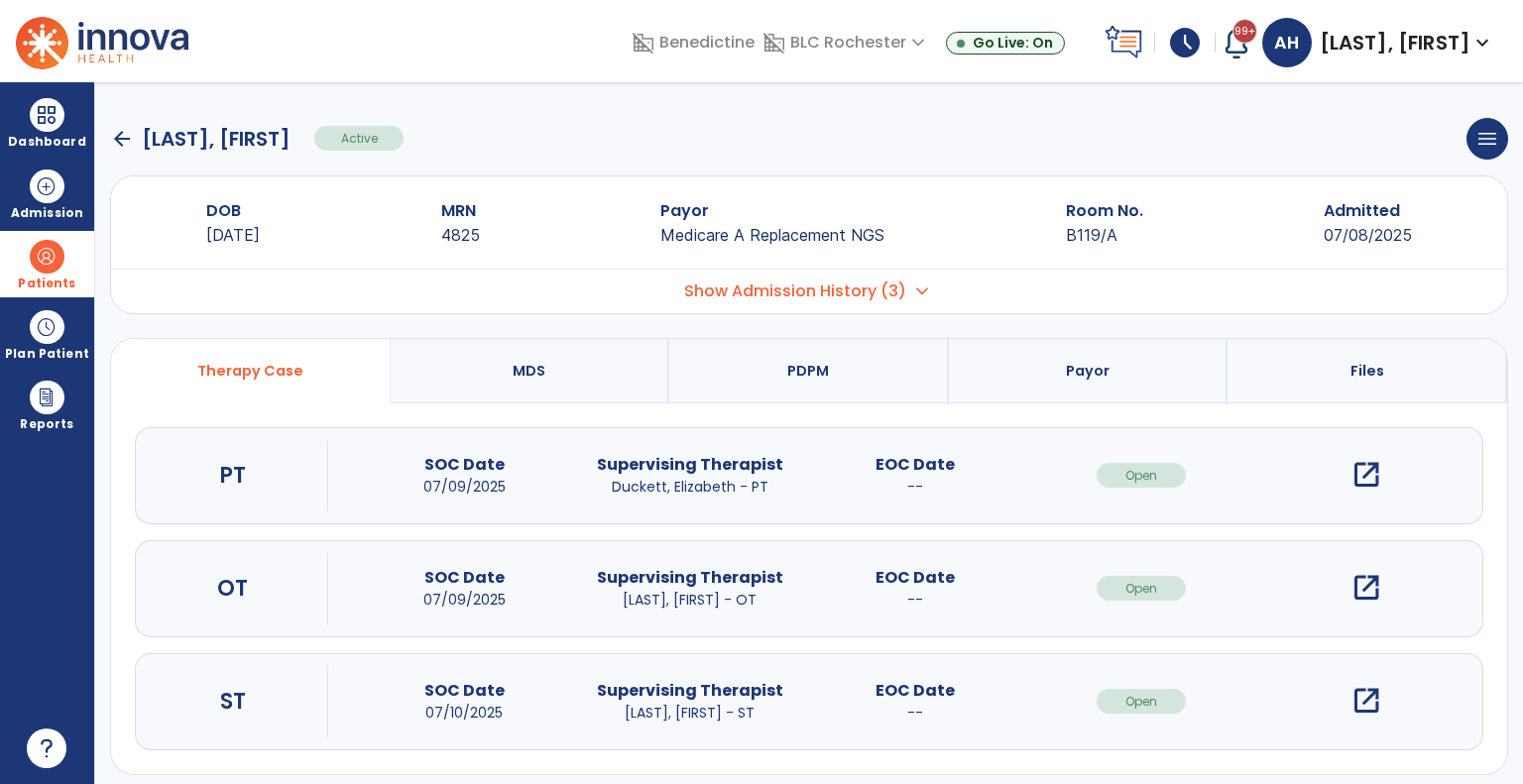 click on "open_in_new" at bounding box center [1366, 701] 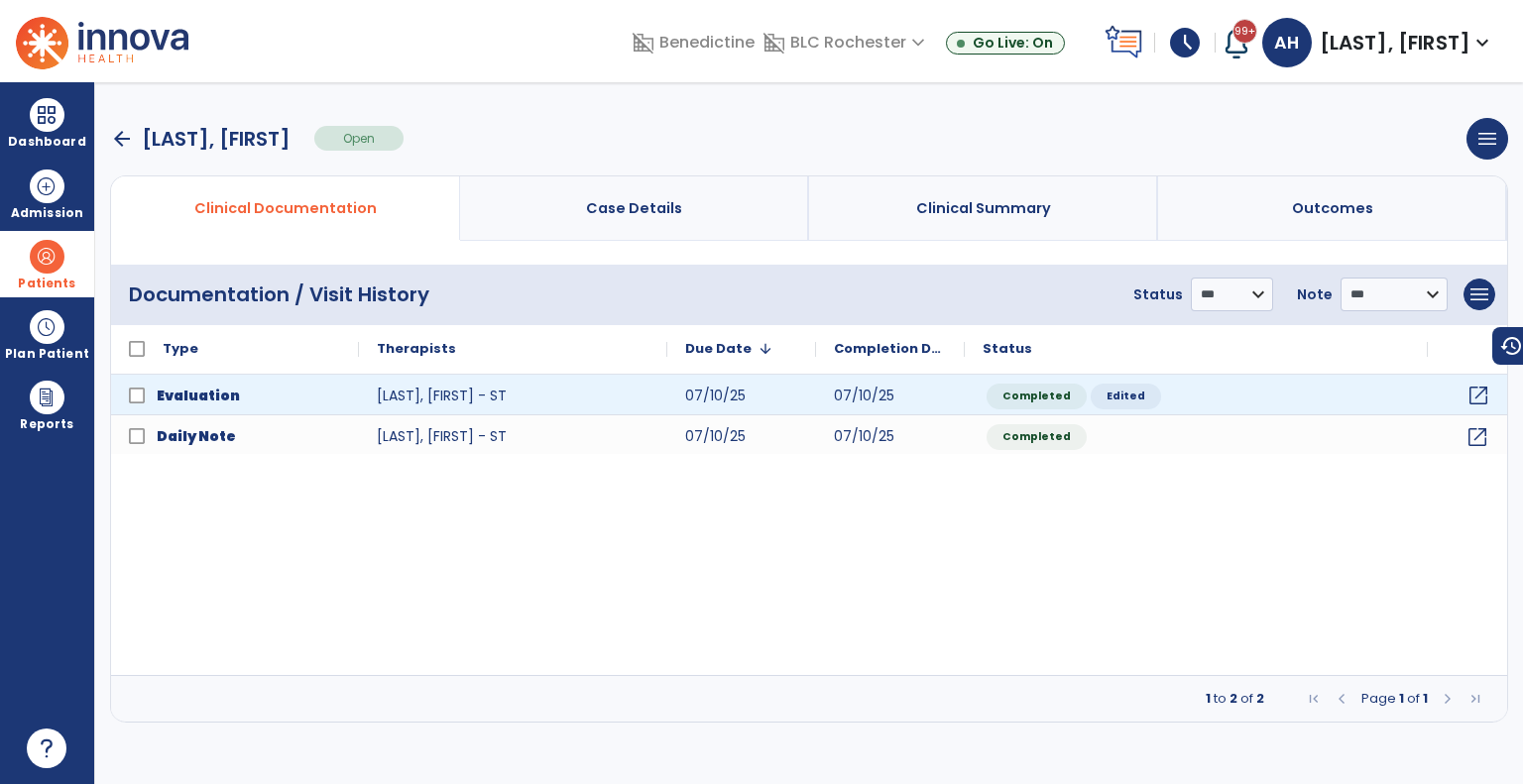 click on "open_in_new" 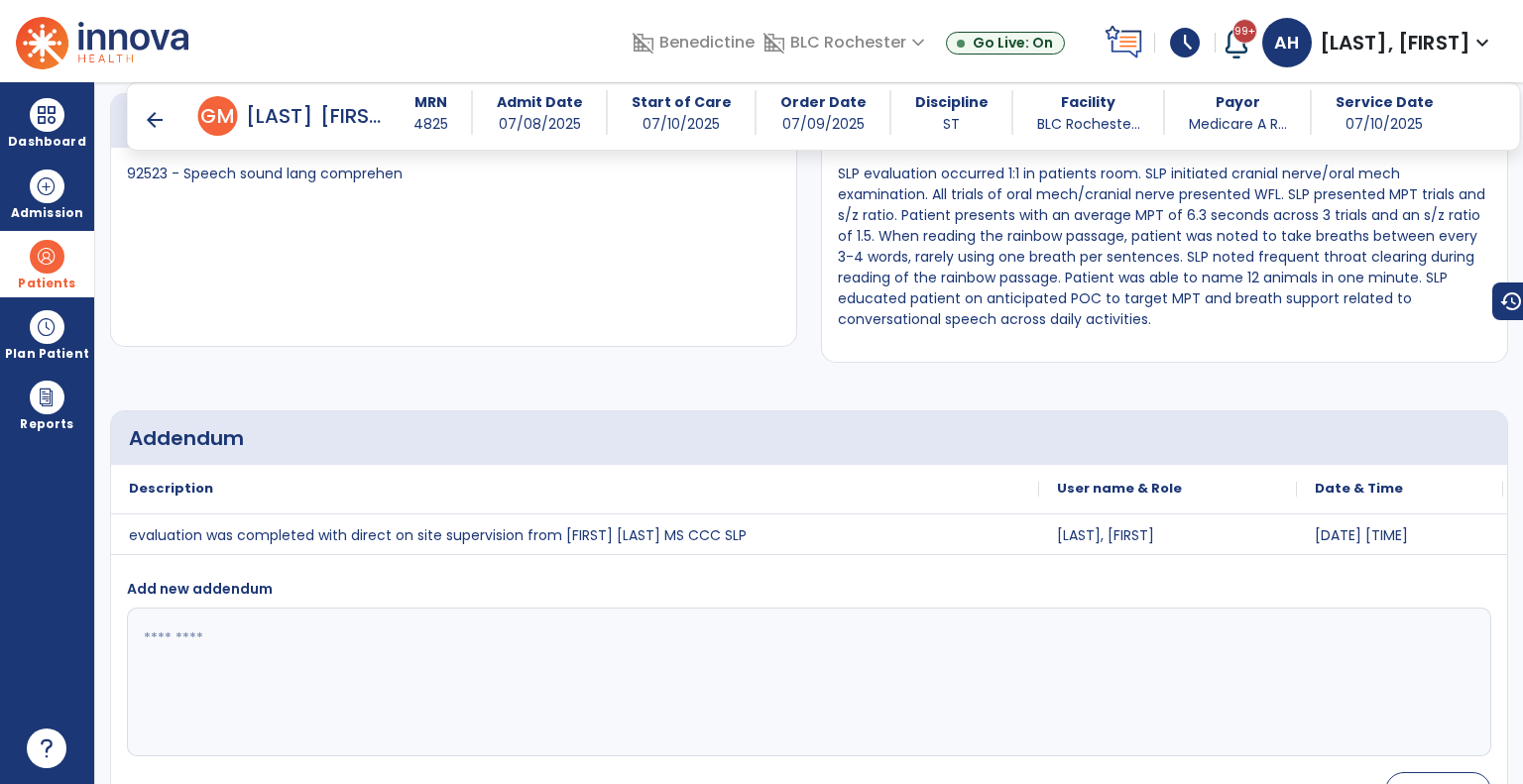scroll, scrollTop: 5150, scrollLeft: 0, axis: vertical 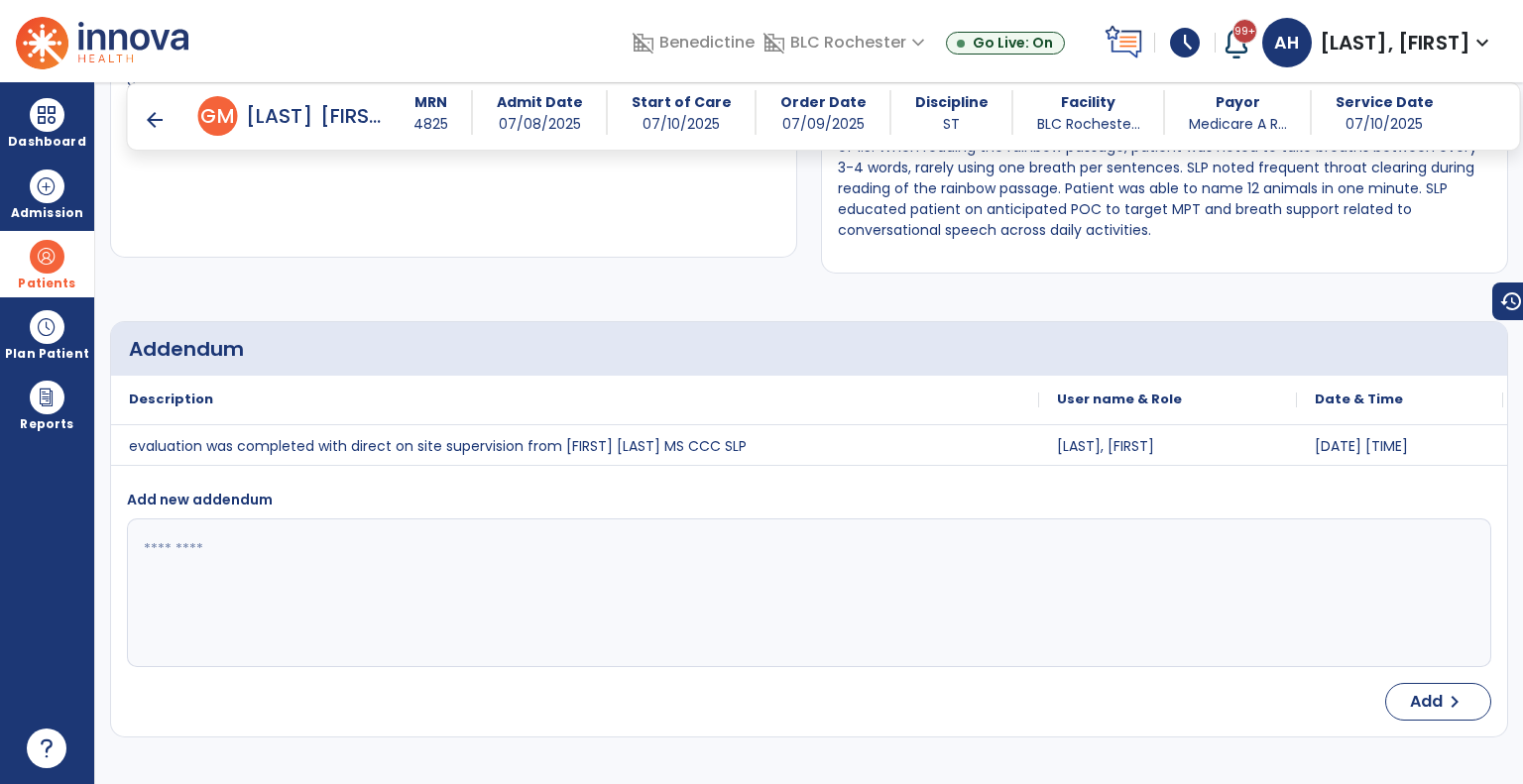 click on "arrow_back" at bounding box center (155, 120) 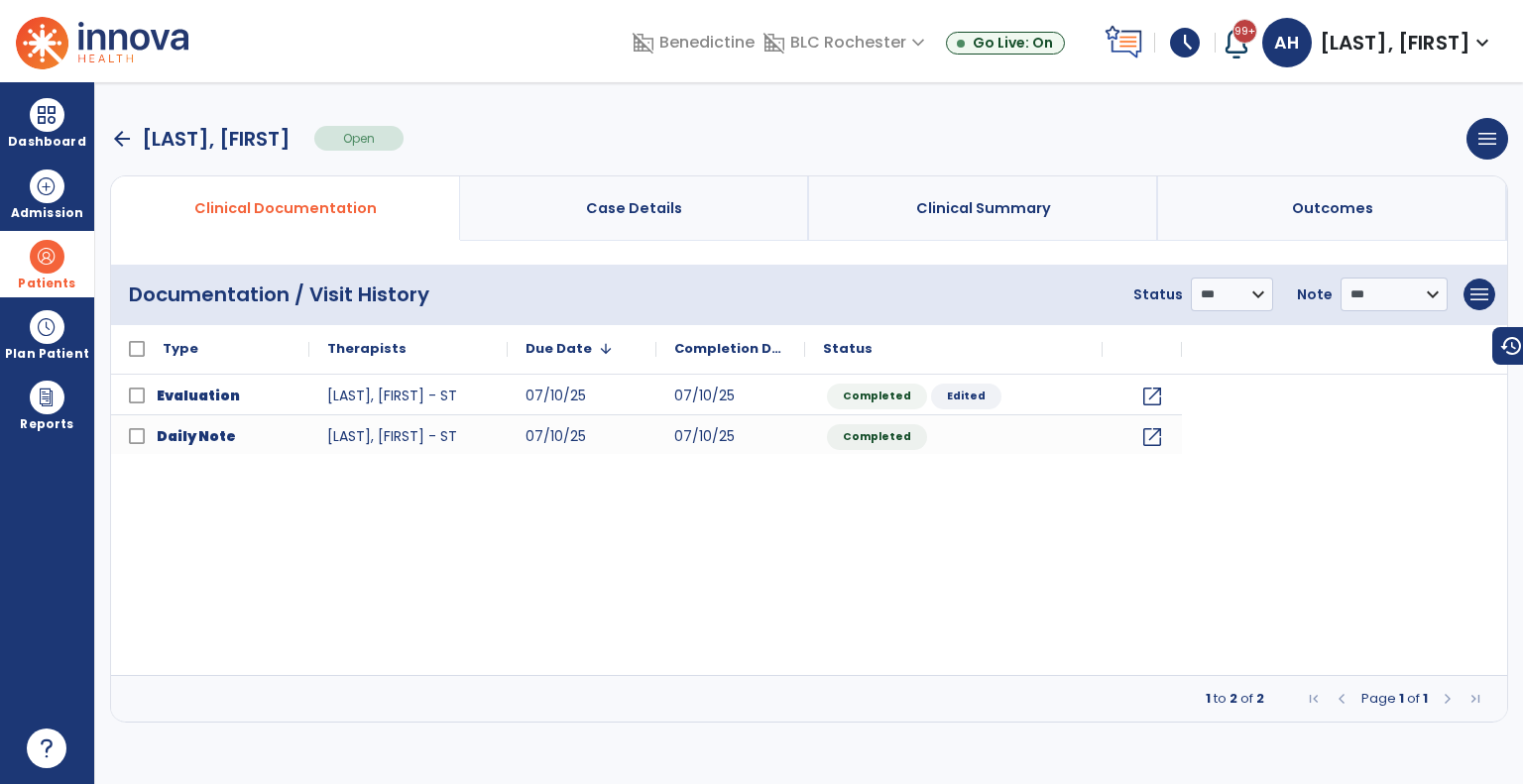 scroll, scrollTop: 0, scrollLeft: 0, axis: both 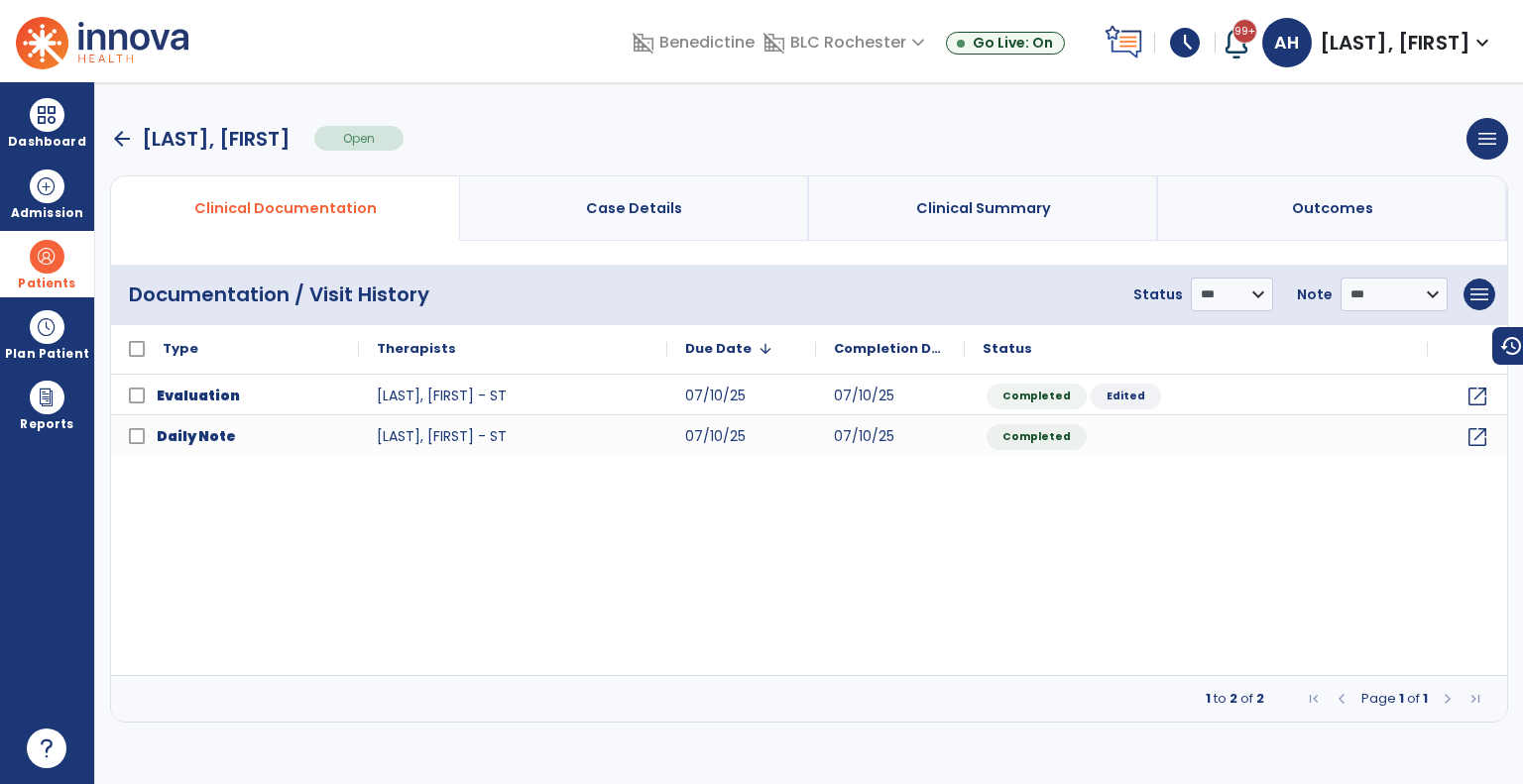 click on "arrow_back" at bounding box center [122, 139] 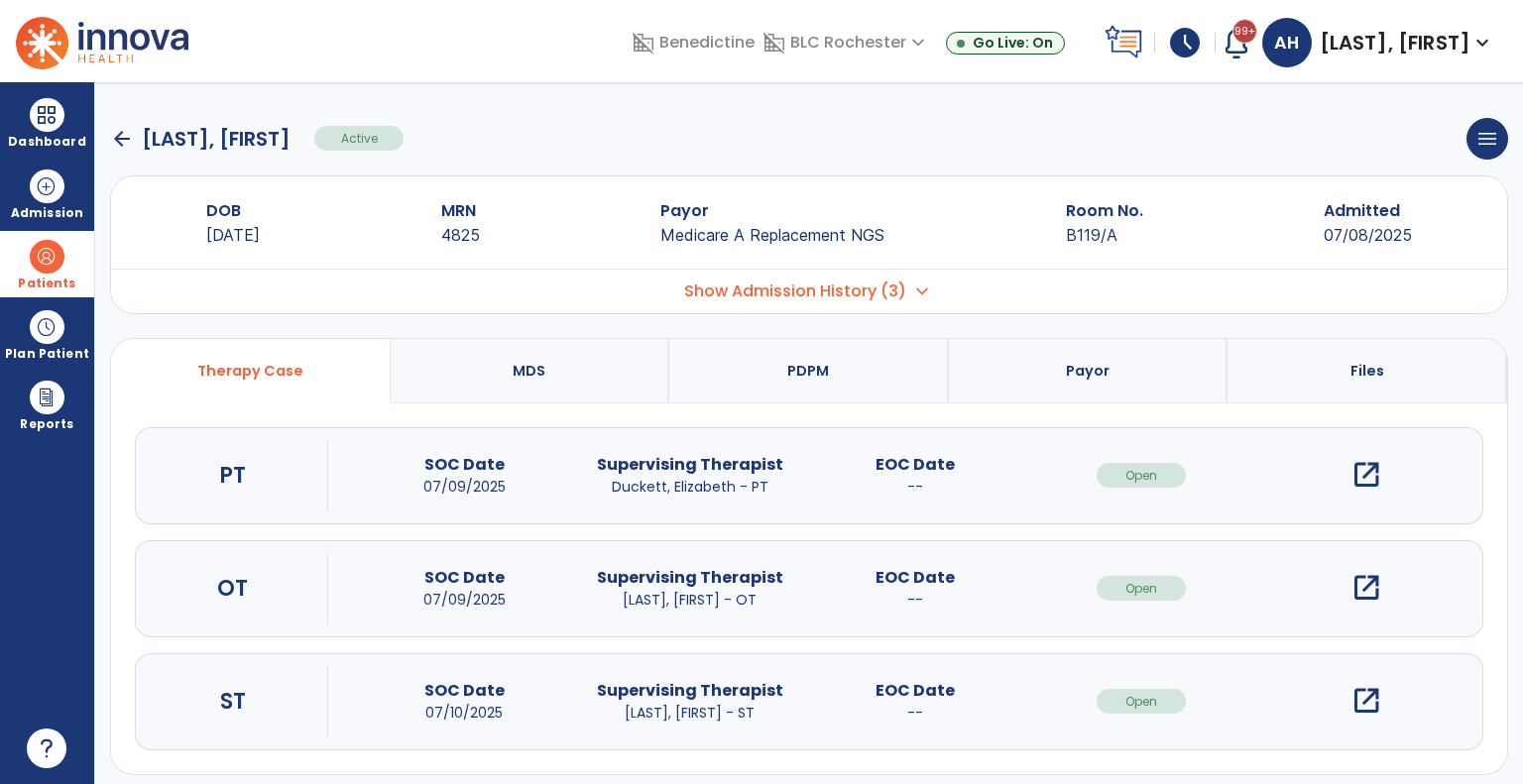 click on "arrow_back" 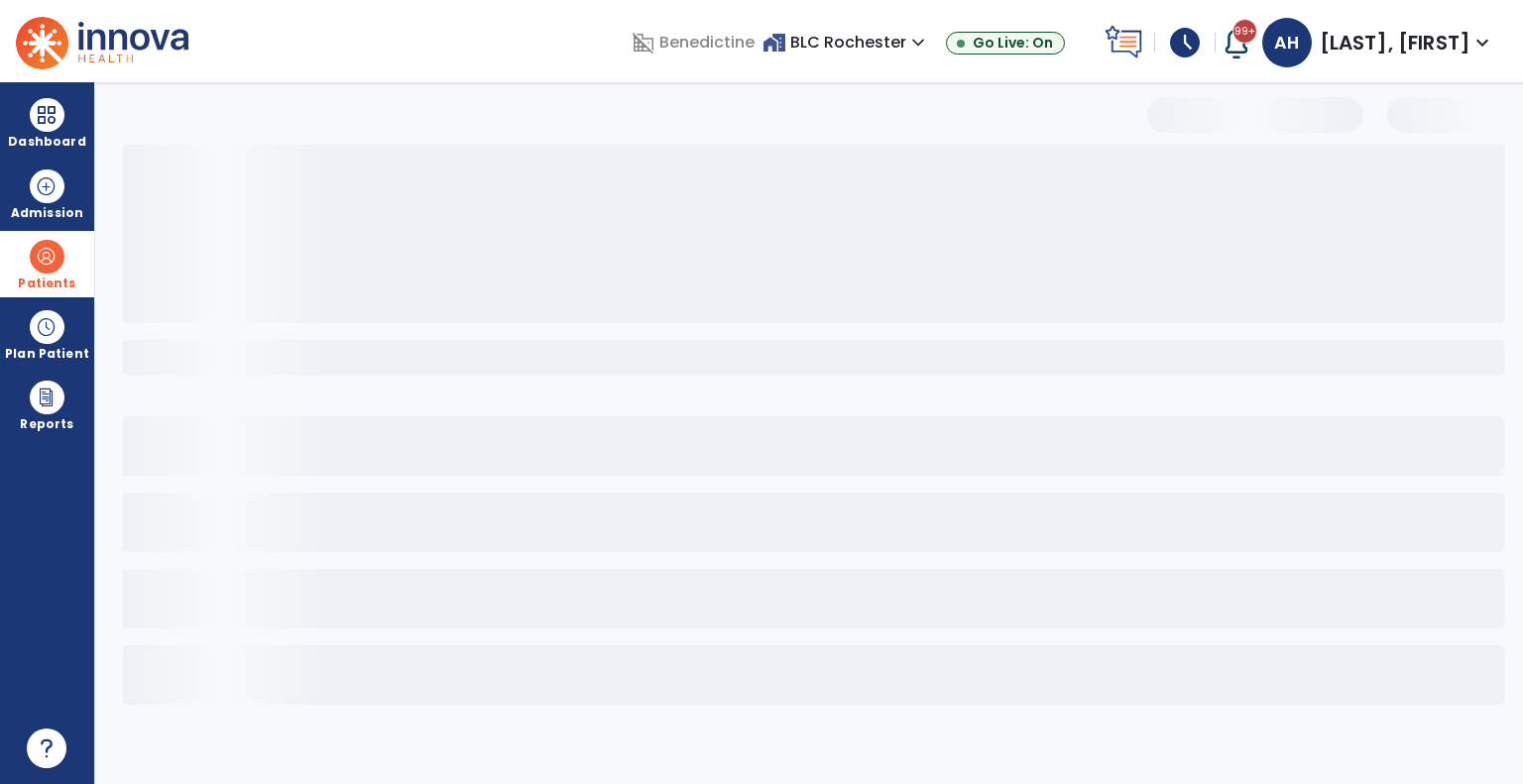 select on "***" 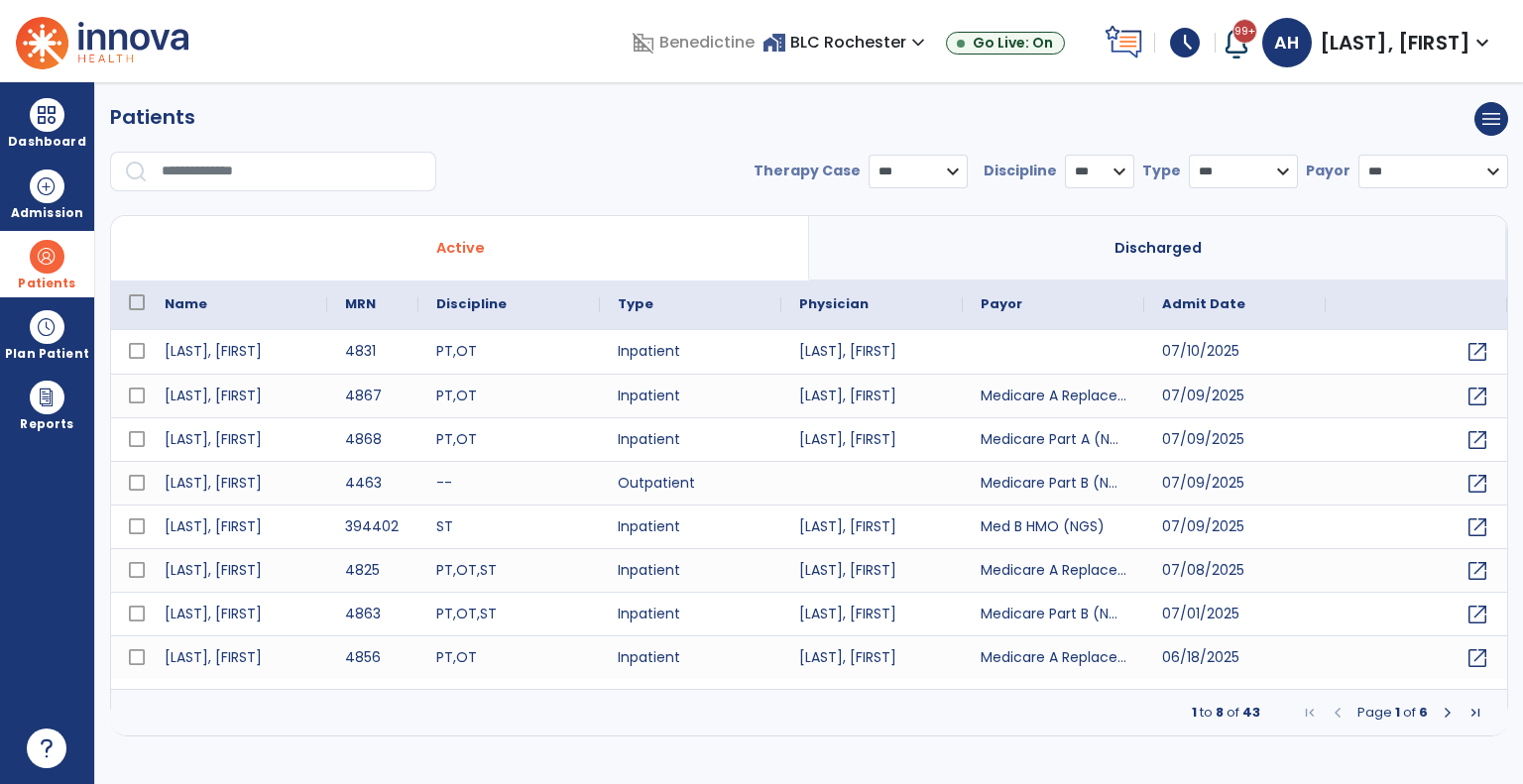 click on "home_work   BLC Rochester   expand_more" at bounding box center [846, 42] 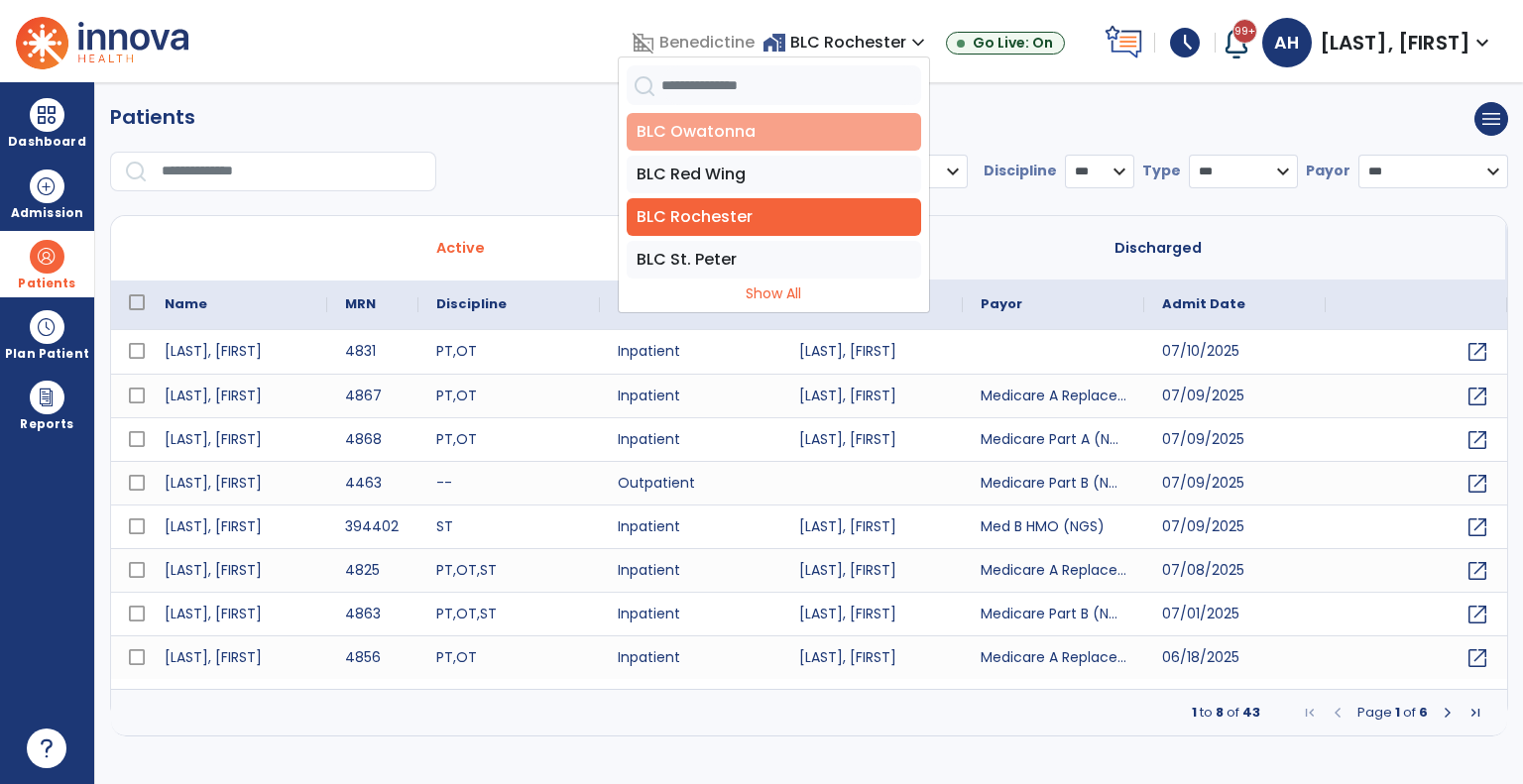 click on "BLC Owatonna" at bounding box center [773, 132] 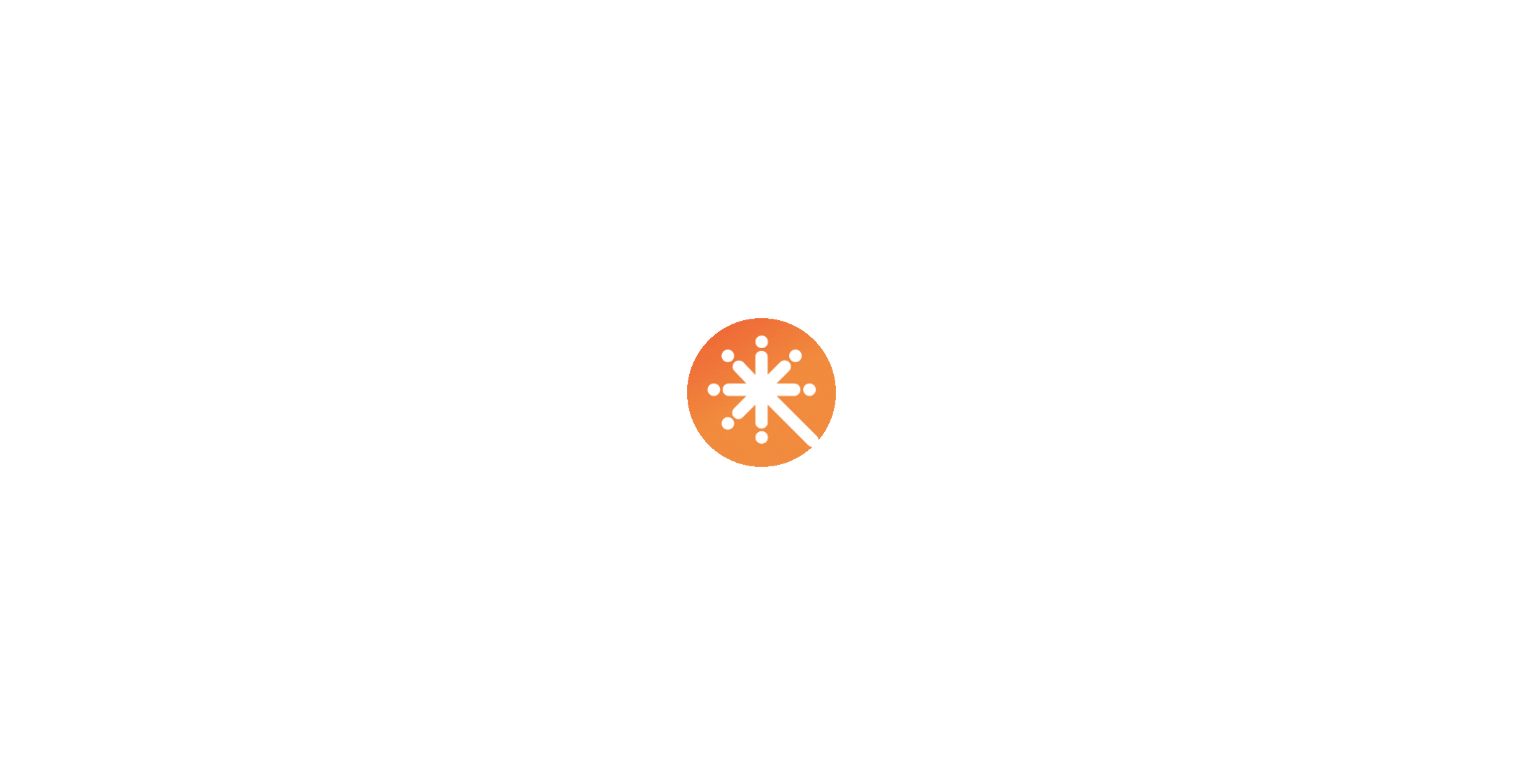 scroll, scrollTop: 0, scrollLeft: 0, axis: both 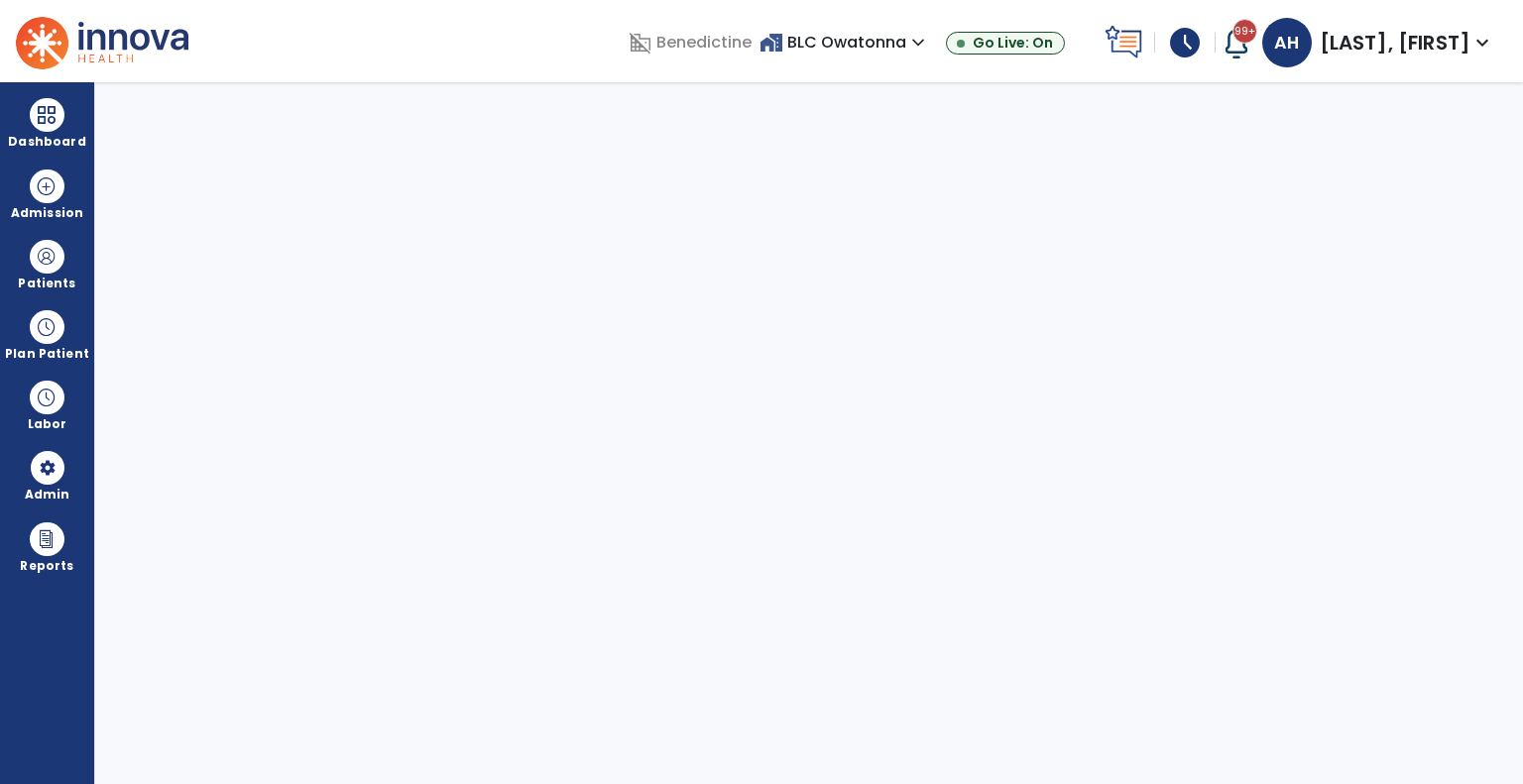 select on "***" 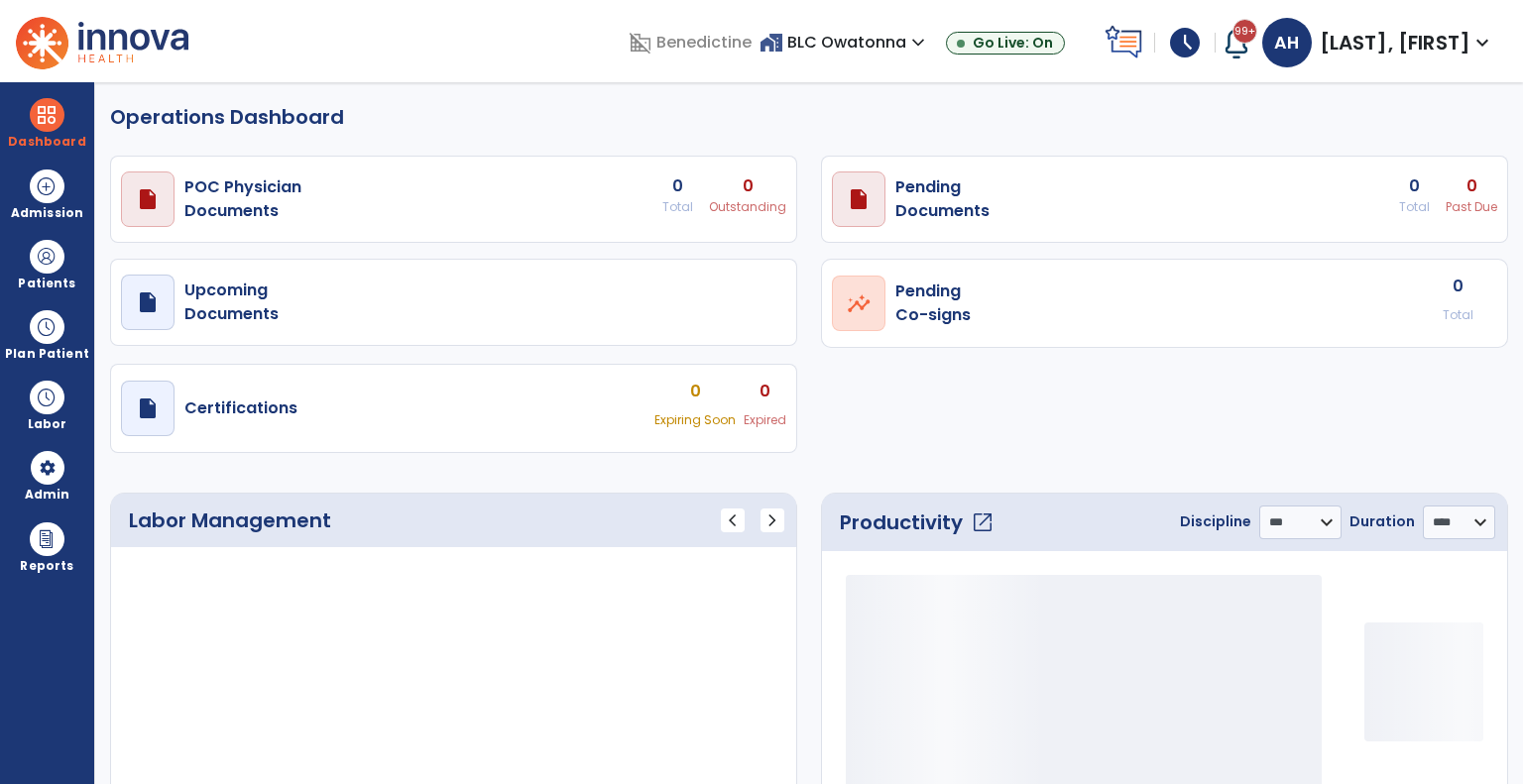 select on "***" 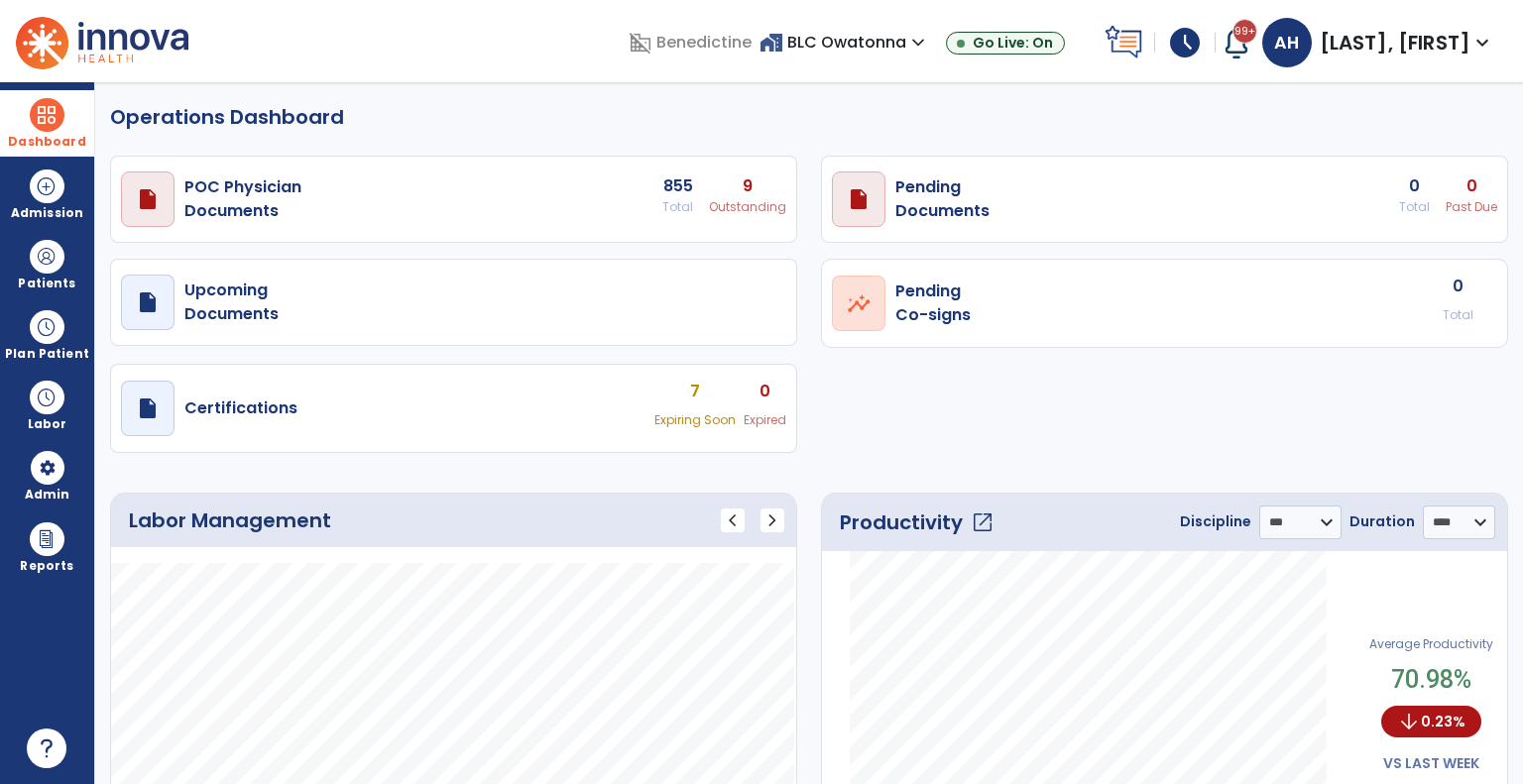click on "Dashboard" at bounding box center [47, 123] 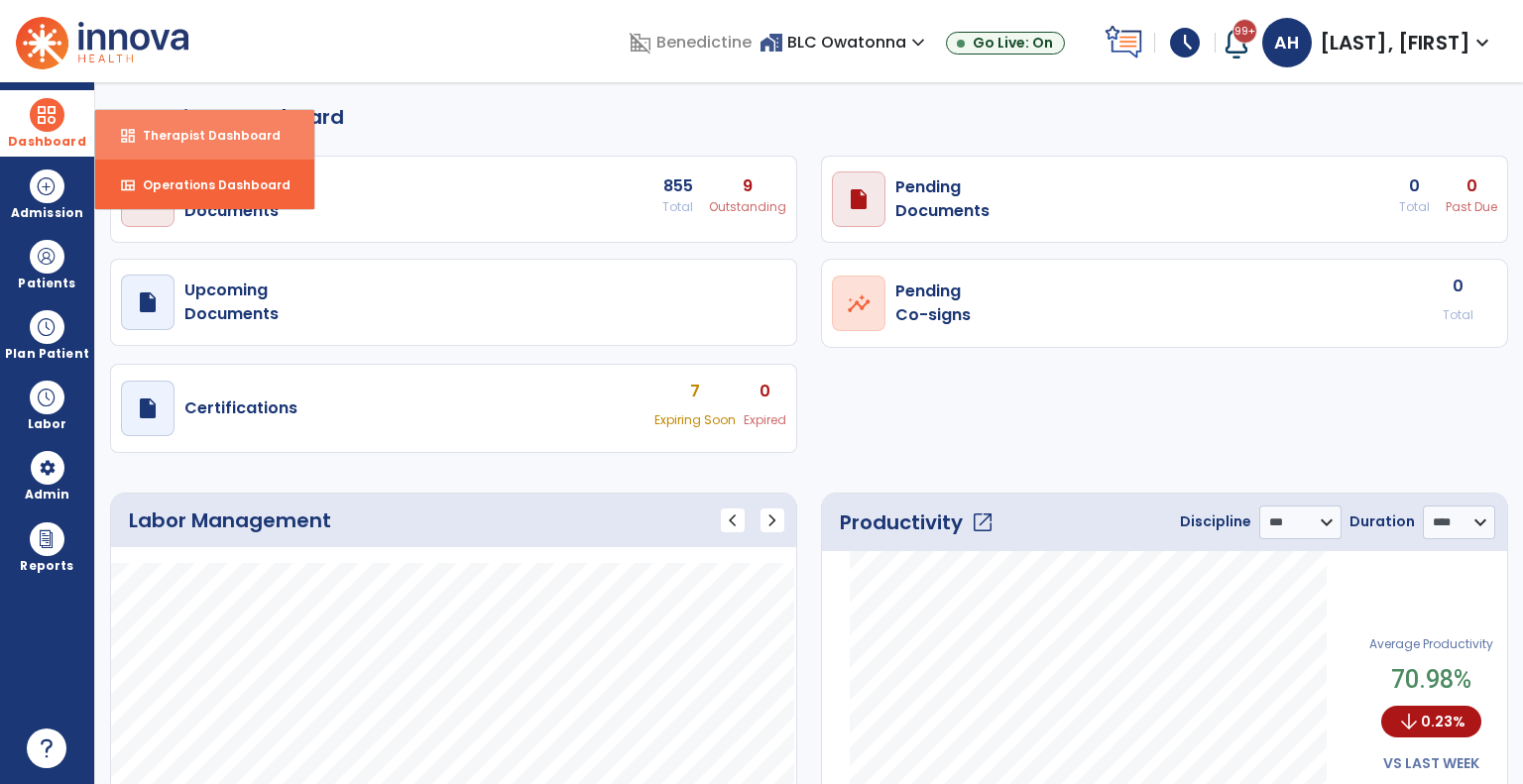 click on "dashboard" at bounding box center (128, 136) 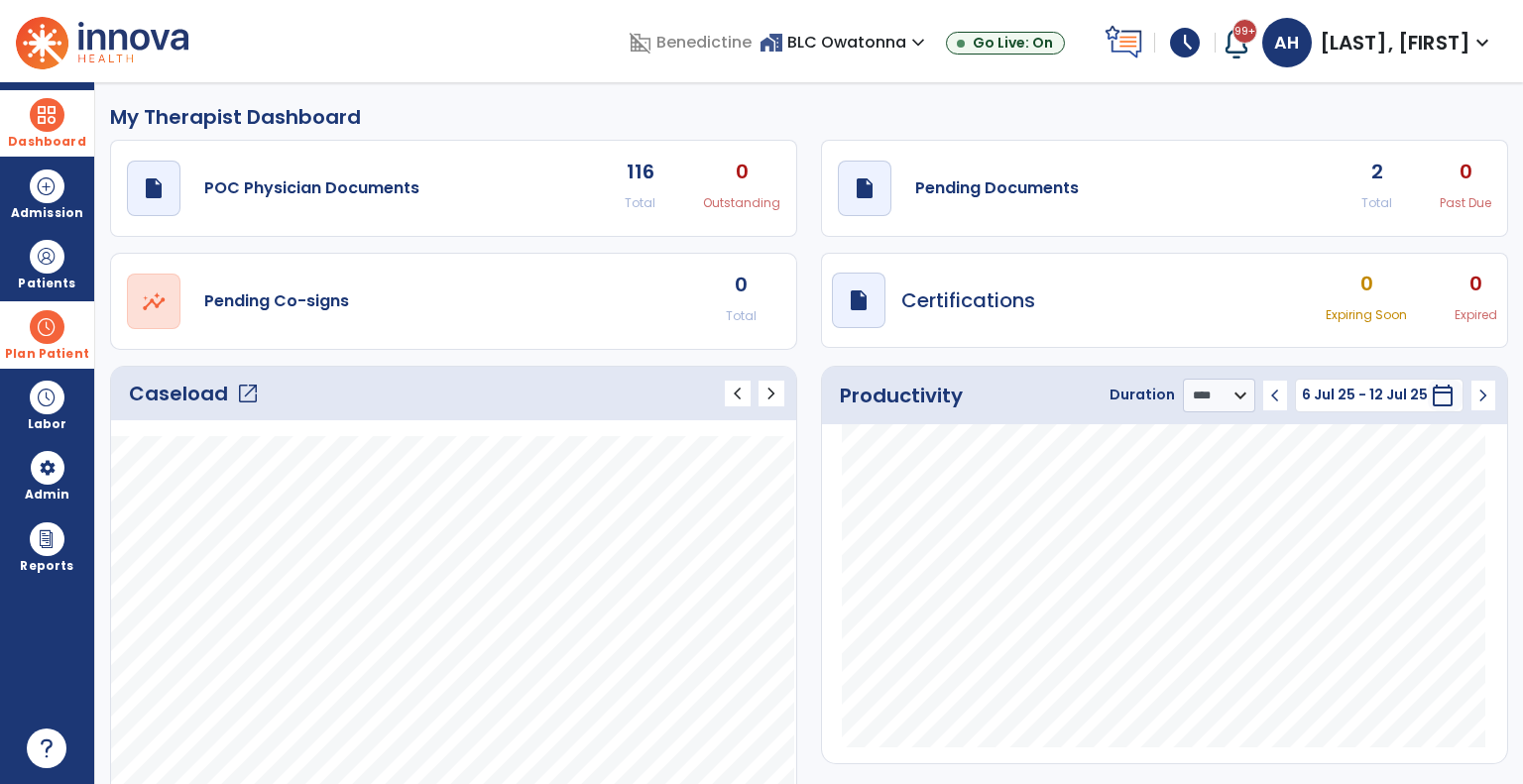 click on "Plan Patient" at bounding box center (47, 264) 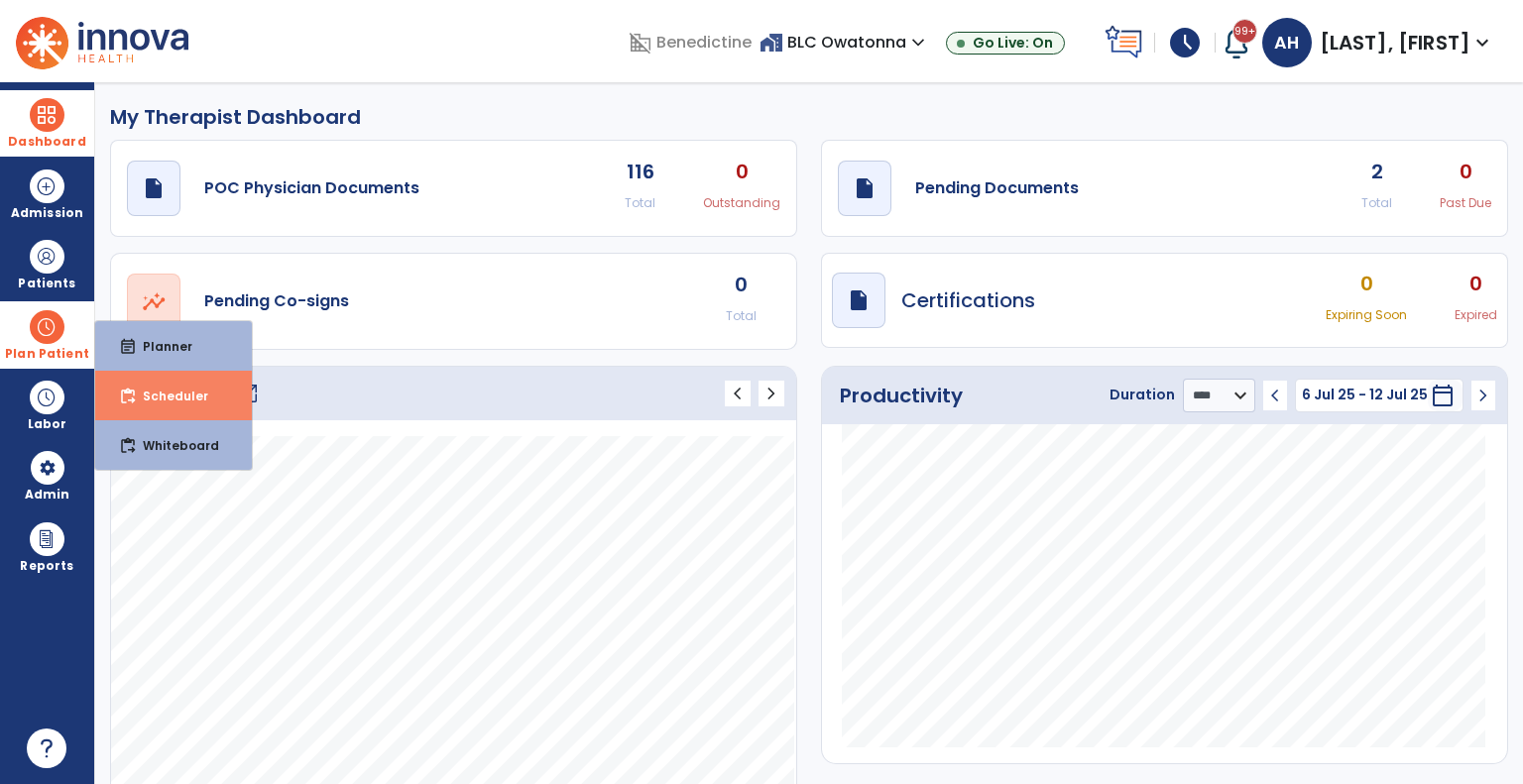 click on "Scheduler" at bounding box center [168, 395] 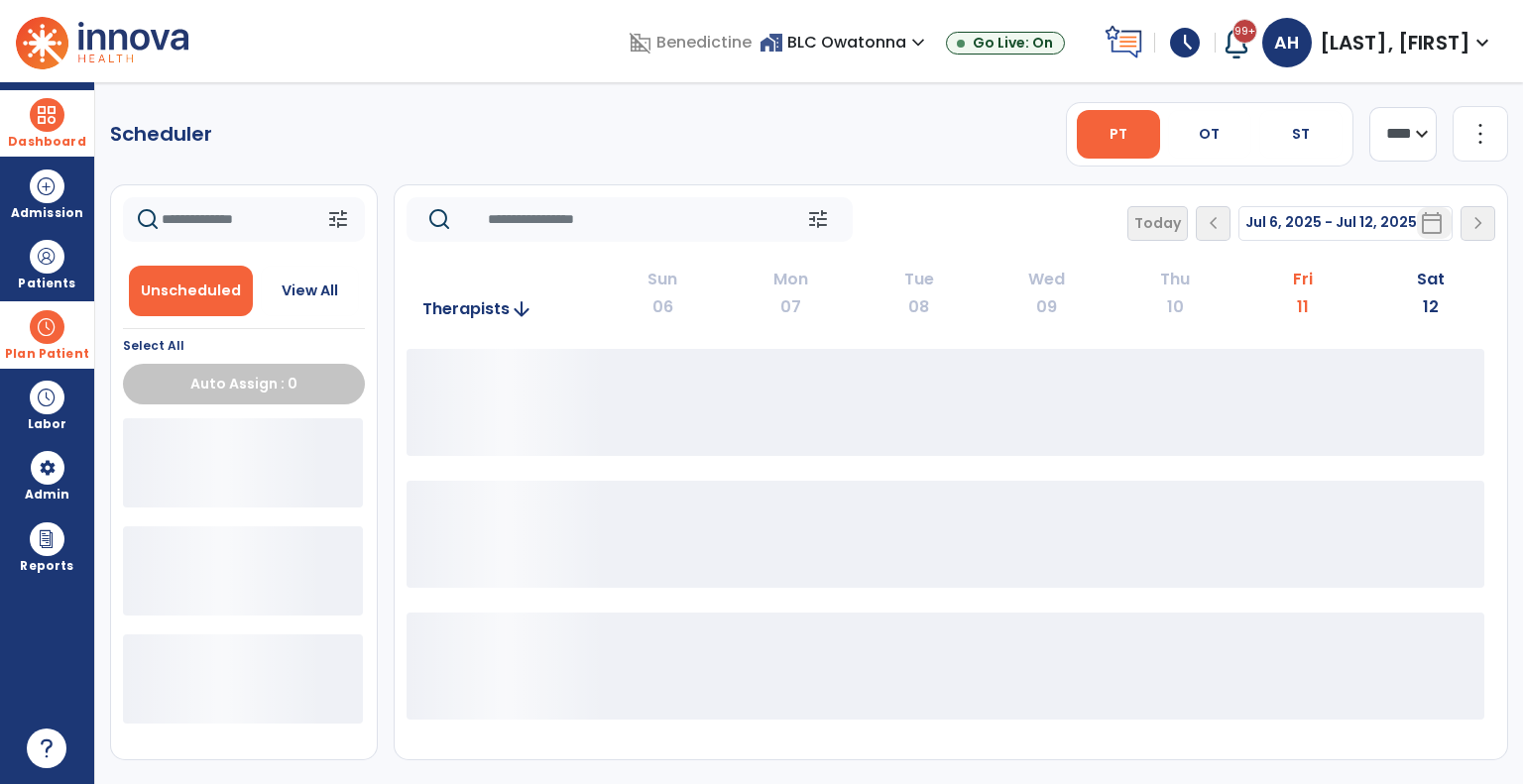 click on "**** ***" 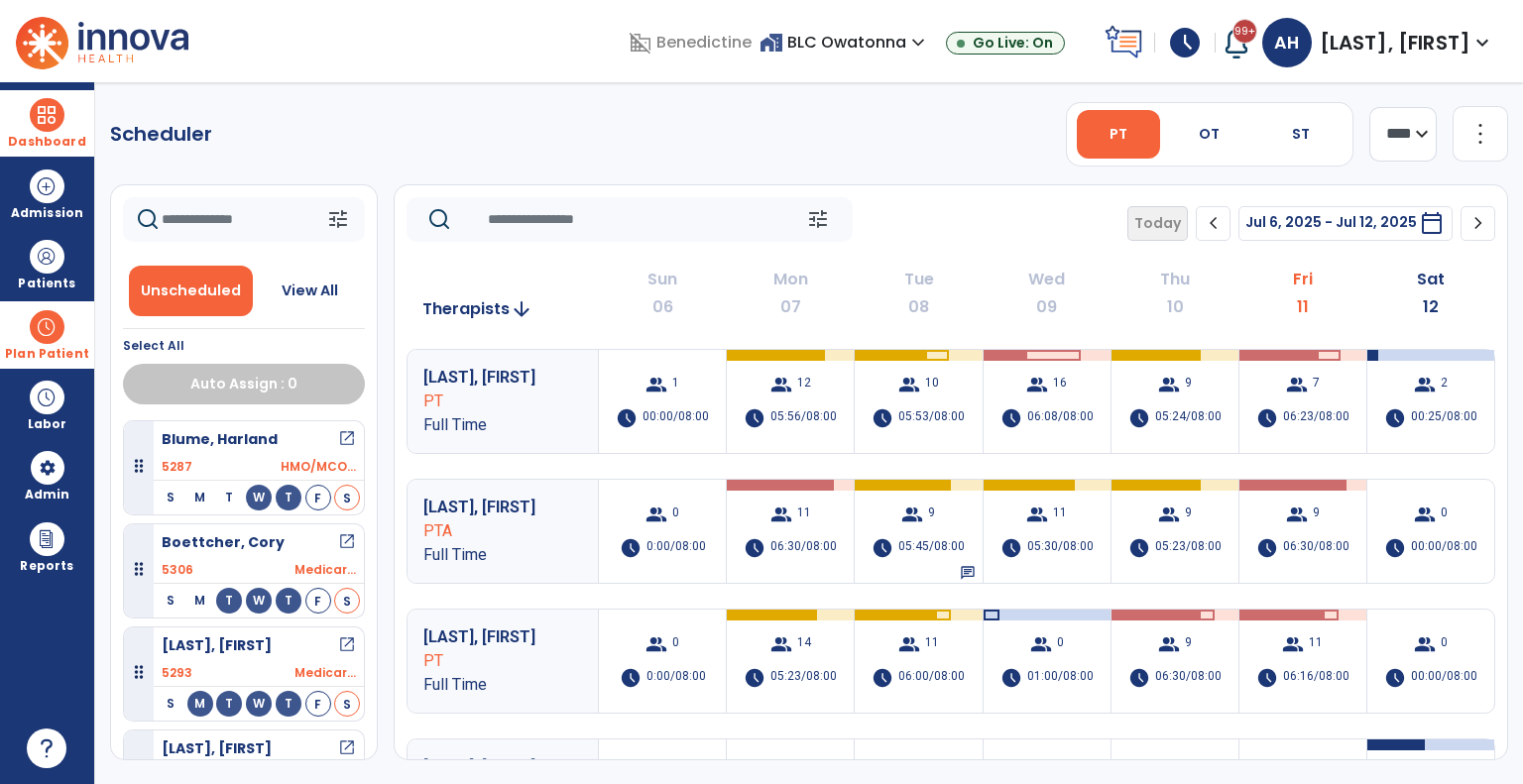 select on "*******" 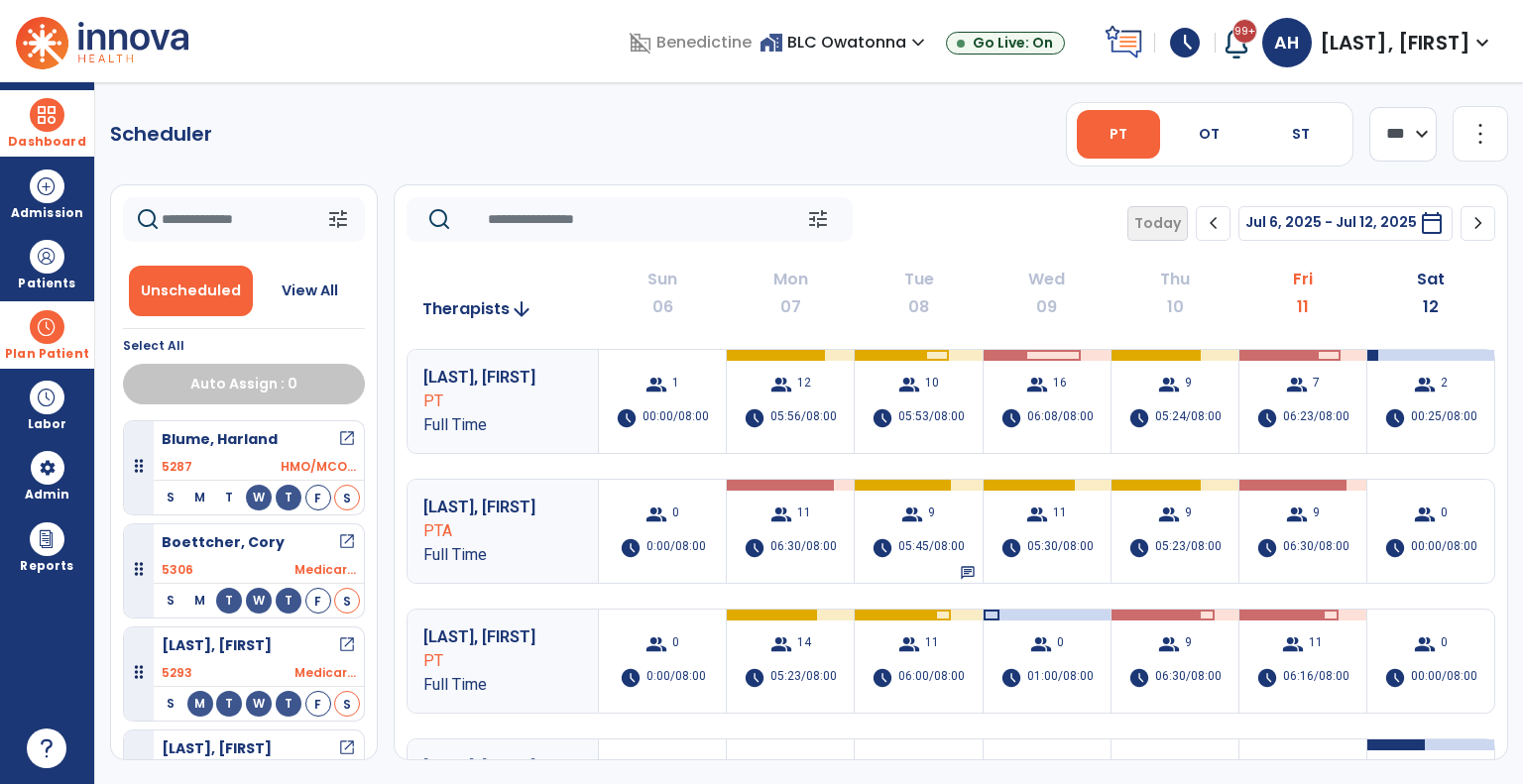 click on "**** ***" 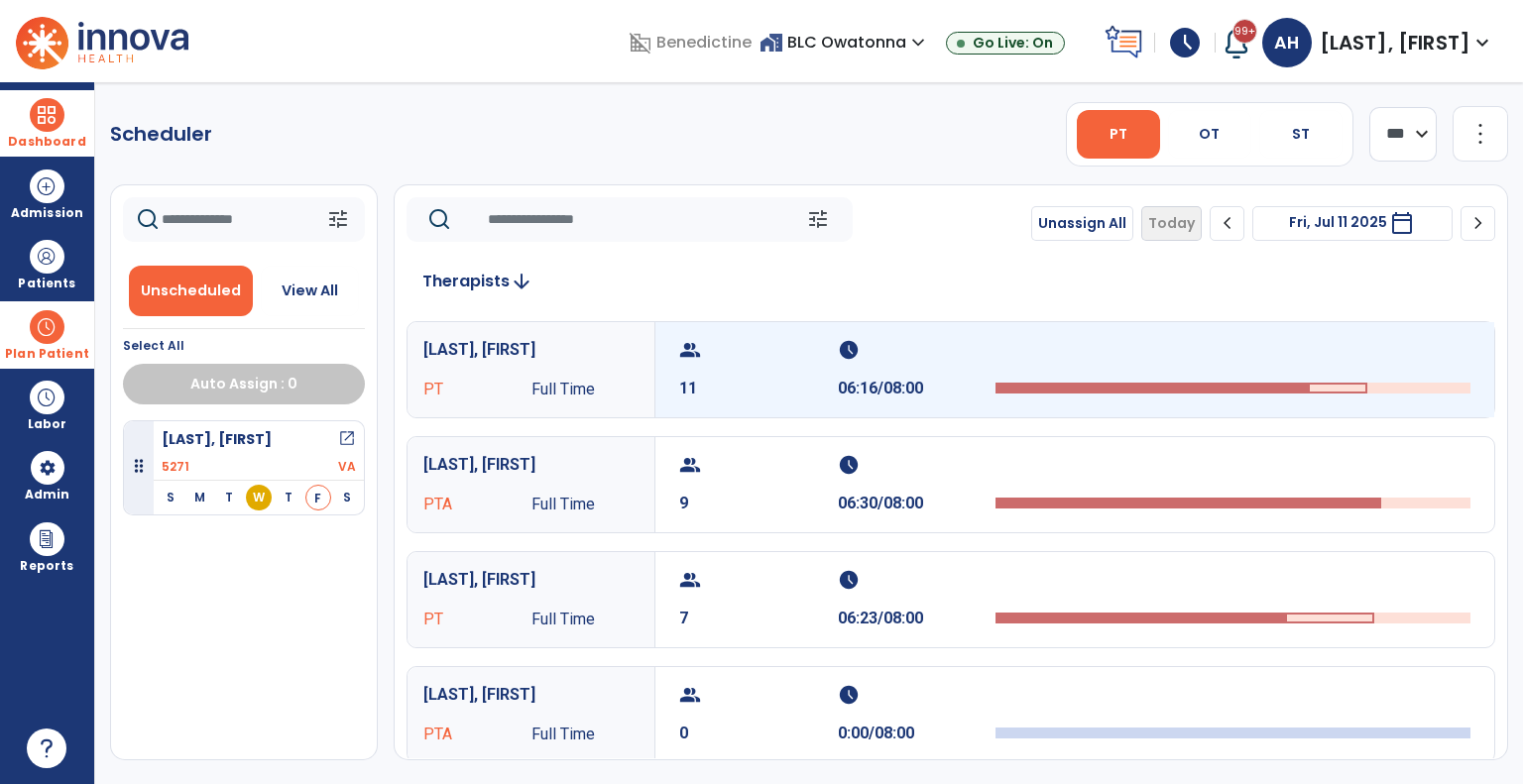 click on "11" at bounding box center (759, 389) 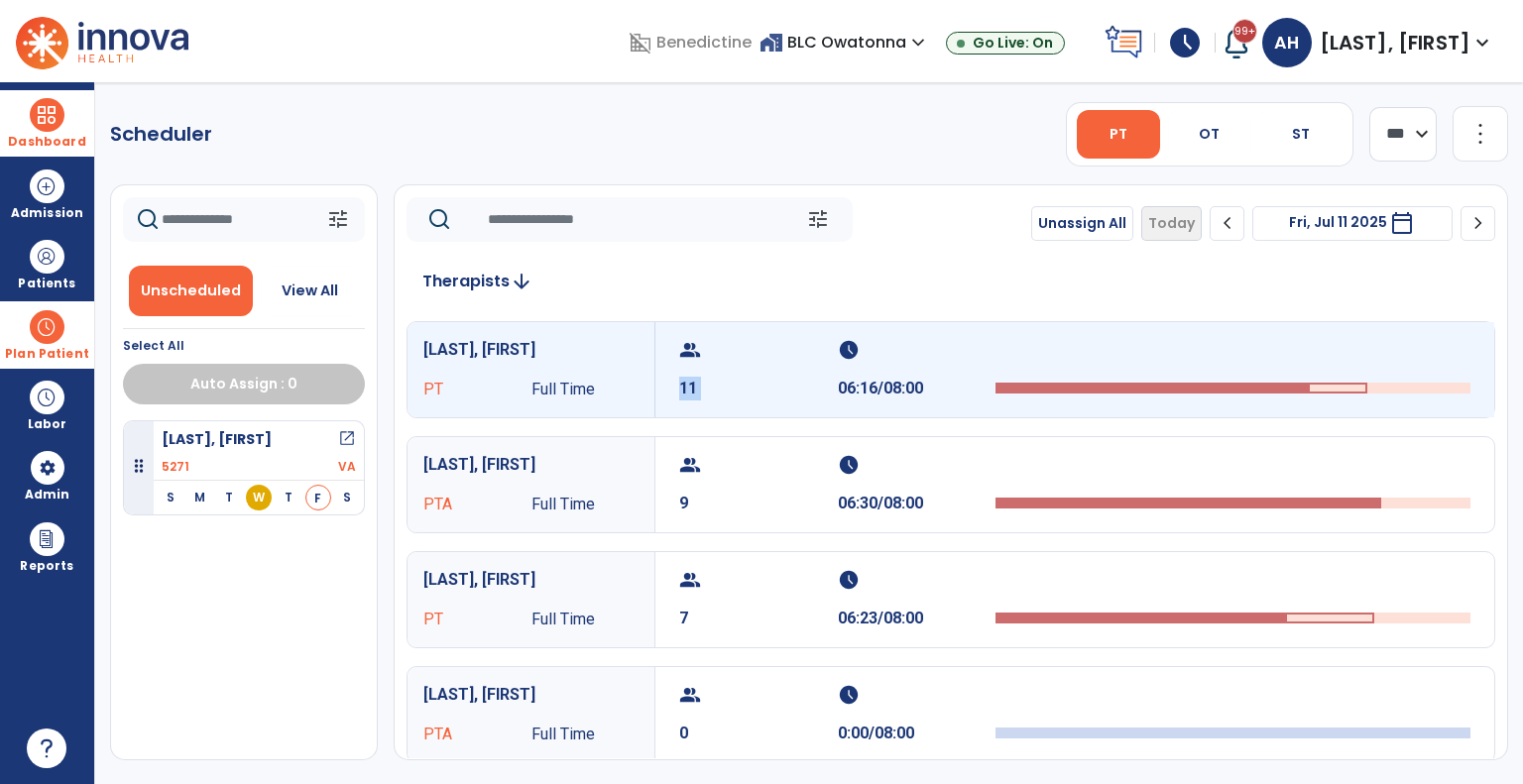 click on "11" at bounding box center (759, 389) 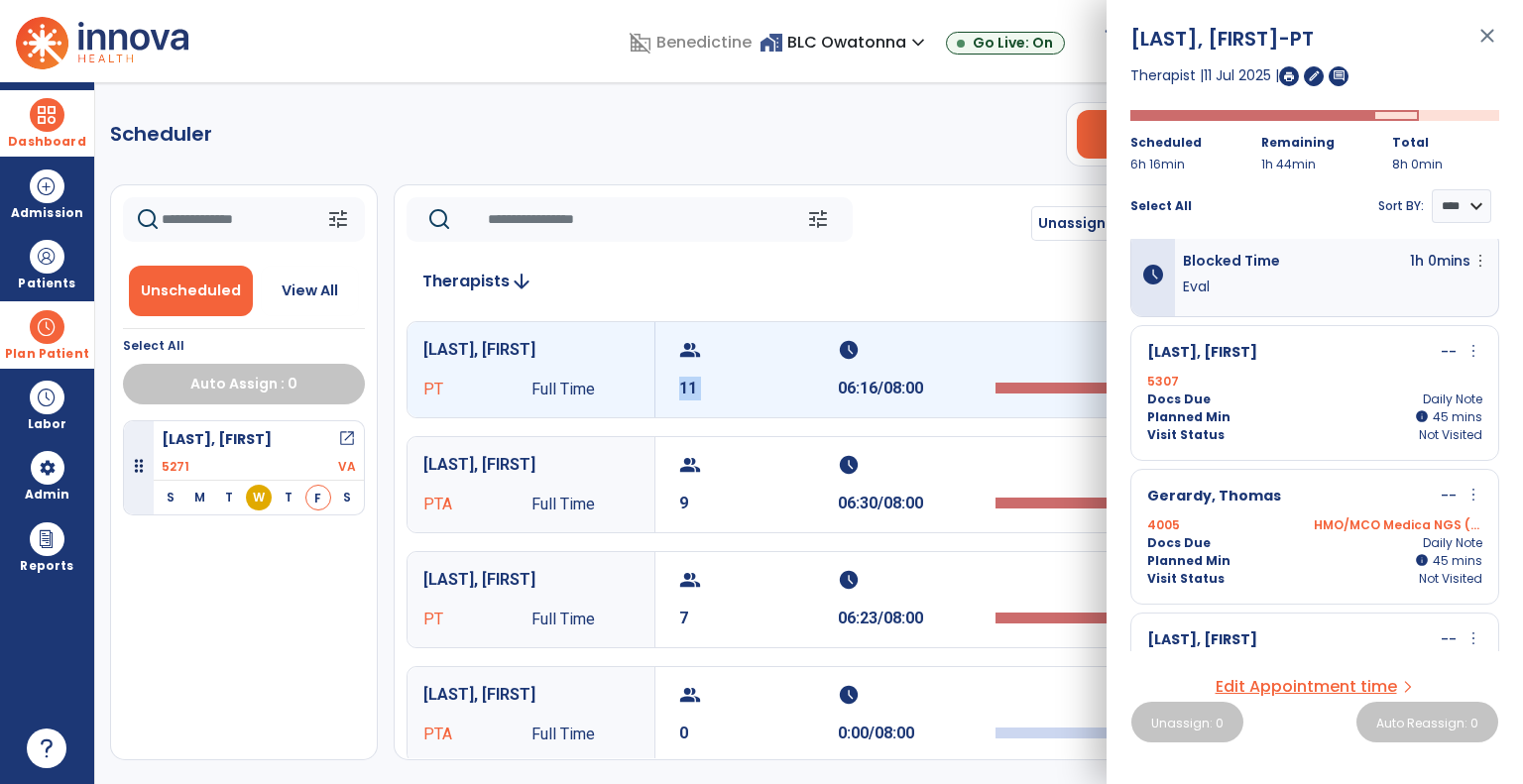 scroll, scrollTop: 0, scrollLeft: 0, axis: both 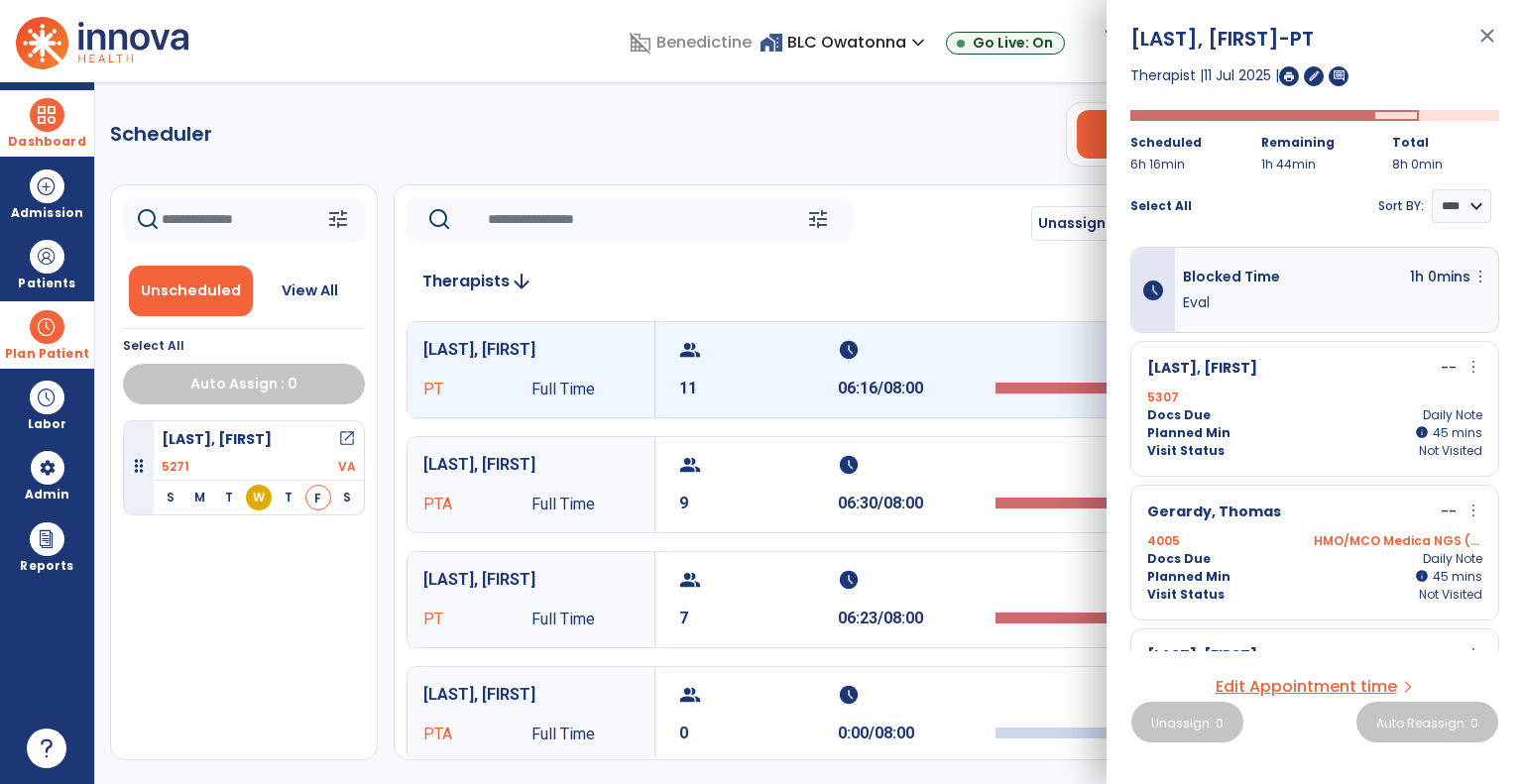 click on "tune   Unassign All   Today  chevron_left Fri, Jul 11 2025  *********  calendar_today  chevron_right" 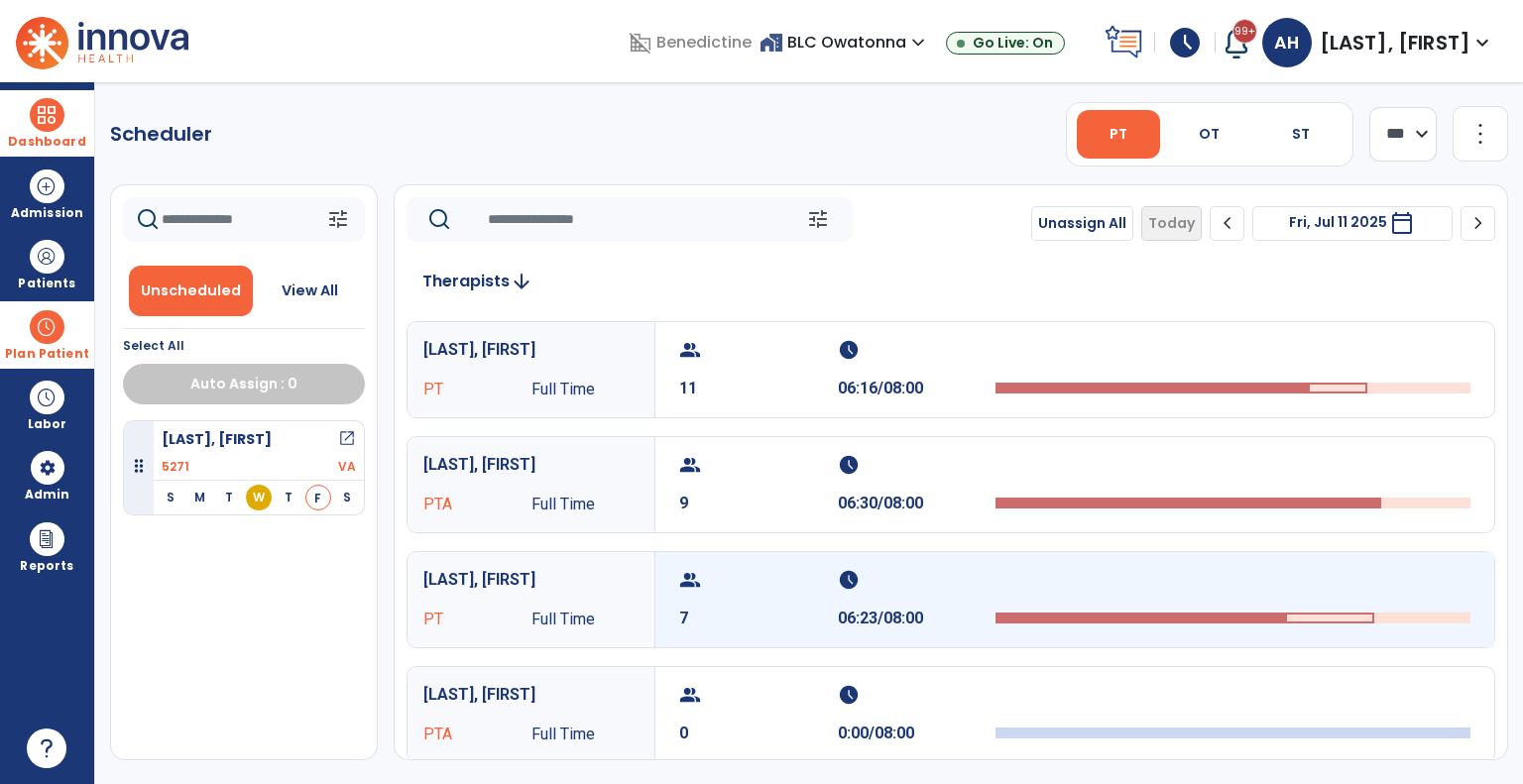click on "group  7" at bounding box center [759, 600] 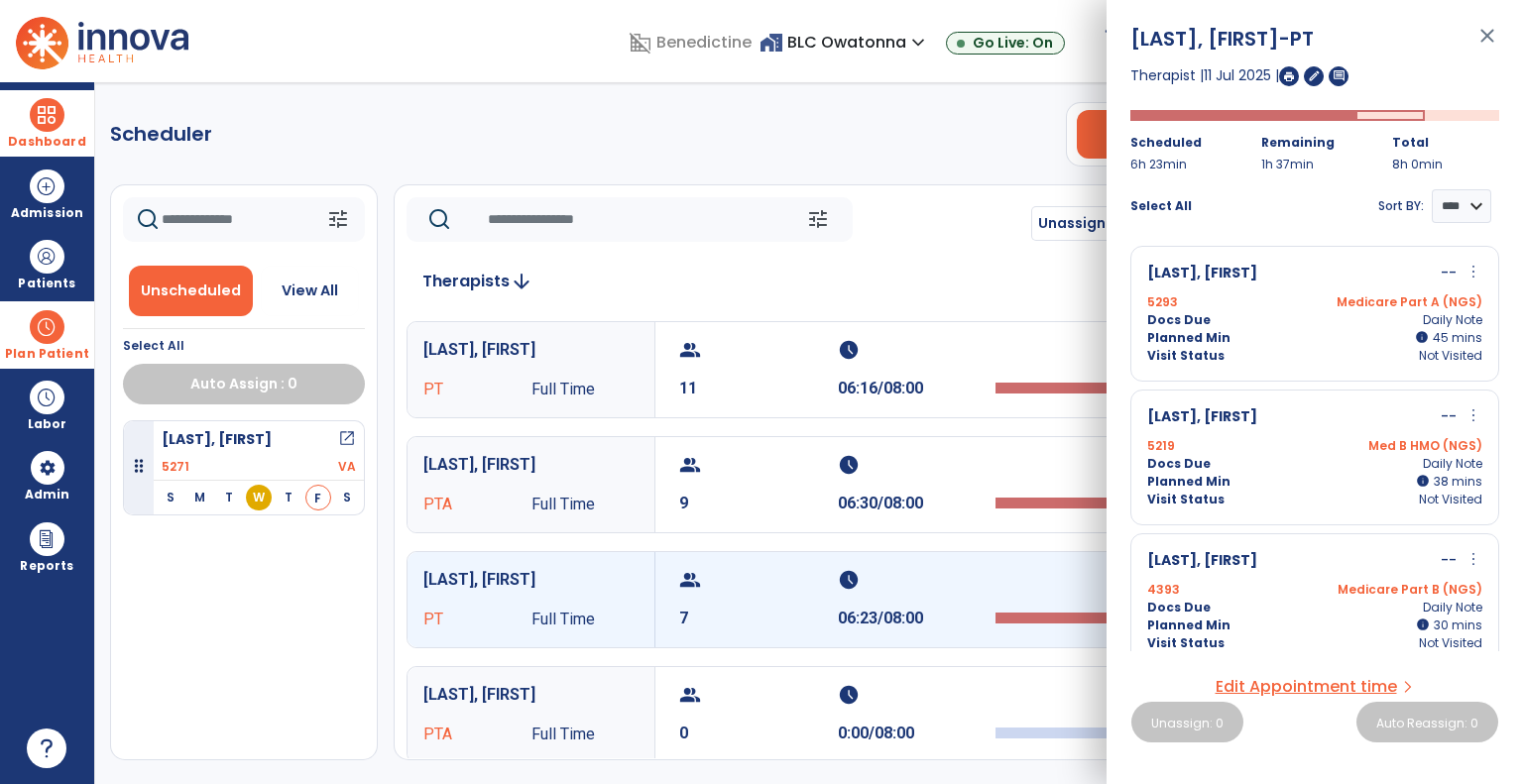 scroll, scrollTop: 674, scrollLeft: 0, axis: vertical 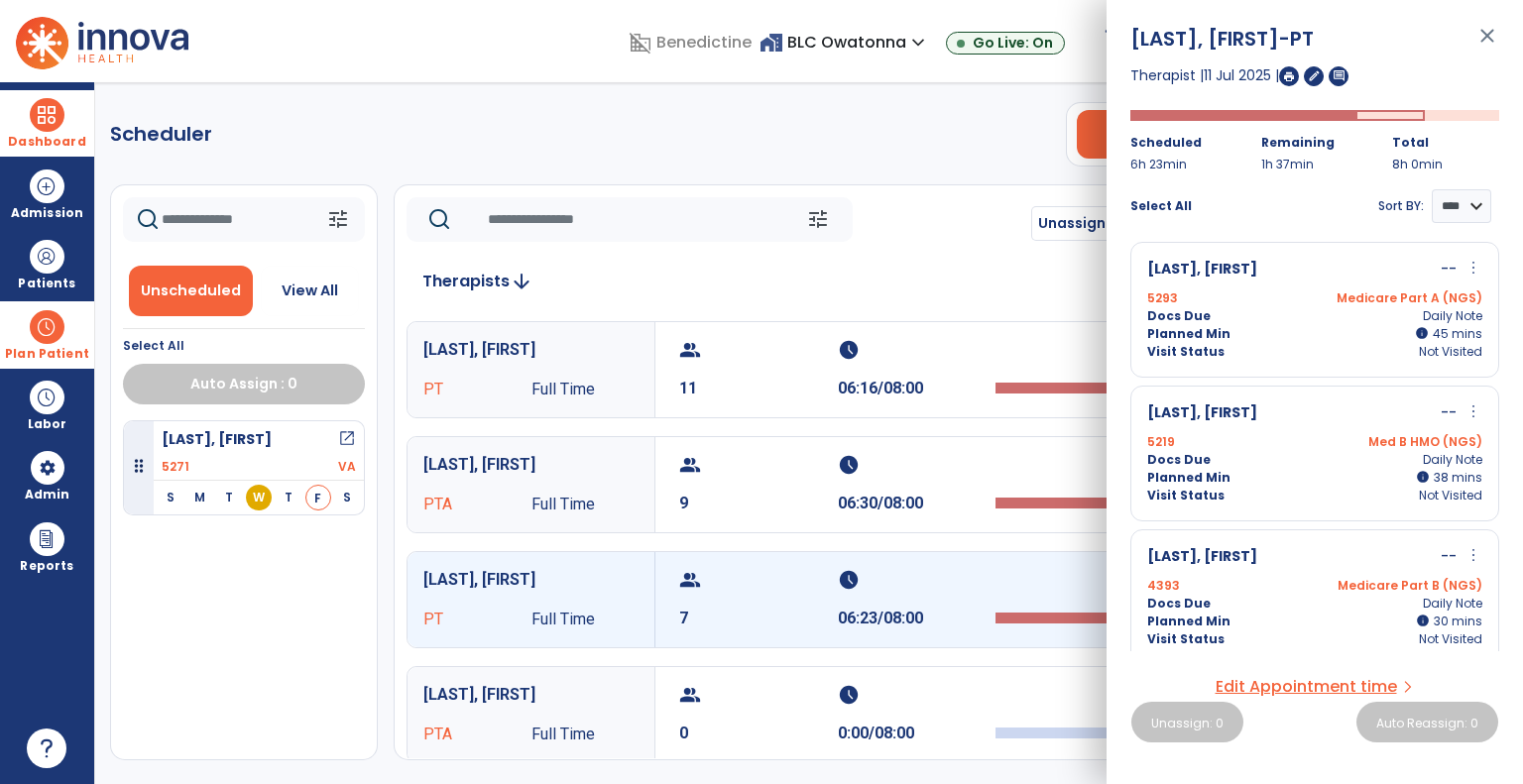 click on "Scheduler   PT   OT   ST  **** *** more_vert  Manage Labor   View All Therapists   Print" 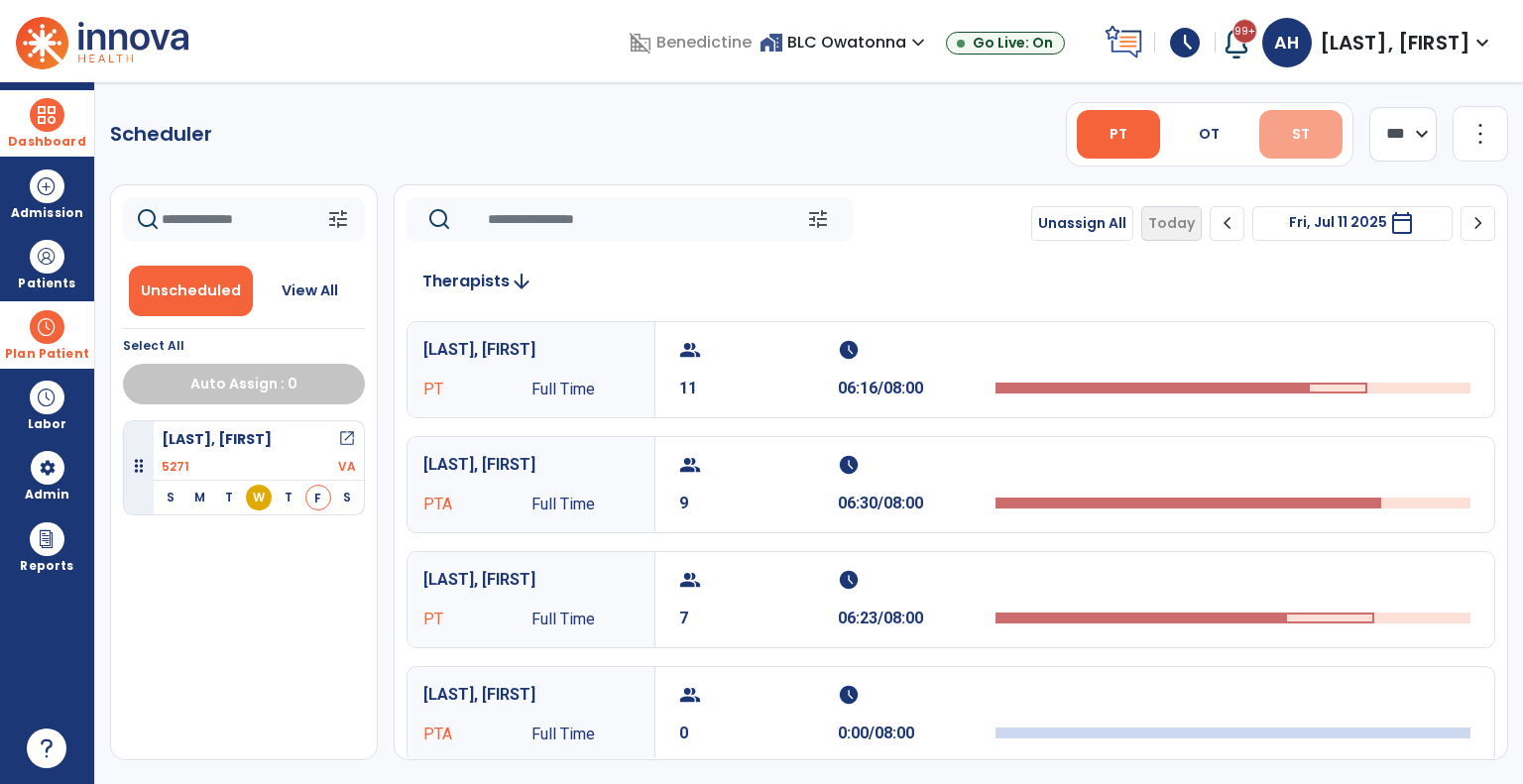 click on "ST" at bounding box center [1301, 134] 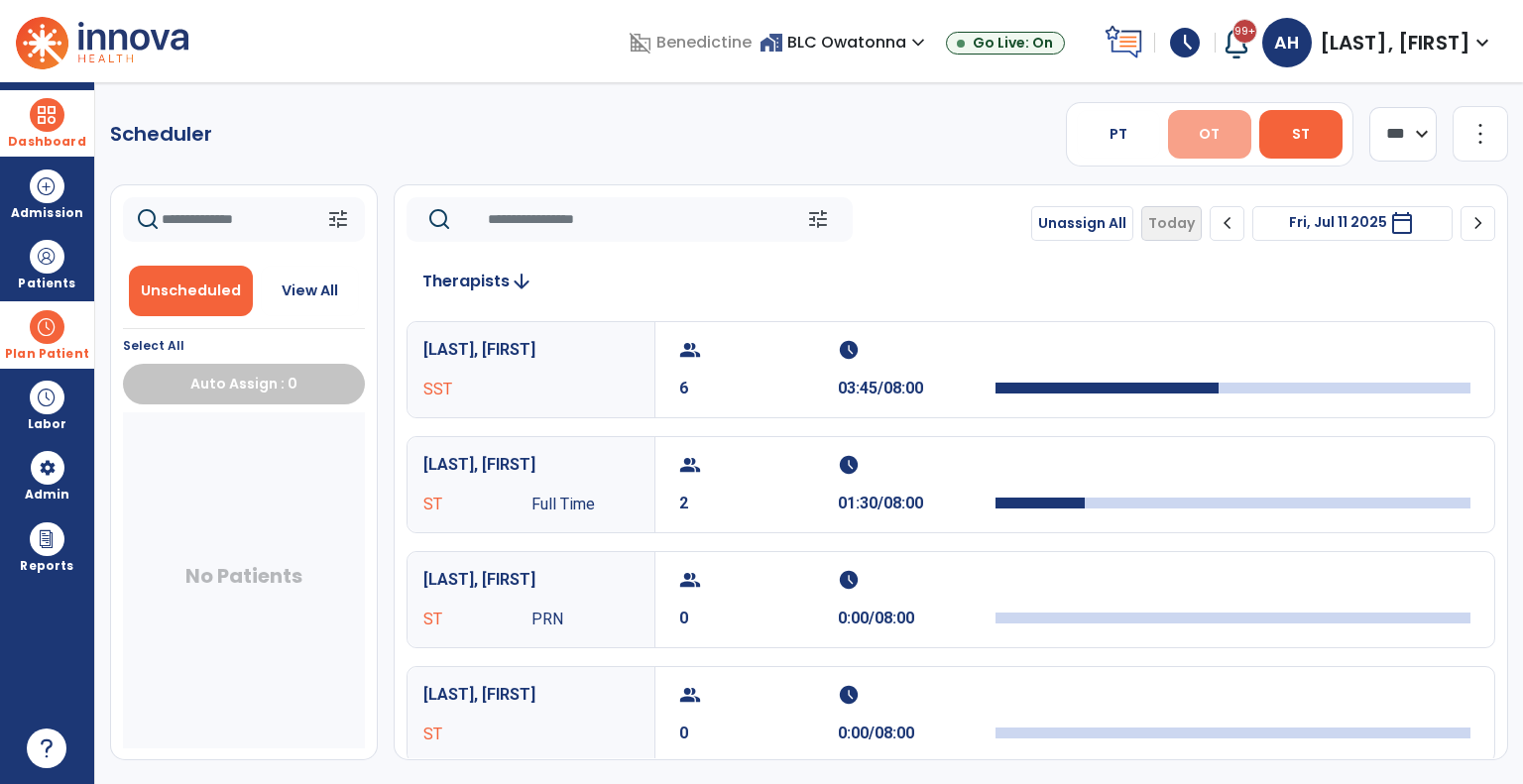 click on "OT" at bounding box center (1210, 134) 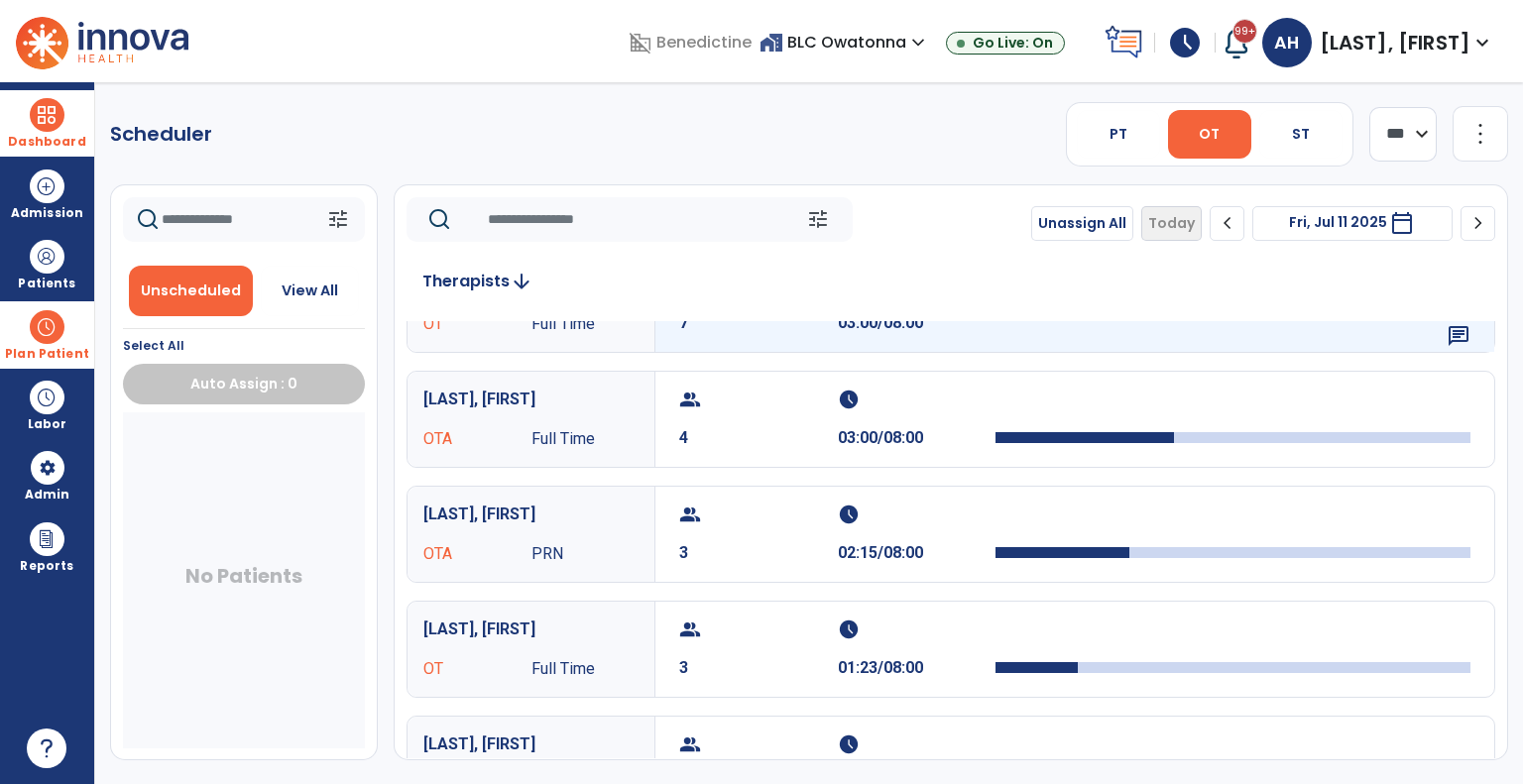 scroll, scrollTop: 186, scrollLeft: 0, axis: vertical 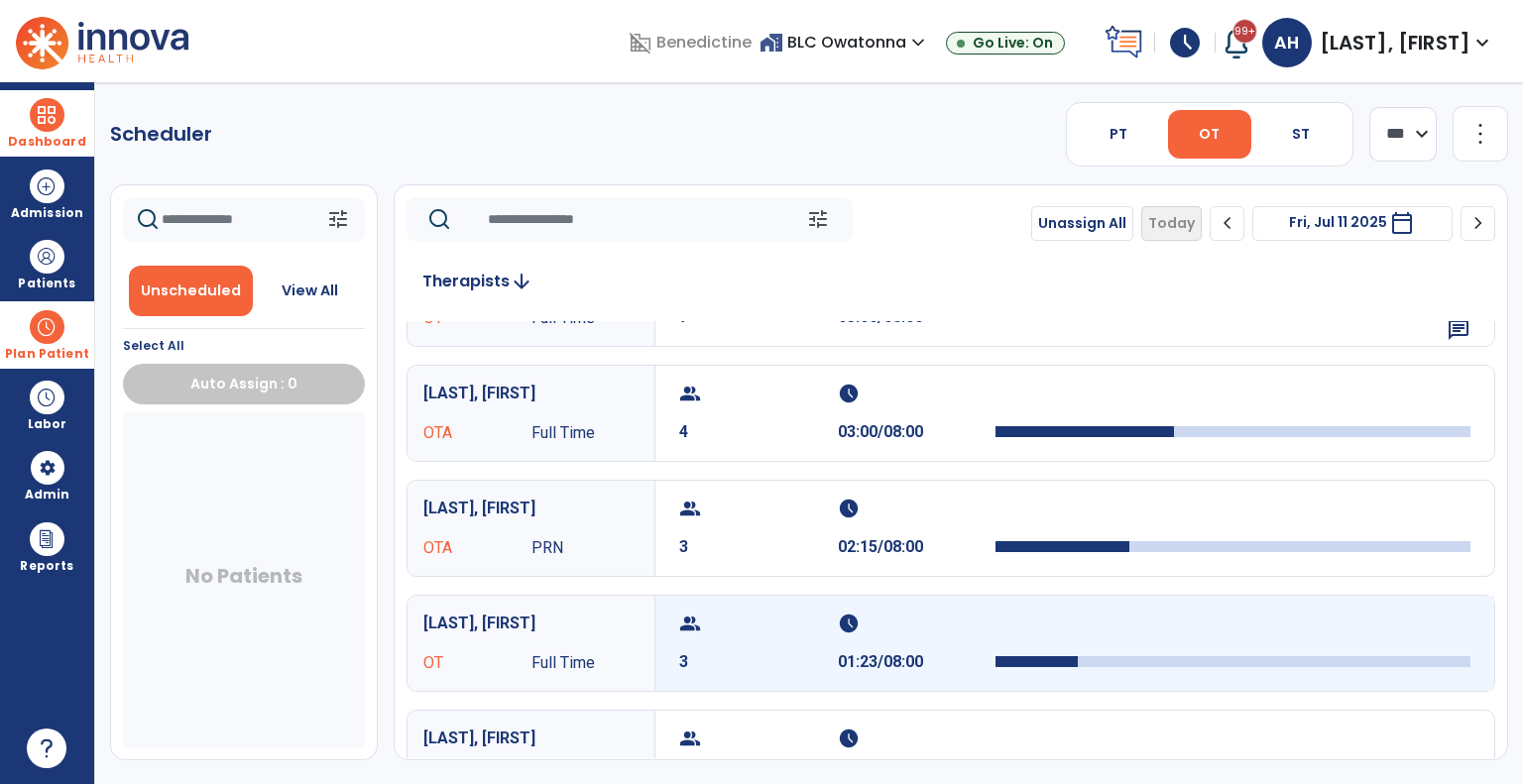 click on "group  3" at bounding box center [759, 643] 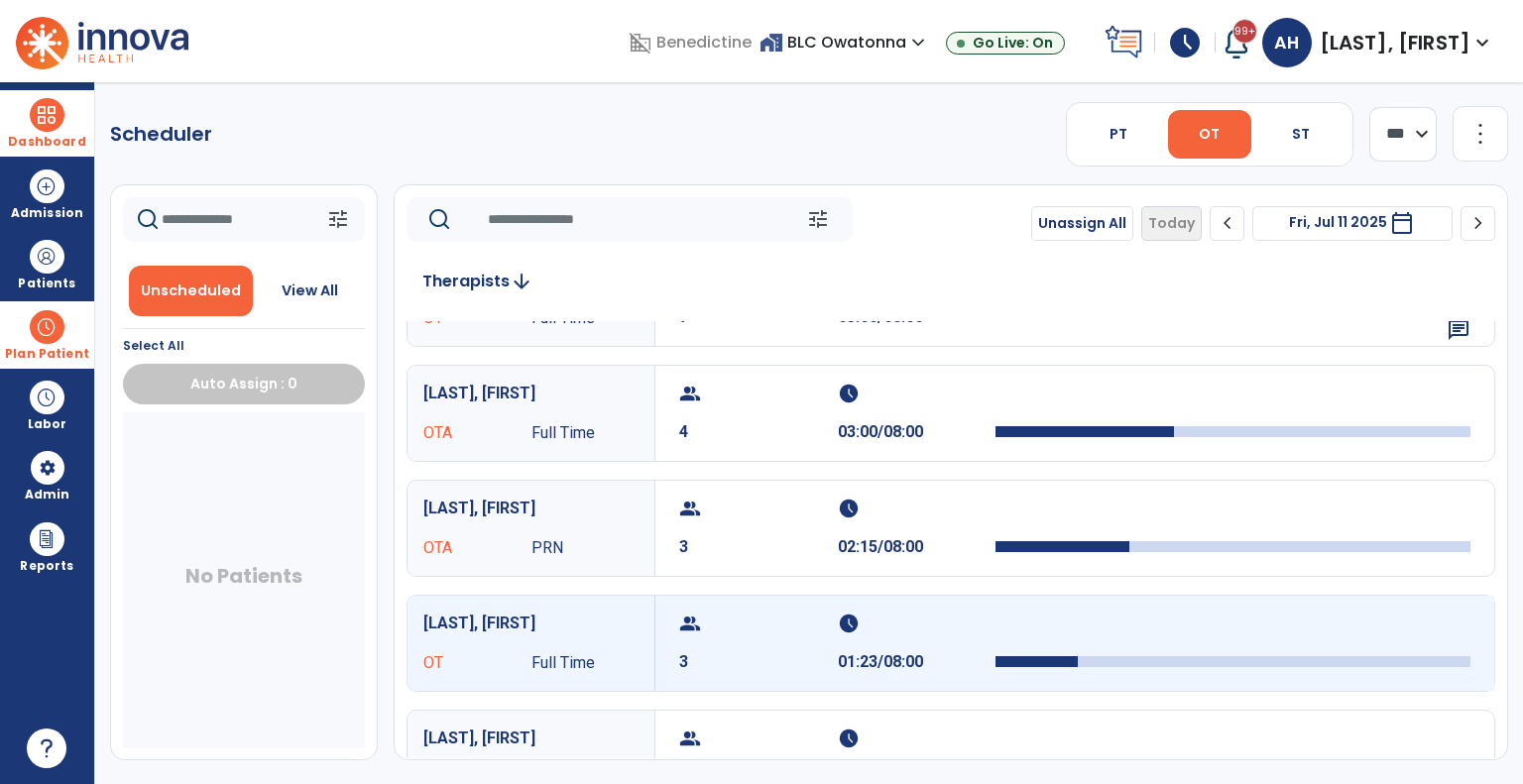 click on "group  3" at bounding box center [759, 643] 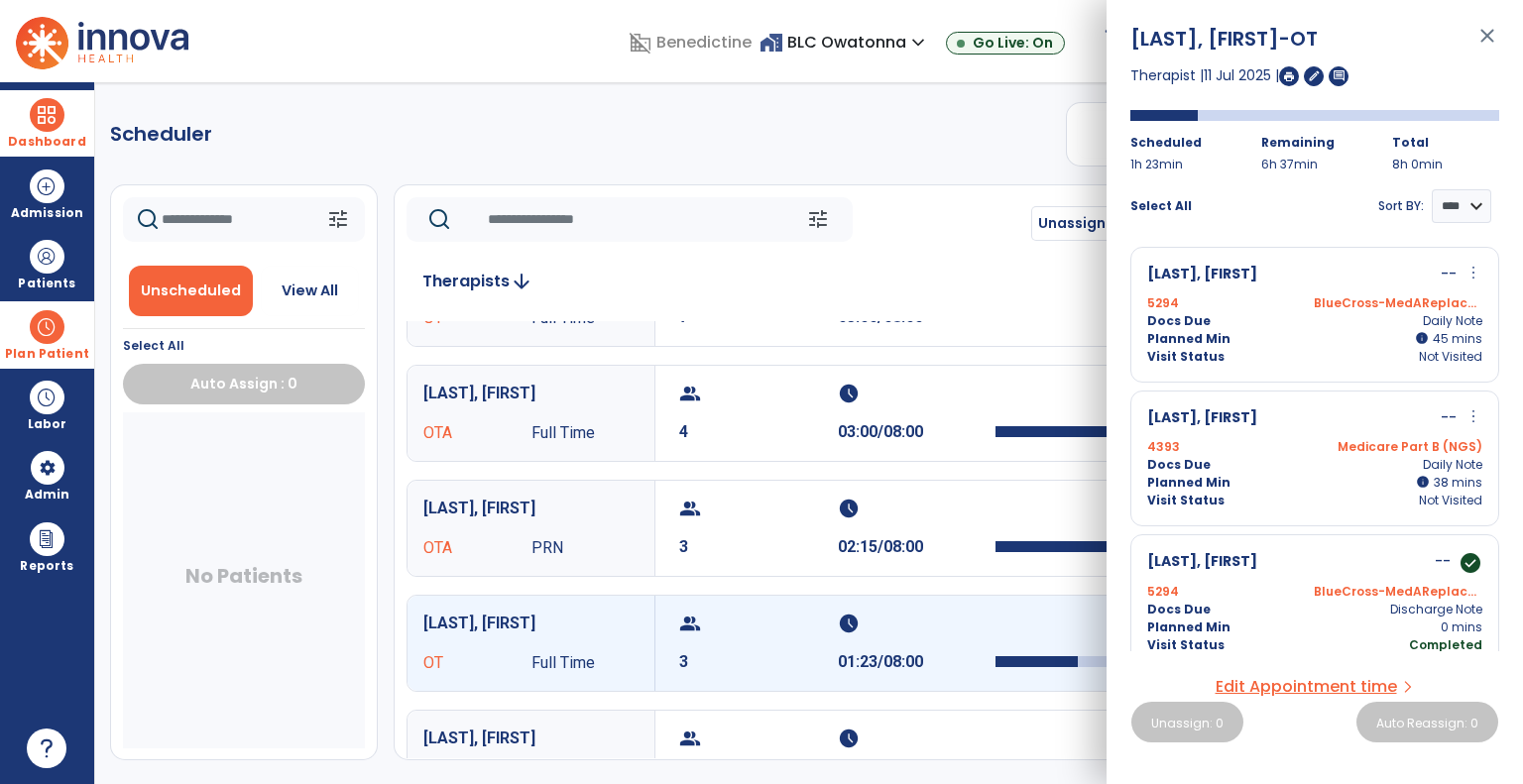 scroll, scrollTop: 18, scrollLeft: 0, axis: vertical 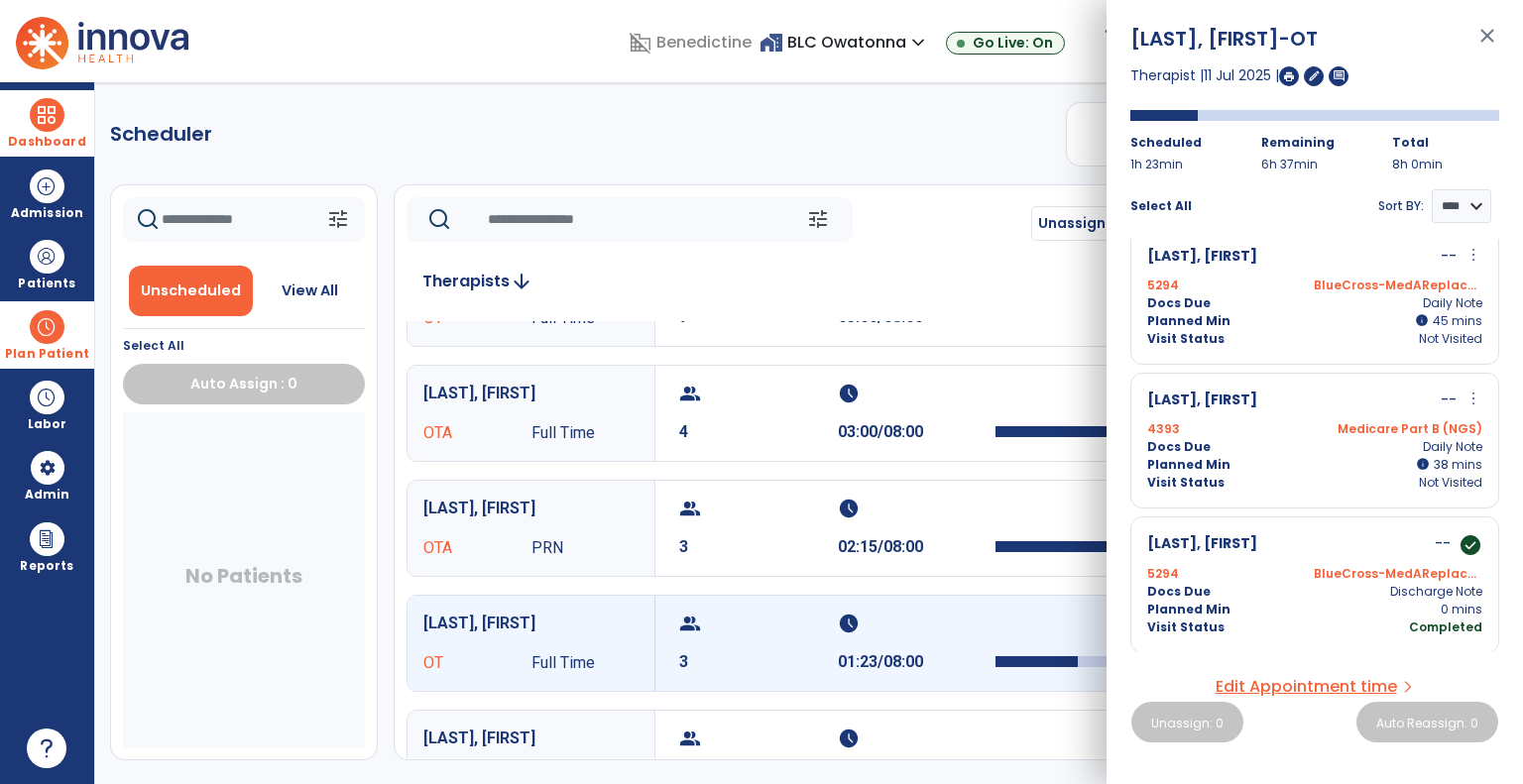 click on "tune   Unassign All   Today  chevron_left Fri, Jul 11 2025  *********  calendar_today  chevron_right Therapists  arrow_downward   [LAST], [FIRST] OTA Full Time  group  9  schedule  06:19/10:00   [LAST], [FIRST] OT Full Time  group  7  schedule  03:00/08:00   chat [LAST], [FIRST] OTA Full Time  group  4  schedule  03:00/08:00   [LAST], [FIRST] OTA PRN  group  3  schedule  02:15/08:00   [LAST], [FIRST] OT Full Time  group  3  schedule  01:23/08:00   [LAST], [FIRST] OTA Full Time  group  0  schedule  0:00/08:00   [LAST], [FIRST] OTA Full Time  group  0  schedule  0:00/08:00   [LAST], [FIRST] OT Part Time  group  0  schedule  0:00/08:00   [LAST], [FIRST] OT PRN  group  0  schedule  0:00/08:00   [LAST], [FIRST] OTA PRN  group  0  schedule  0:00/08:00   [LAST], [FIRST] OT Full Time  group  0  schedule  0:00/08:00   [LAST], [FIRST] OT PRN  group  0  schedule  0:00/08:00   [LAST], [FIRST] OTA PRN  group  0  schedule  0:00/08:00   [LAST], [FIRST] OTA  group  0  schedule  0:00/08:00   [LAST], [FIRST] OTA" 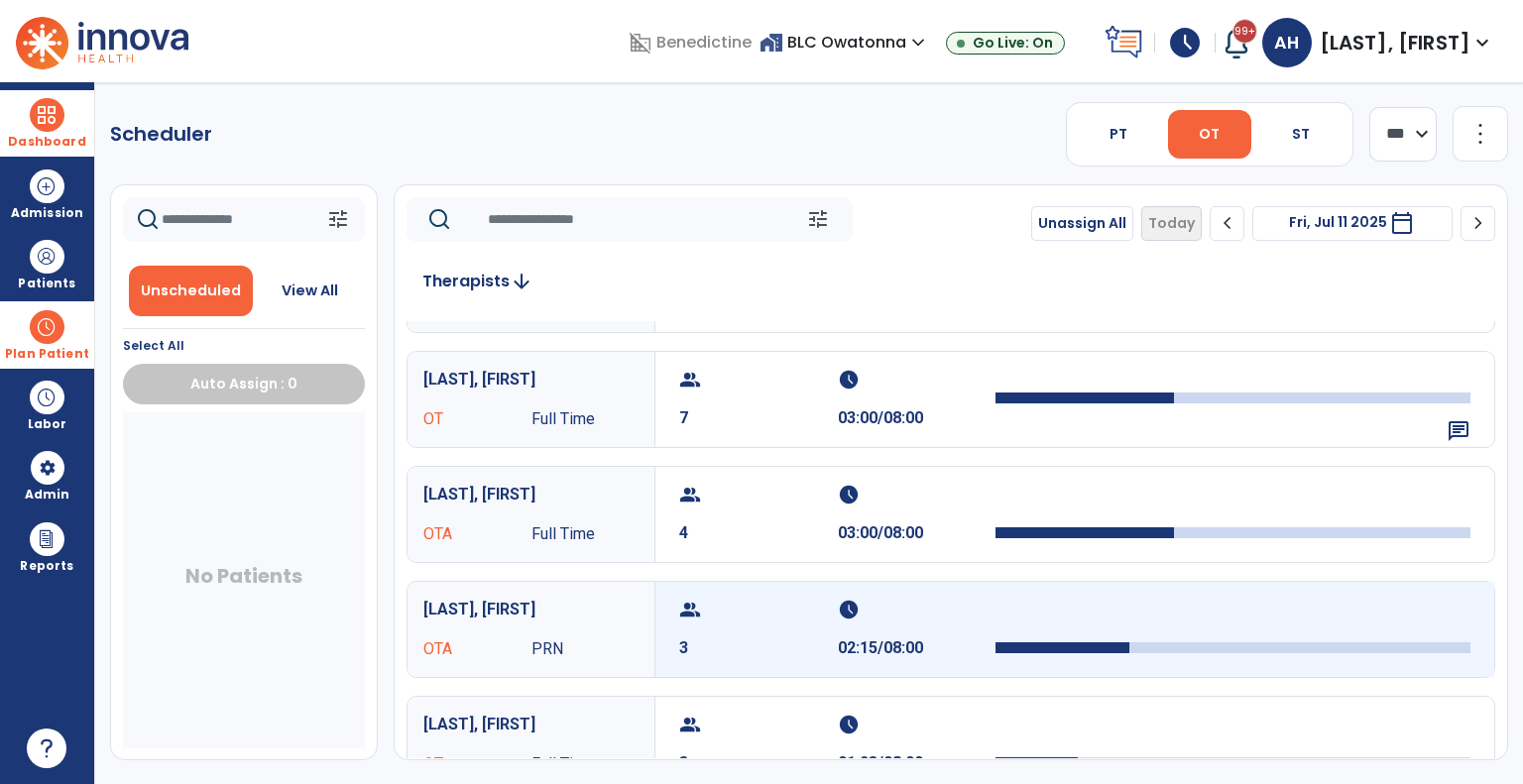 scroll, scrollTop: 0, scrollLeft: 0, axis: both 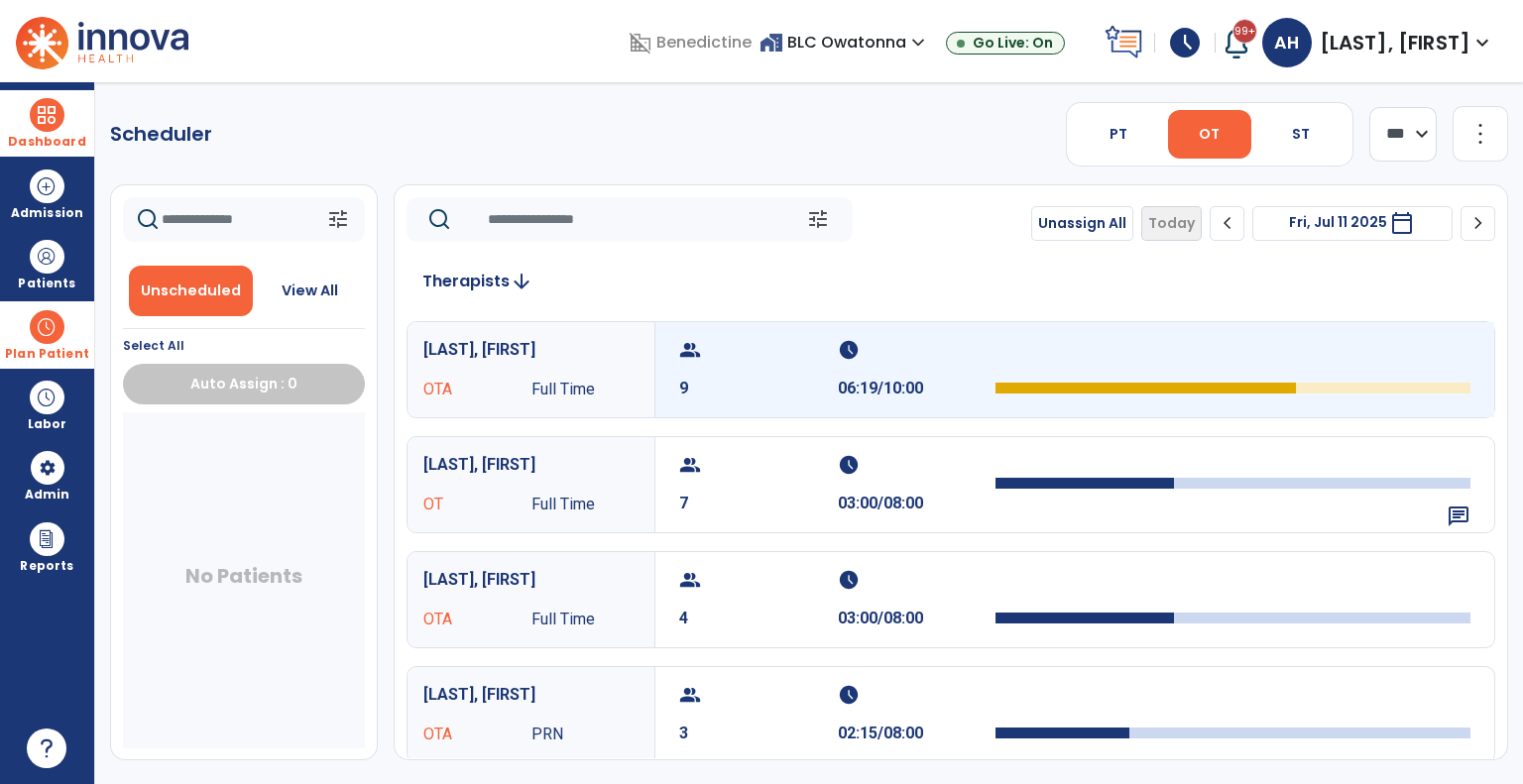 click on "9" at bounding box center [759, 389] 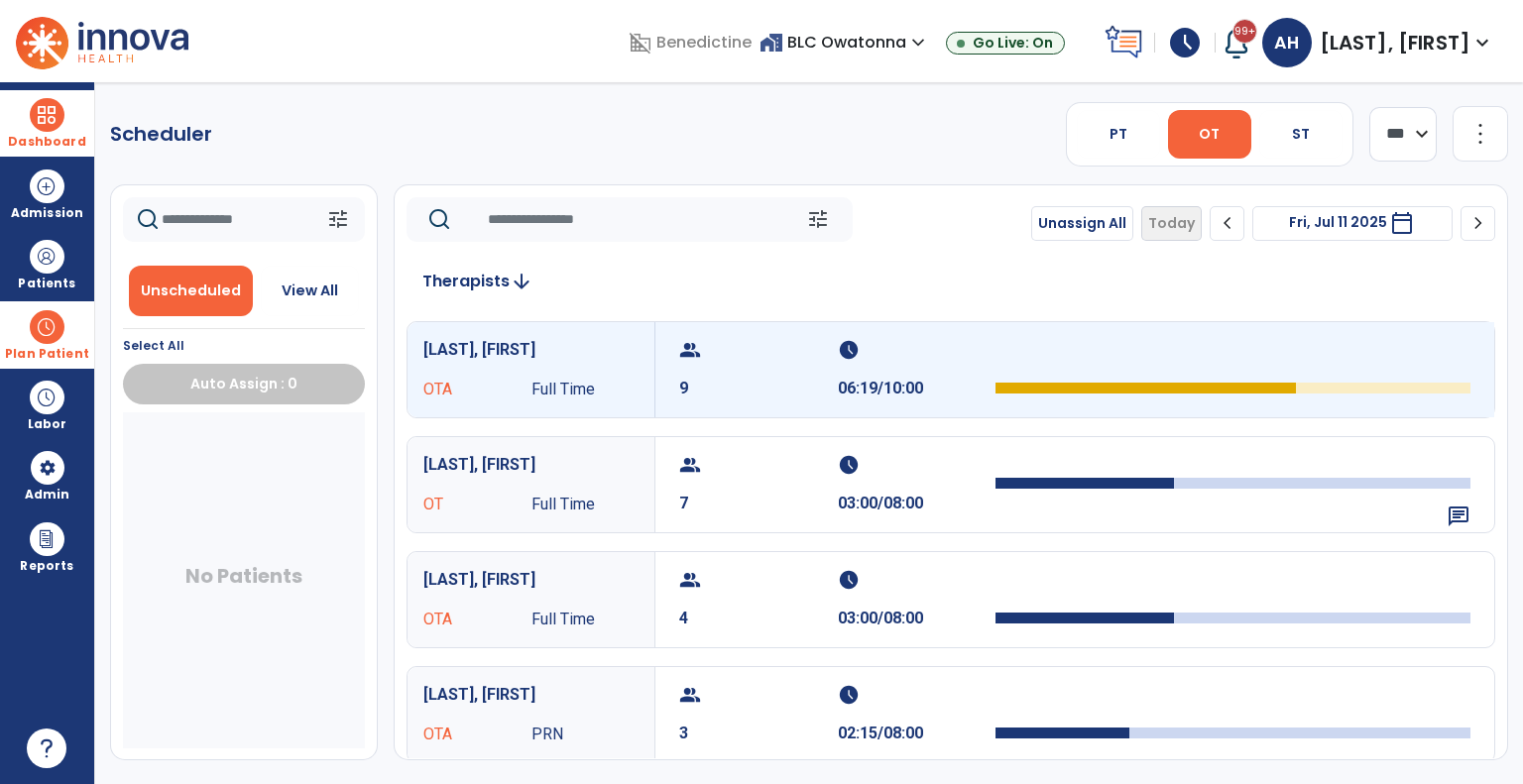 click on "9" at bounding box center (759, 389) 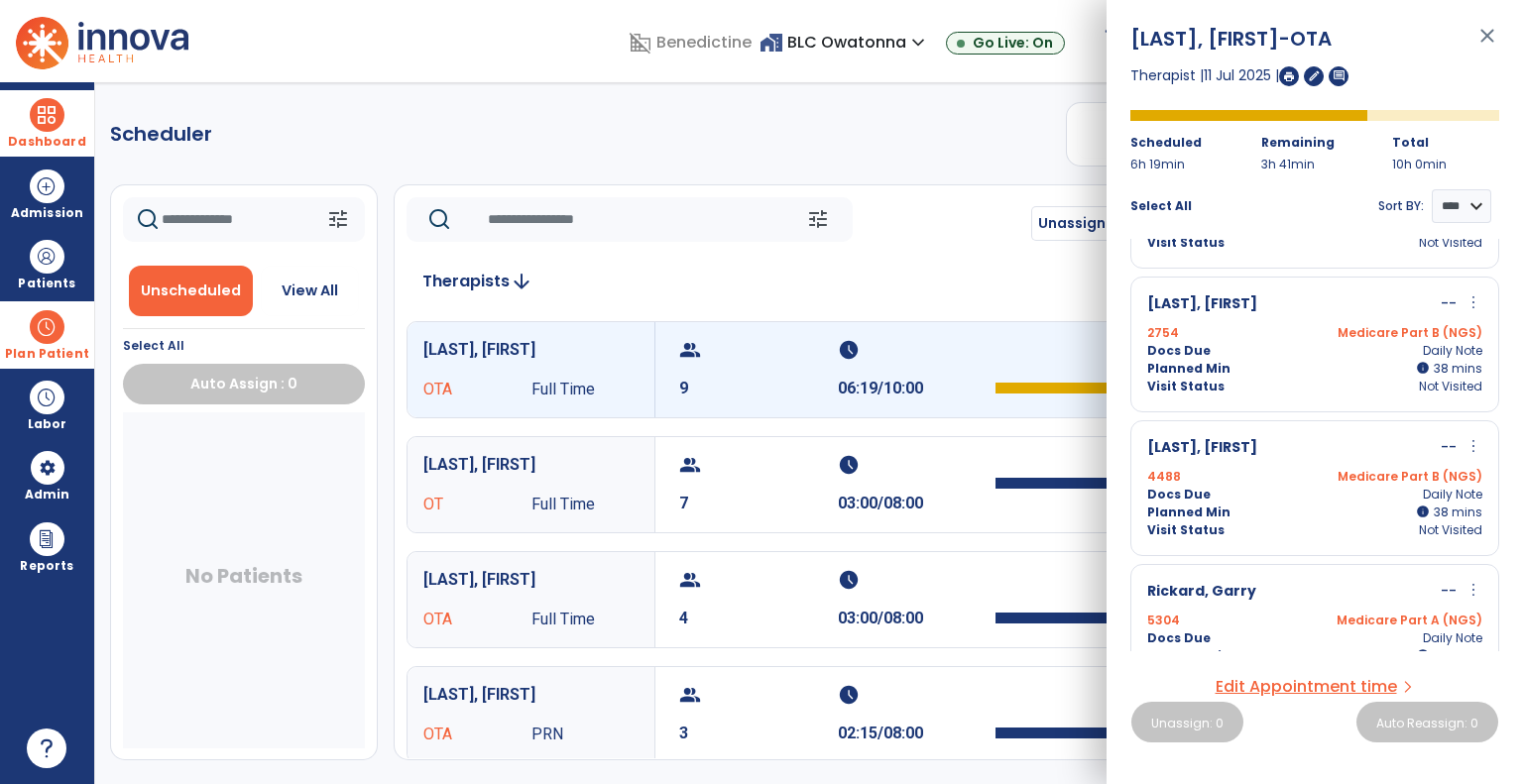 scroll, scrollTop: 875, scrollLeft: 0, axis: vertical 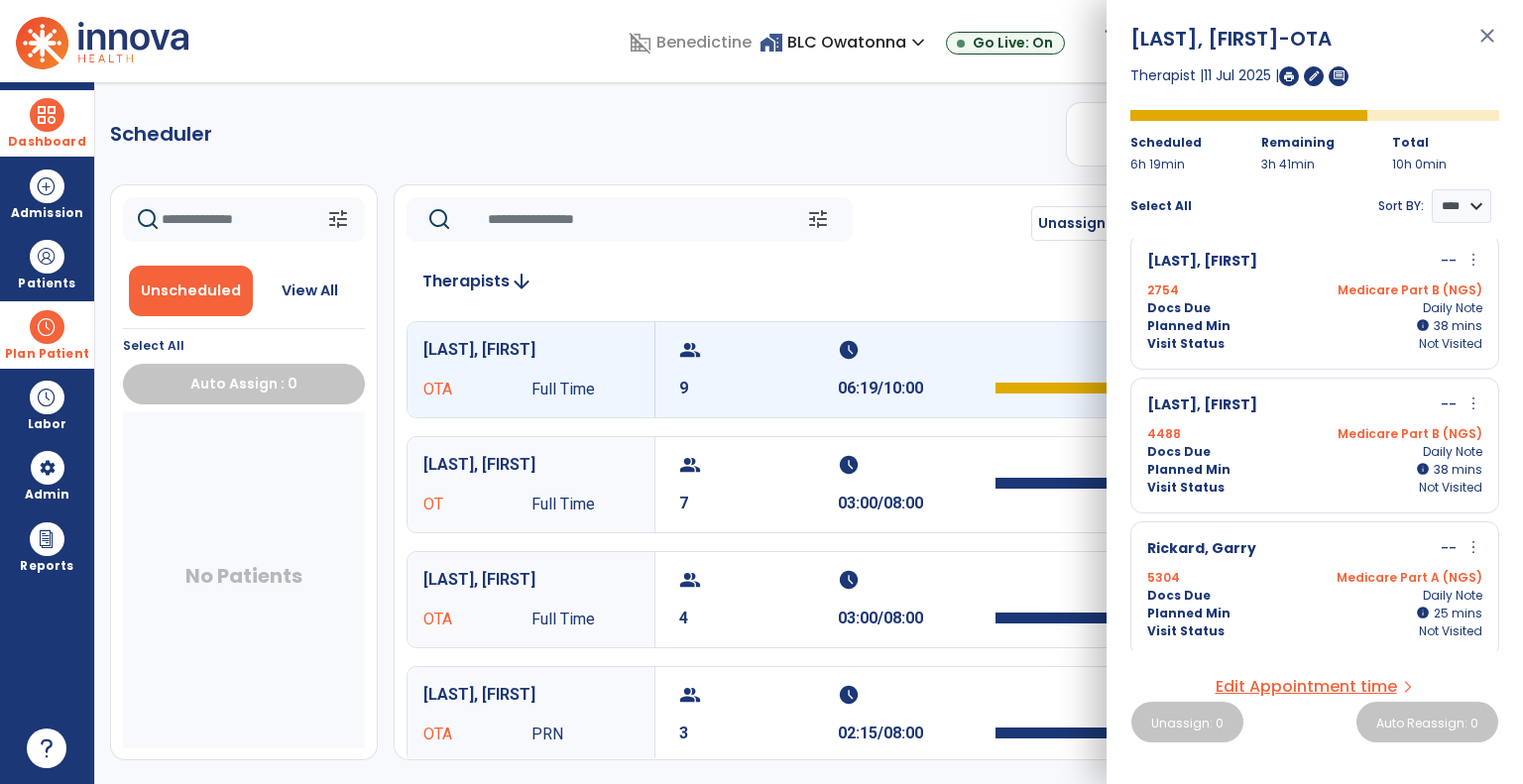 click on "tune   Unassign All   Today  chevron_left Fri, Jul 11 2025  *********  calendar_today  chevron_right" 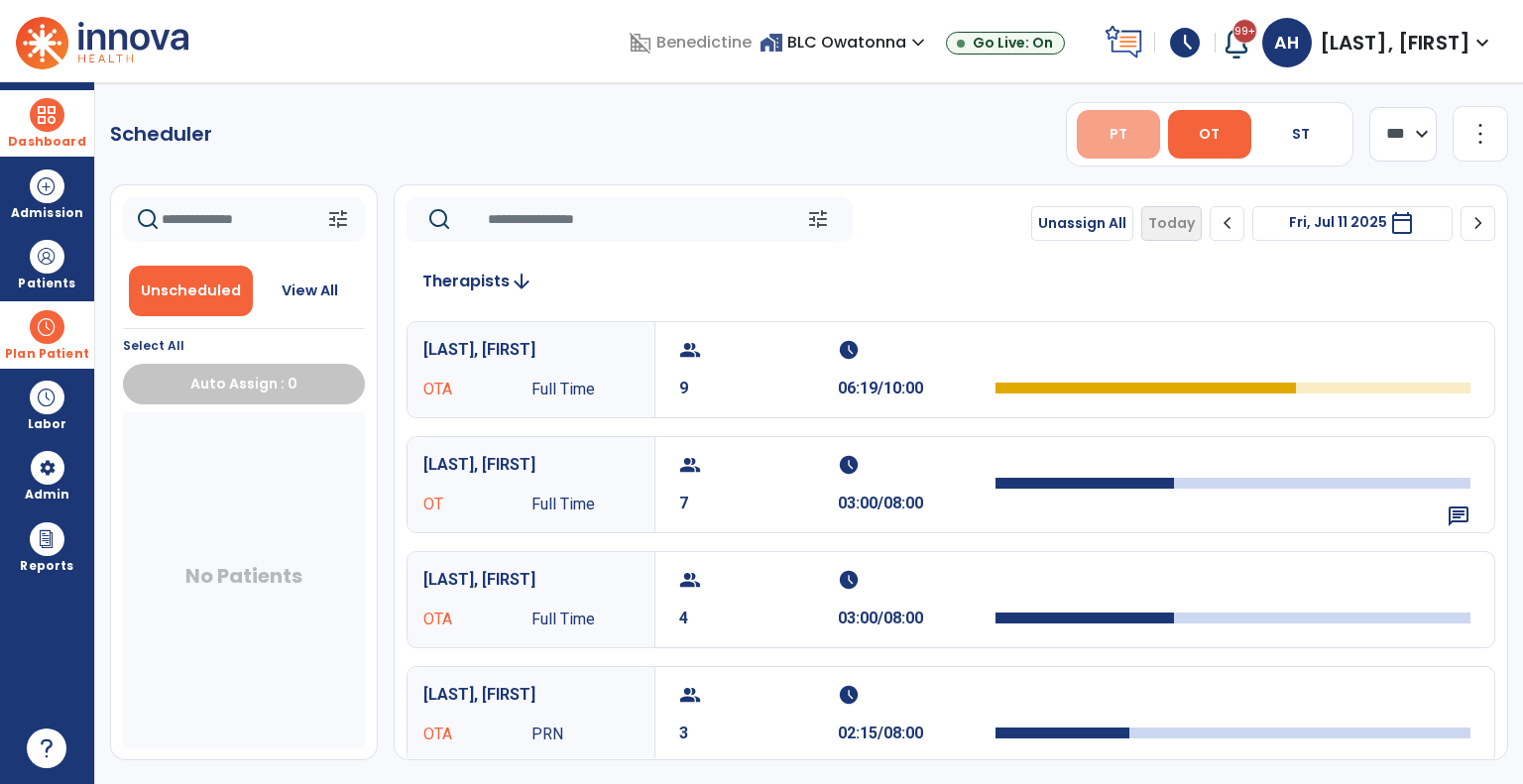 click on "PT" at bounding box center (1118, 134) 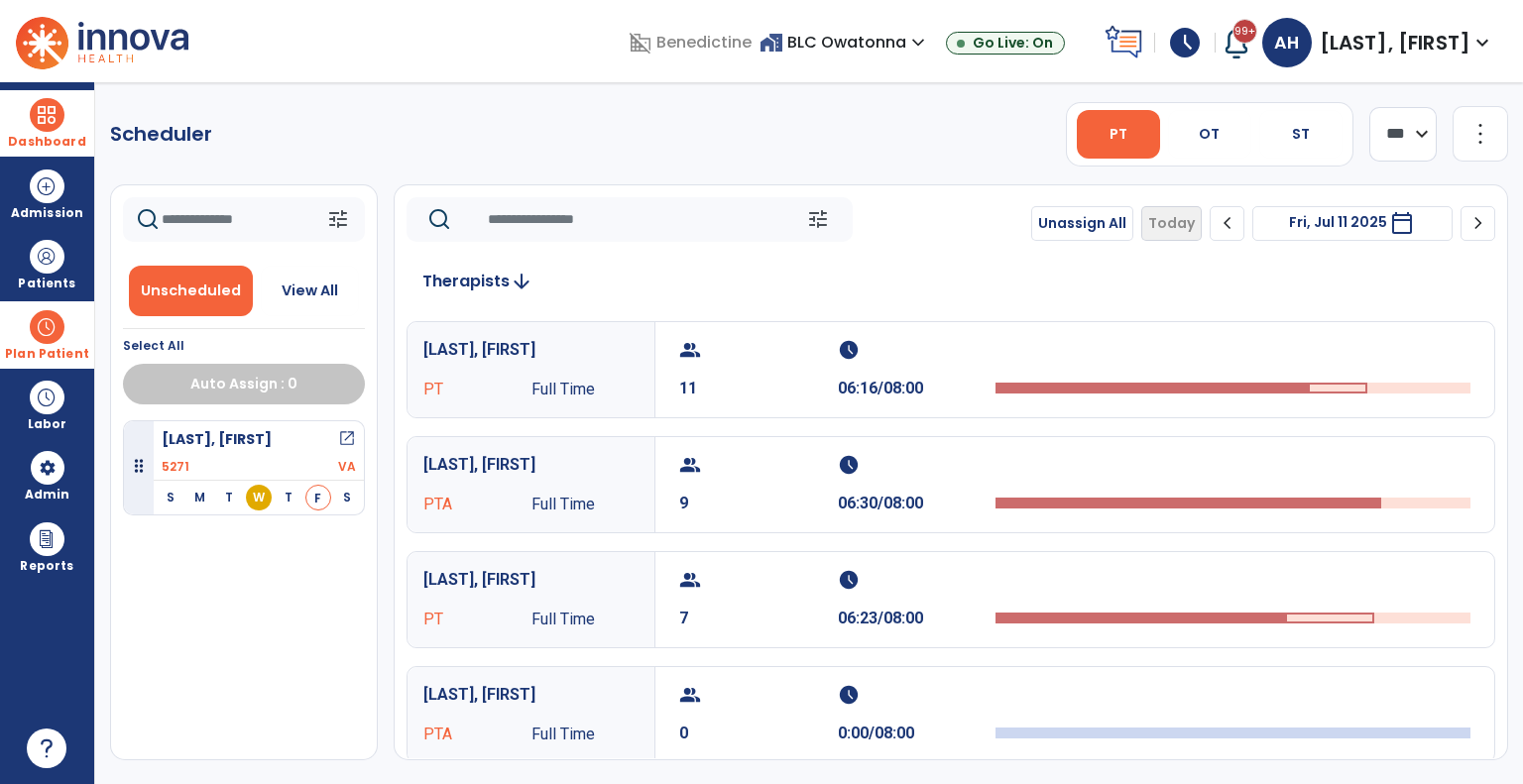 click on "[LAST], [FIRST] PT Full Time" at bounding box center [530, 370] 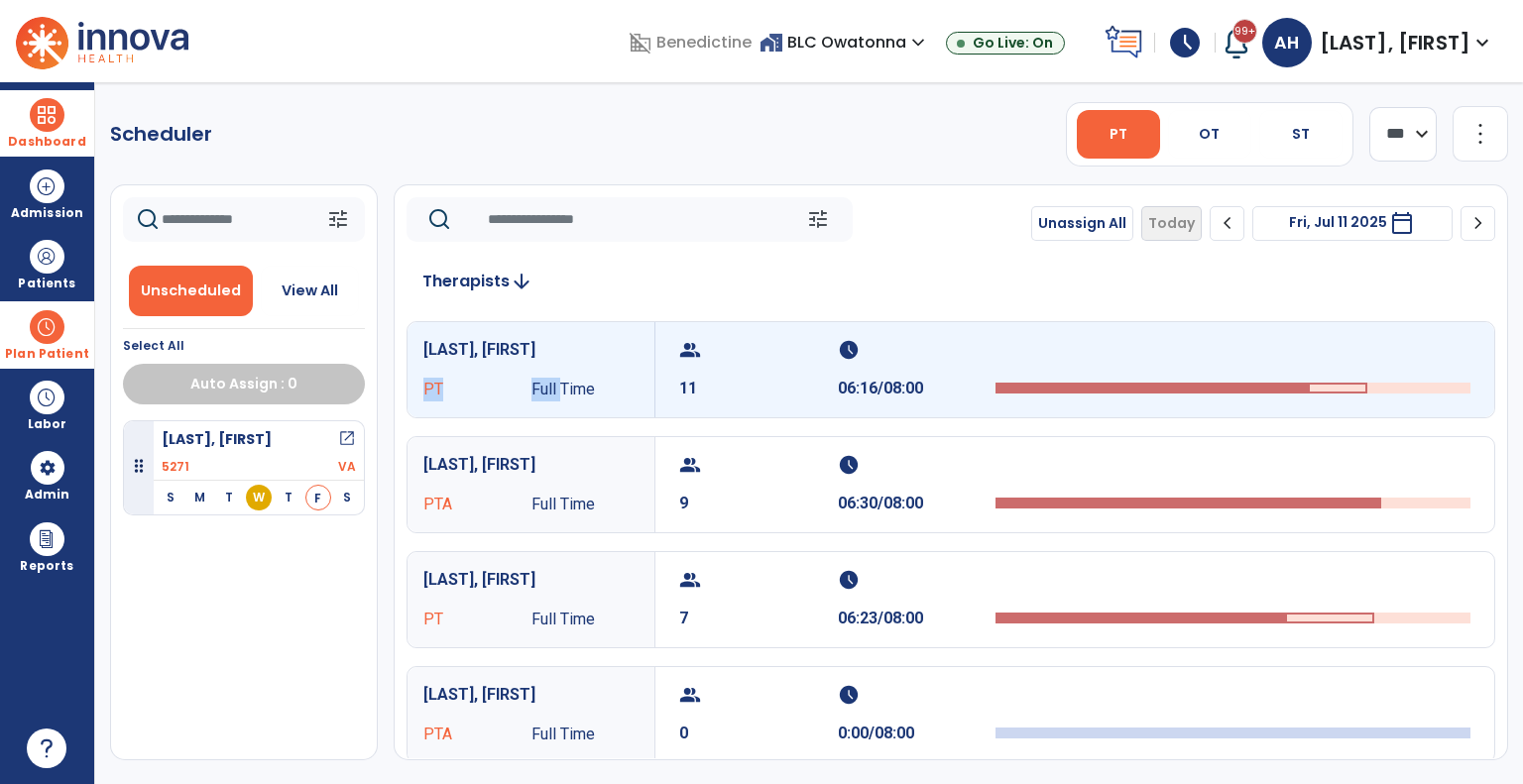 click on "[LAST], [FIRST] PT Full Time" at bounding box center (530, 370) 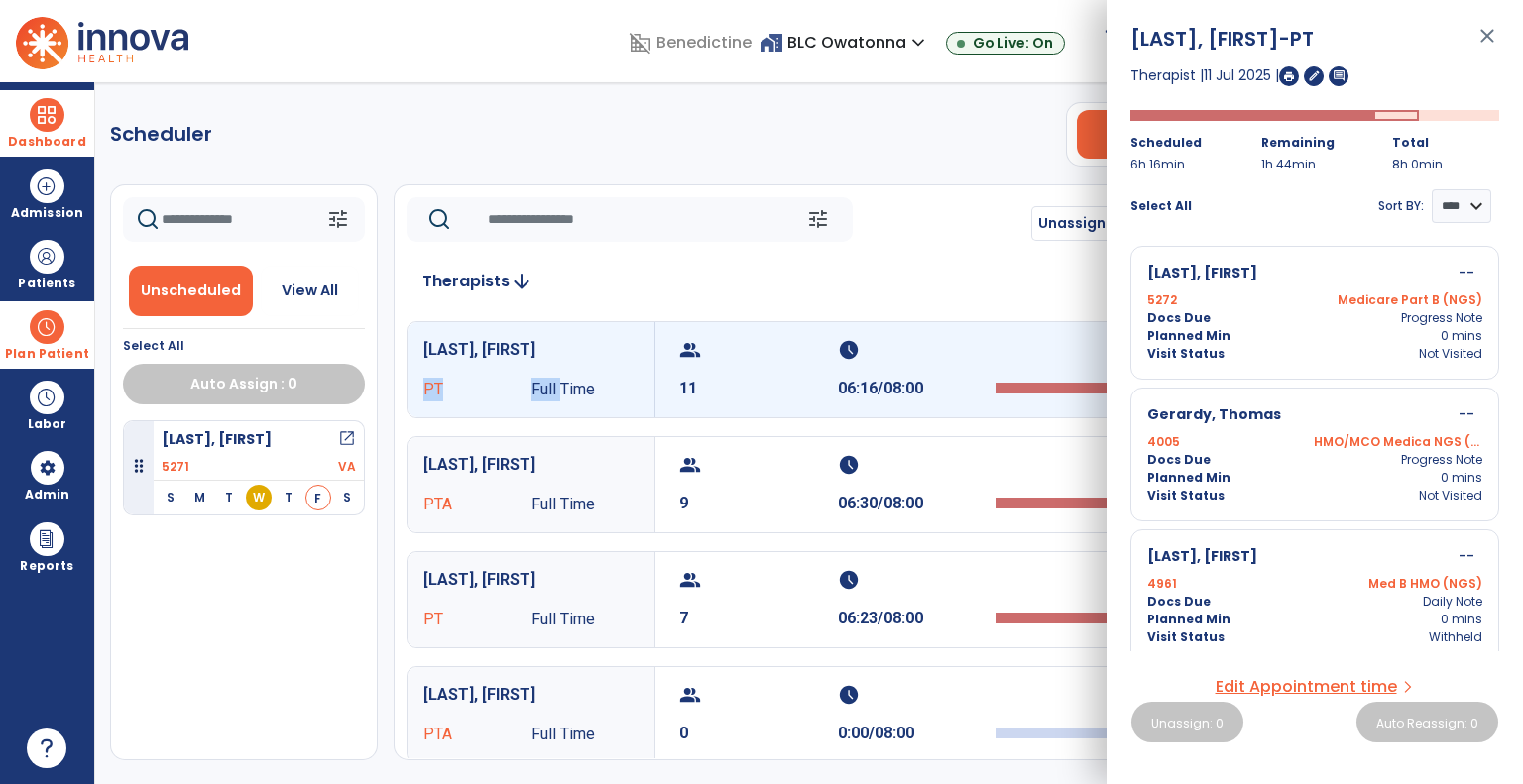 scroll, scrollTop: 1250, scrollLeft: 0, axis: vertical 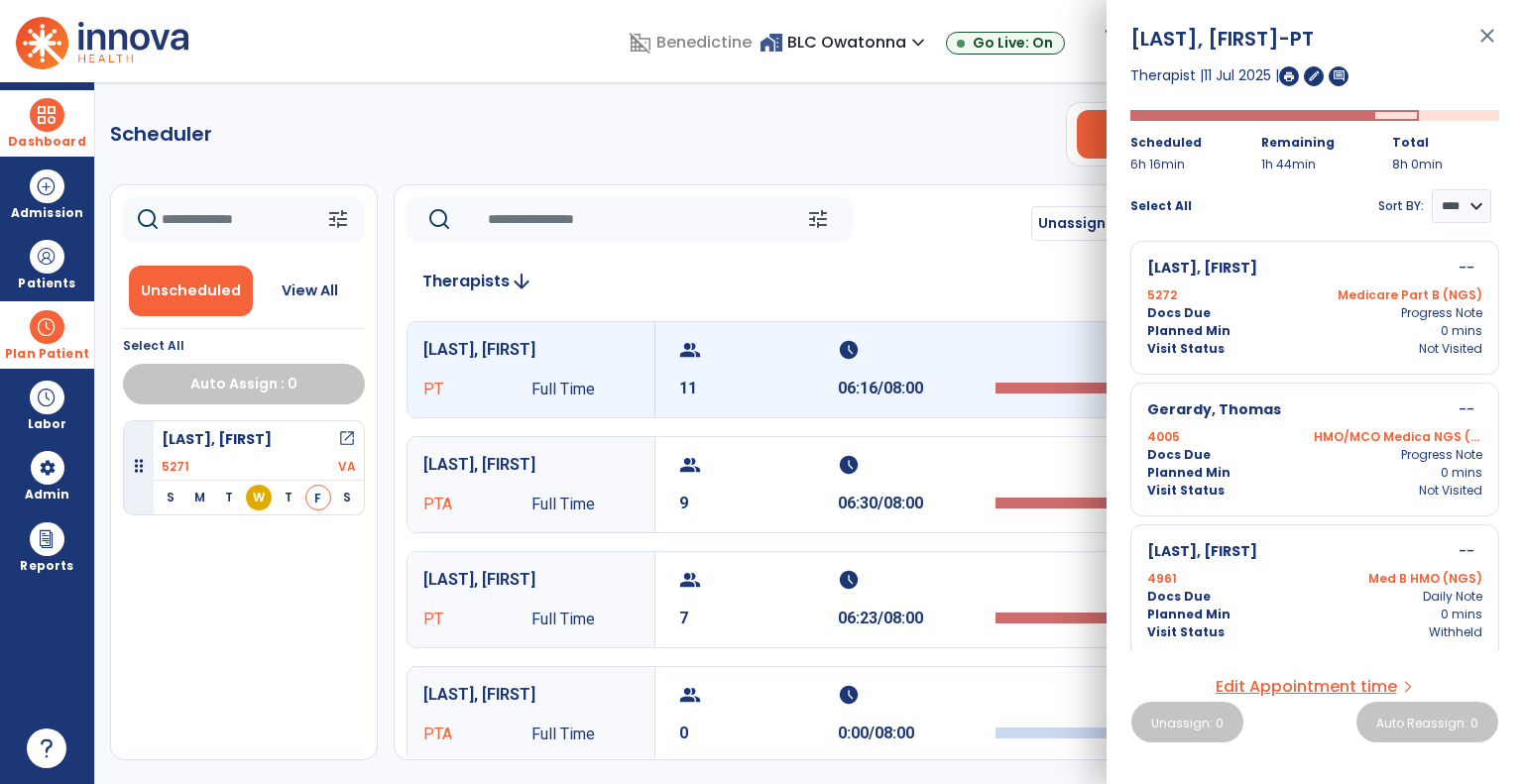 click on "Scheduler   PT   OT   ST  **** *** more_vert  Manage Labor   View All Therapists   Print" 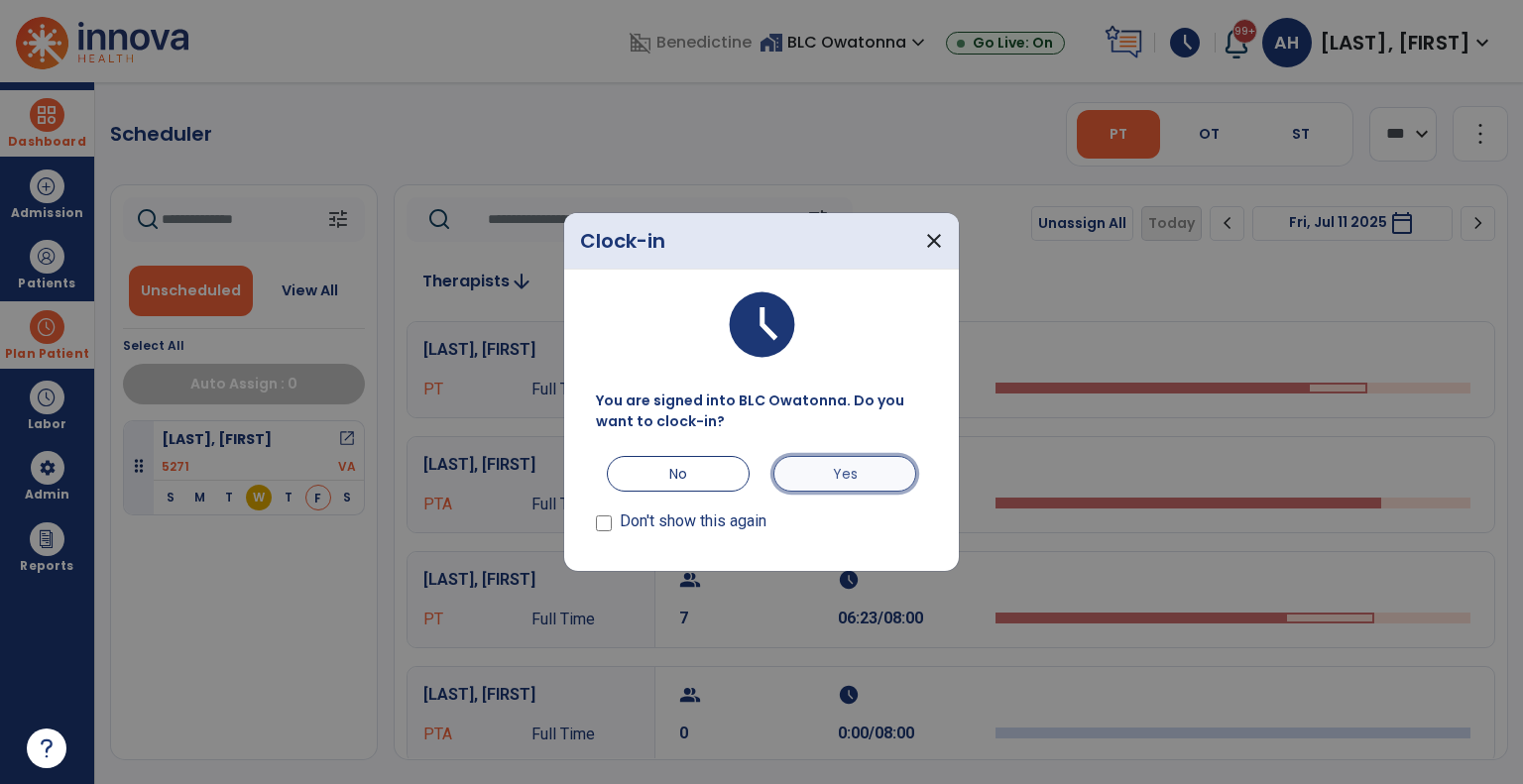 click on "Yes" at bounding box center (845, 474) 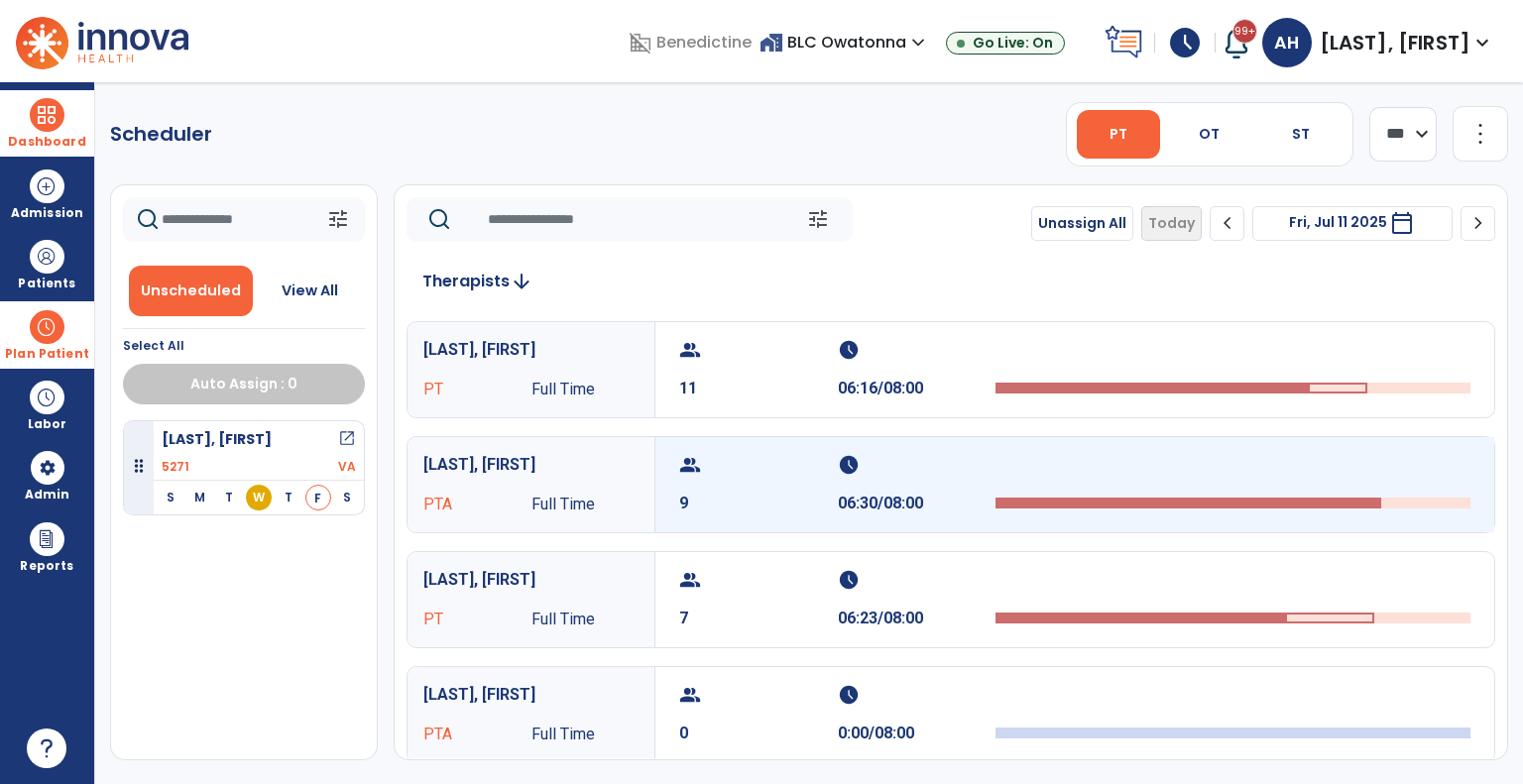 click on "9" at bounding box center (759, 504) 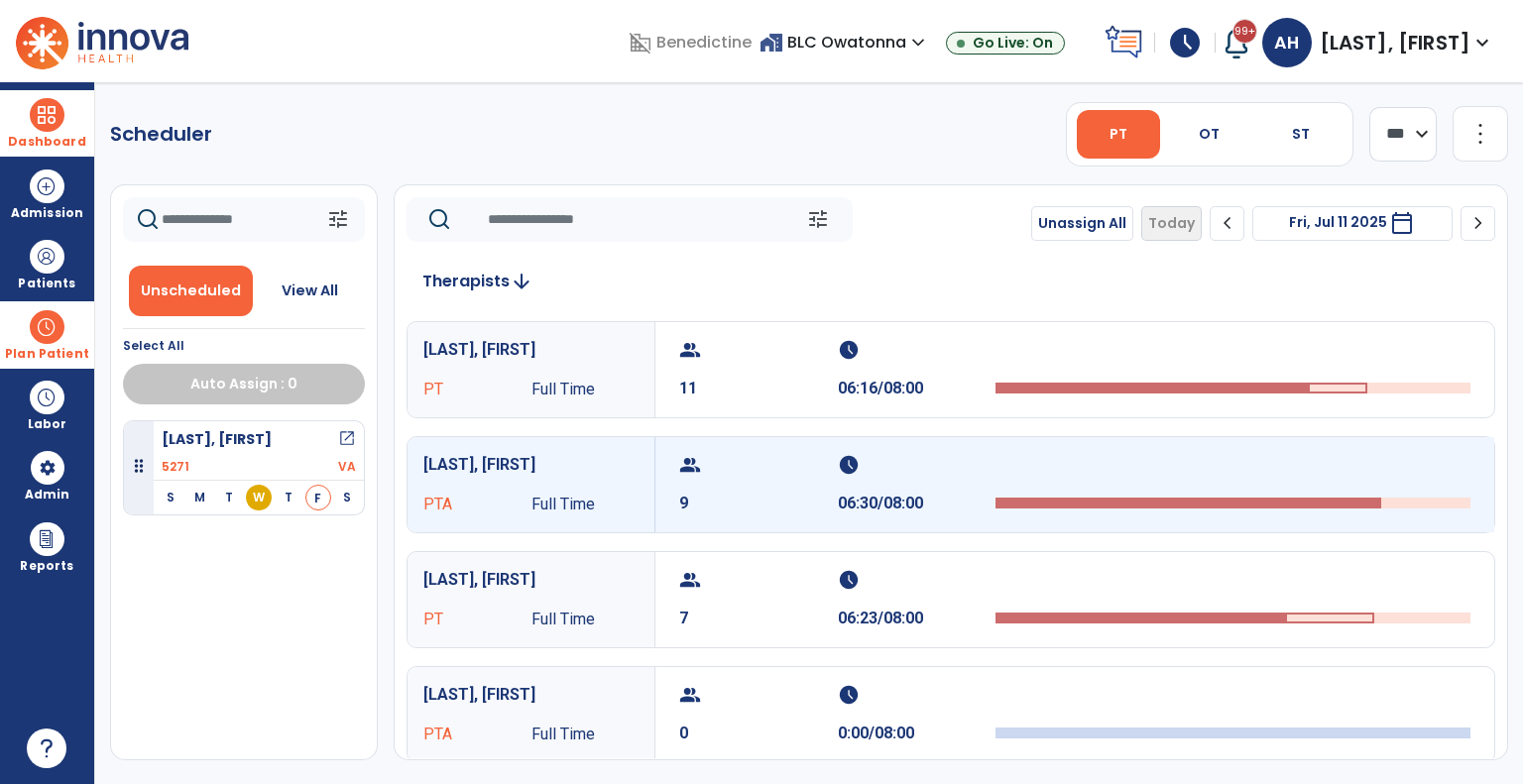 click on "9" at bounding box center (759, 504) 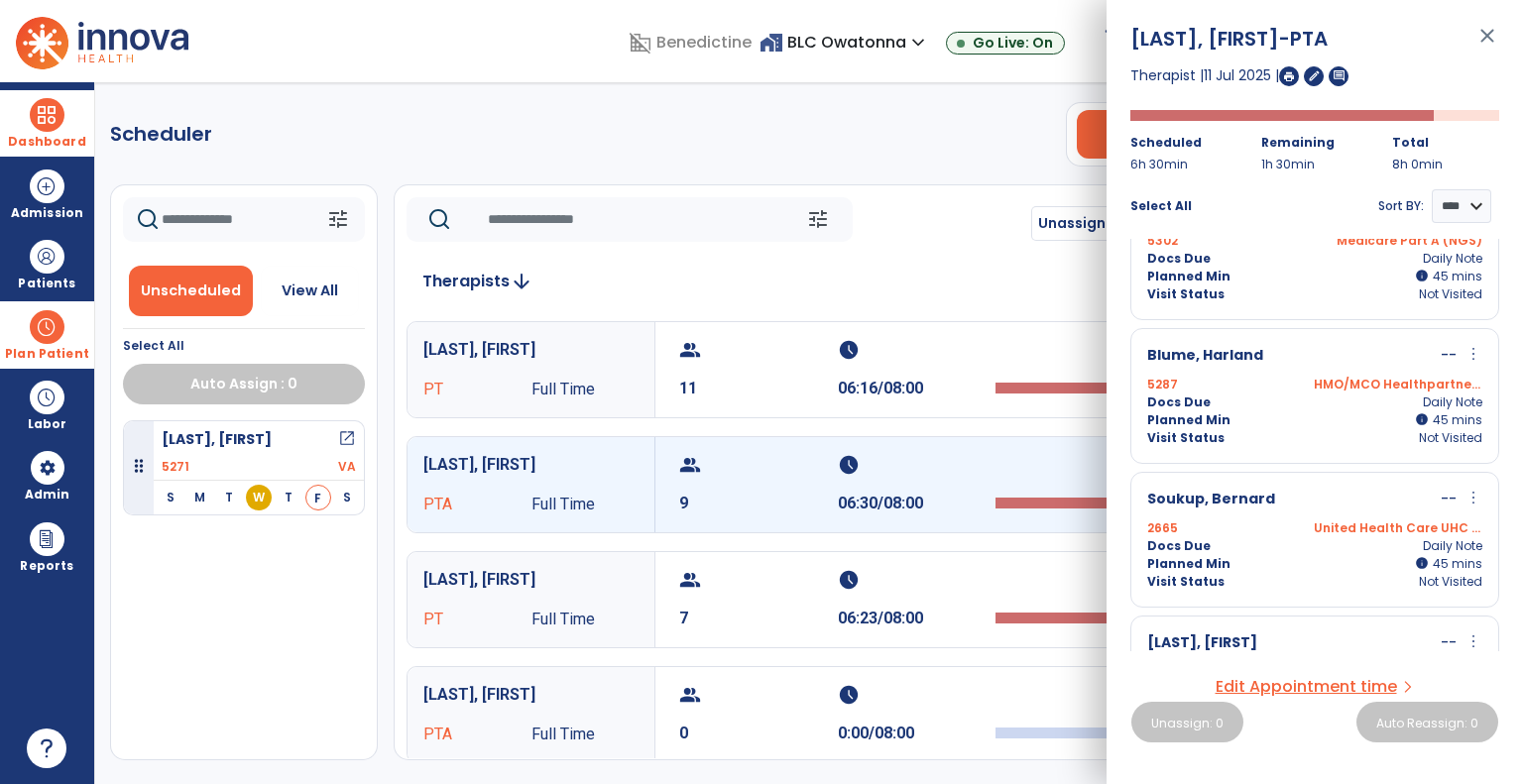 scroll, scrollTop: 780, scrollLeft: 0, axis: vertical 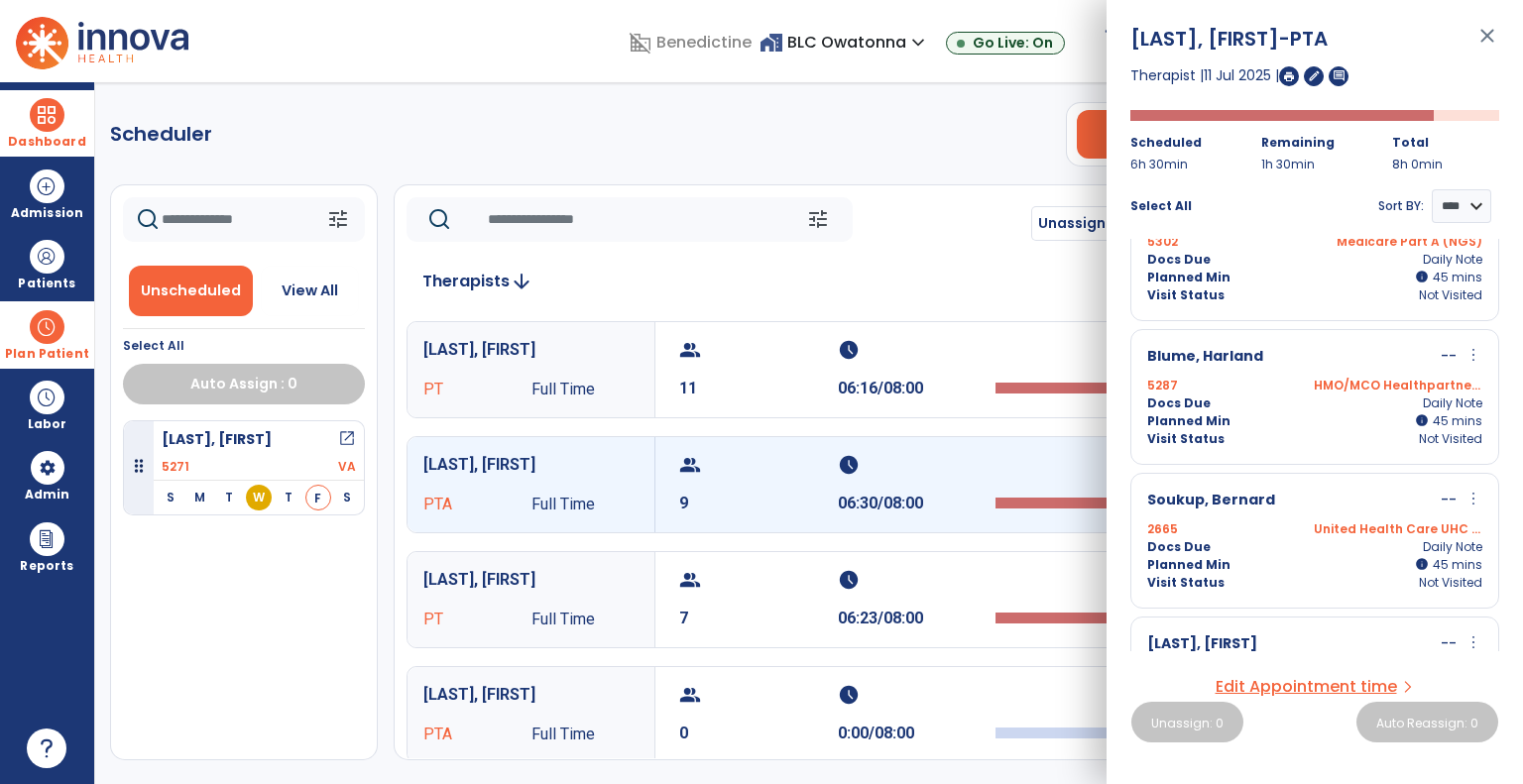 click on "Scheduler   PT   OT   ST  **** *** more_vert  Manage Labor   View All Therapists   Print" 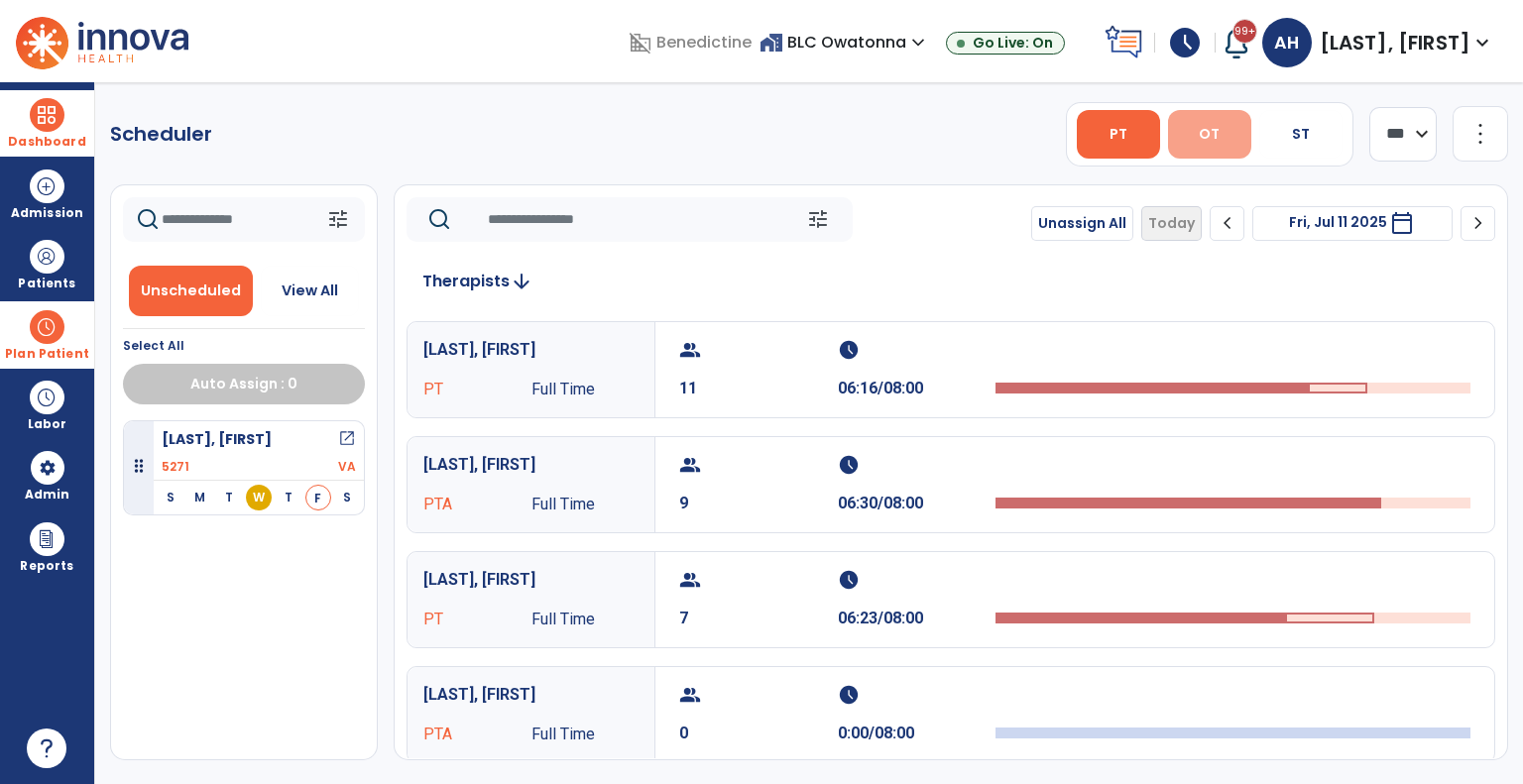 click on "OT" at bounding box center (1209, 134) 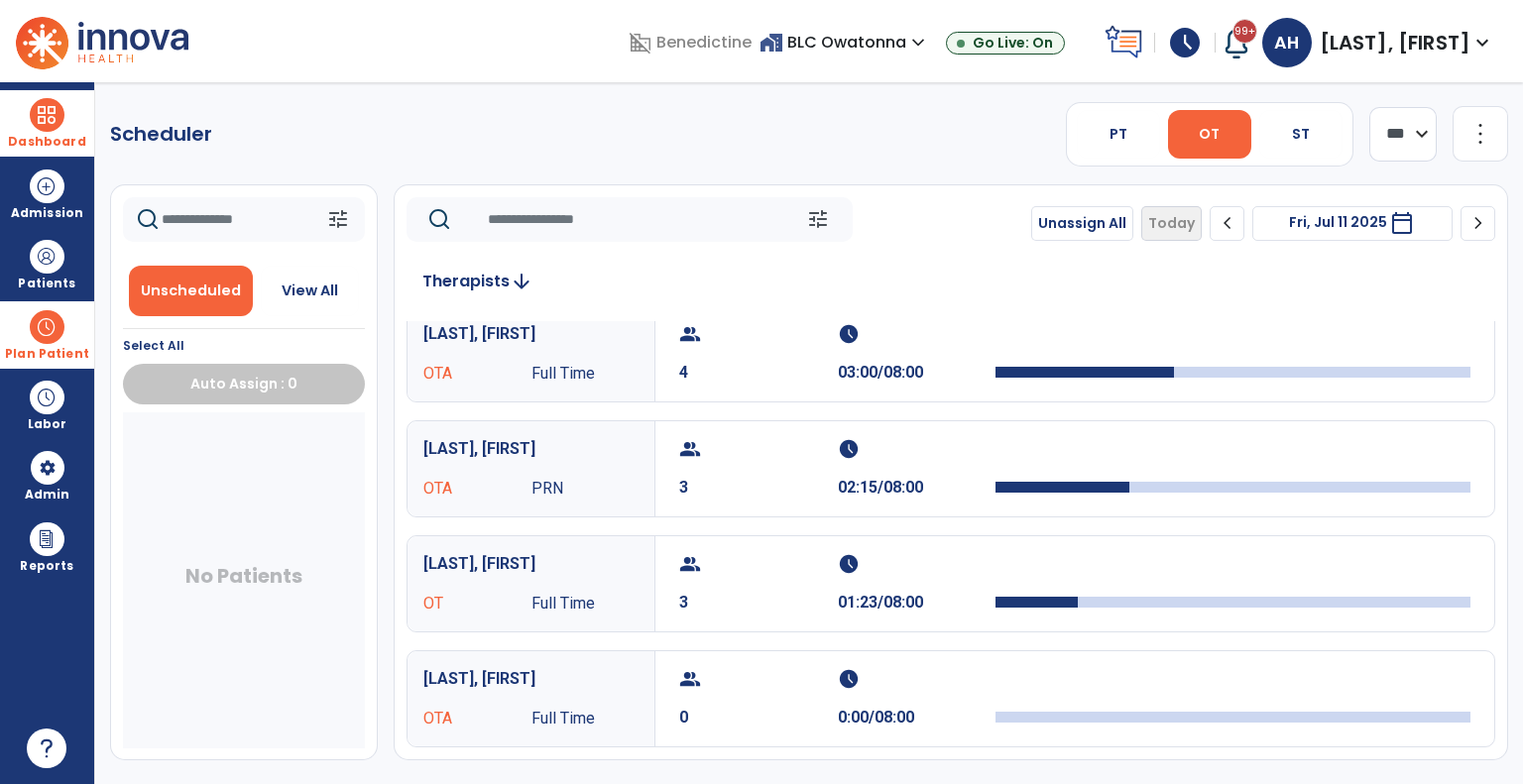 scroll, scrollTop: 248, scrollLeft: 0, axis: vertical 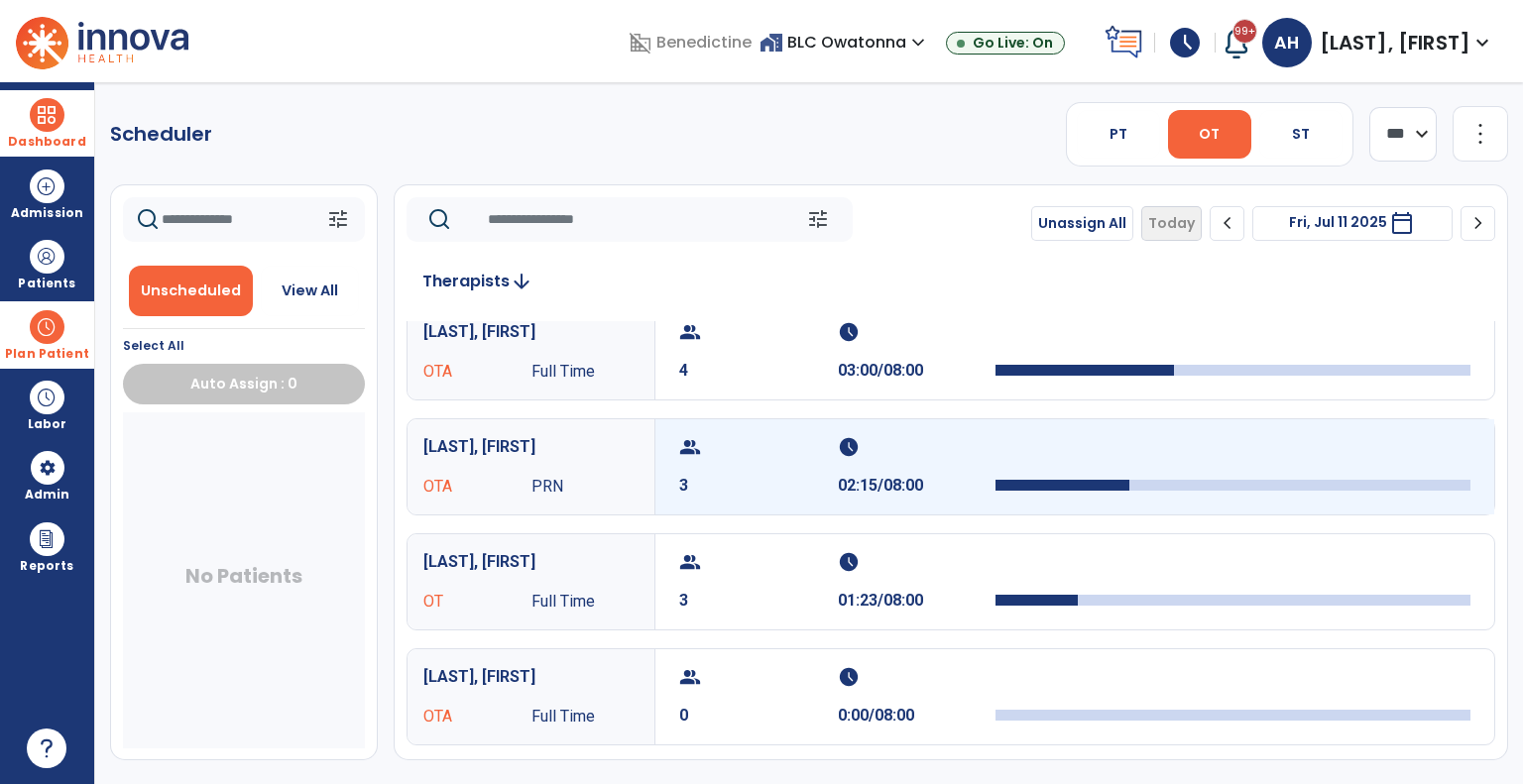 click on "group" at bounding box center (756, 447) 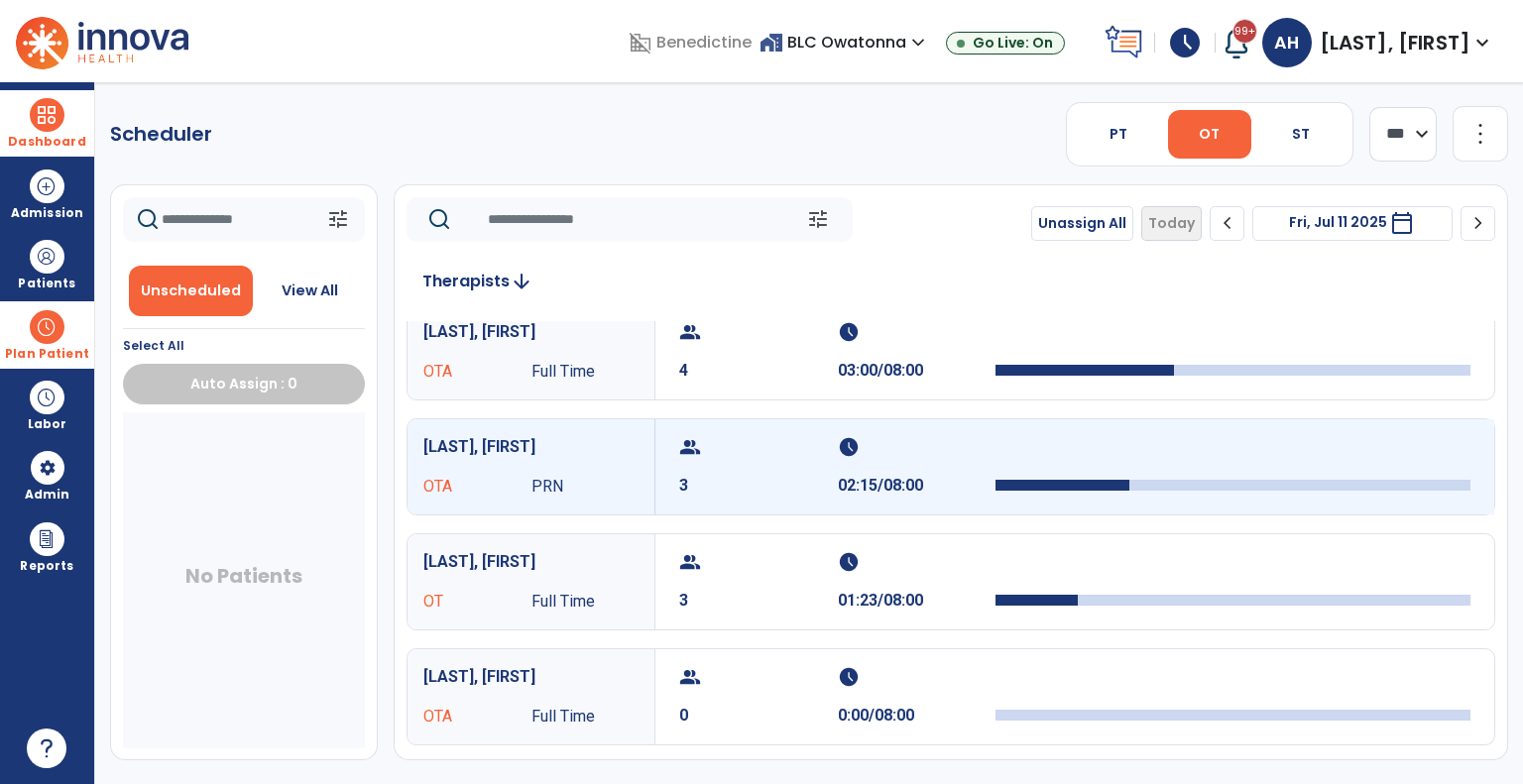 click on "group" at bounding box center (756, 447) 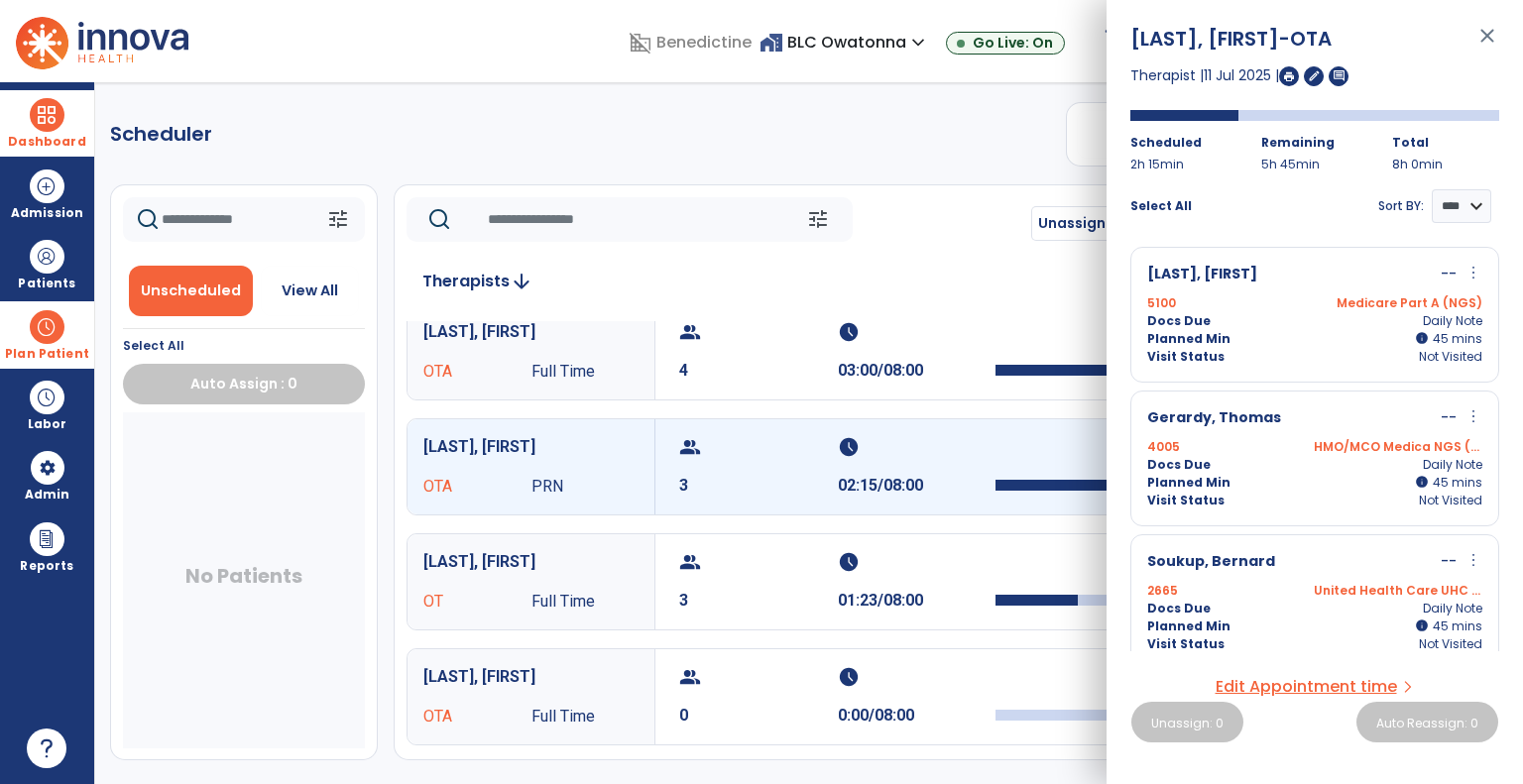 scroll, scrollTop: 16, scrollLeft: 0, axis: vertical 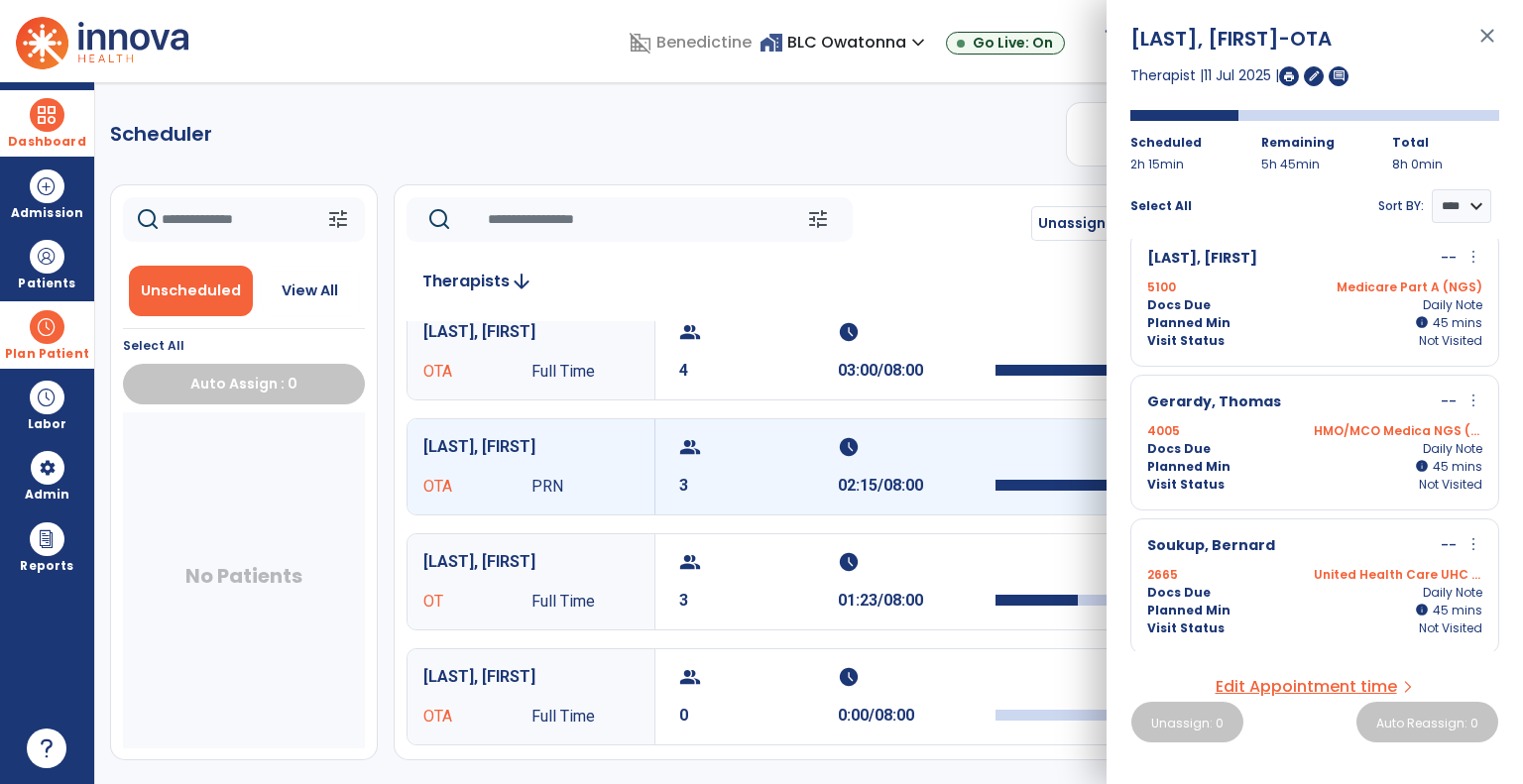 click on "tune   Unassign All   Today  chevron_left Fri, Jul 11 2025  *********  calendar_today  chevron_right" 